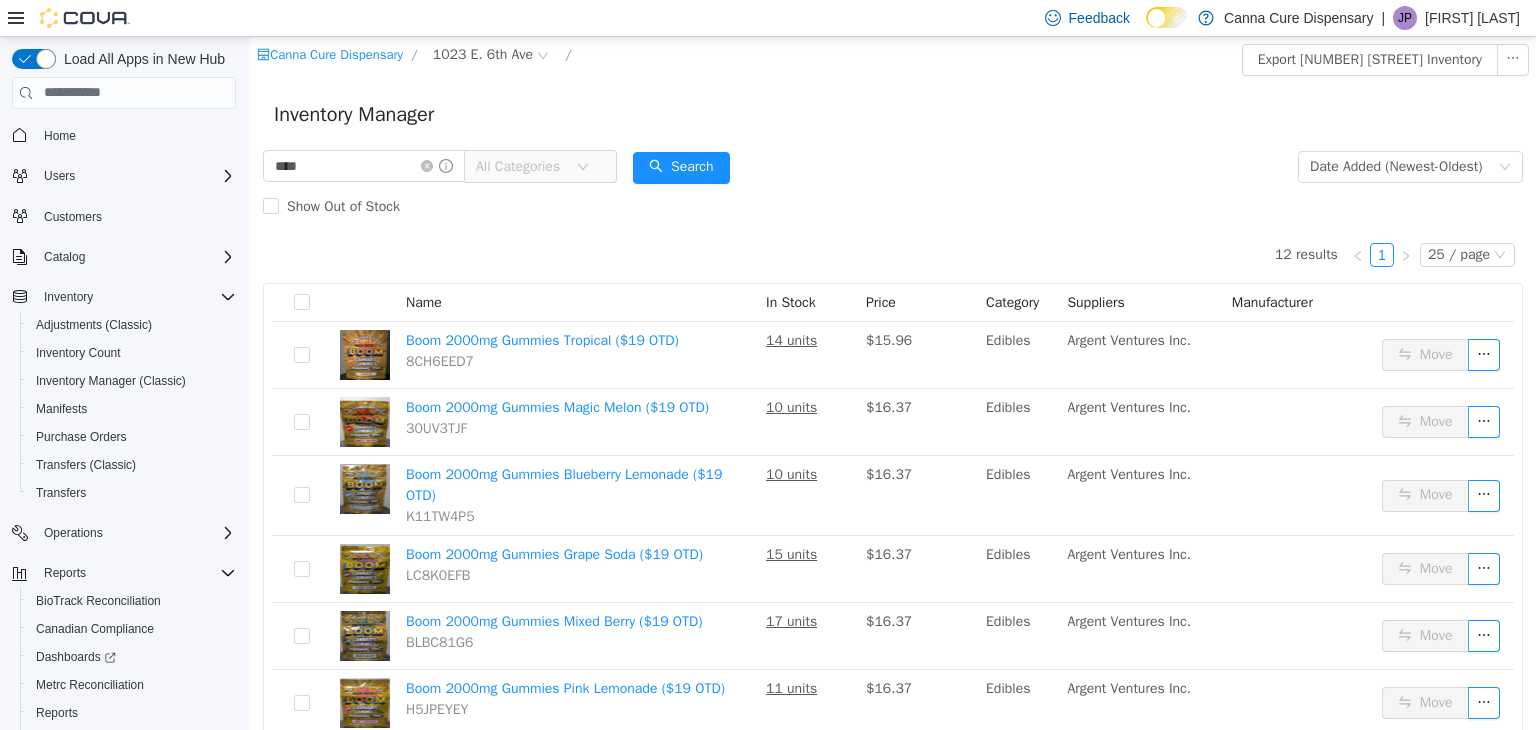 scroll, scrollTop: 476, scrollLeft: 0, axis: vertical 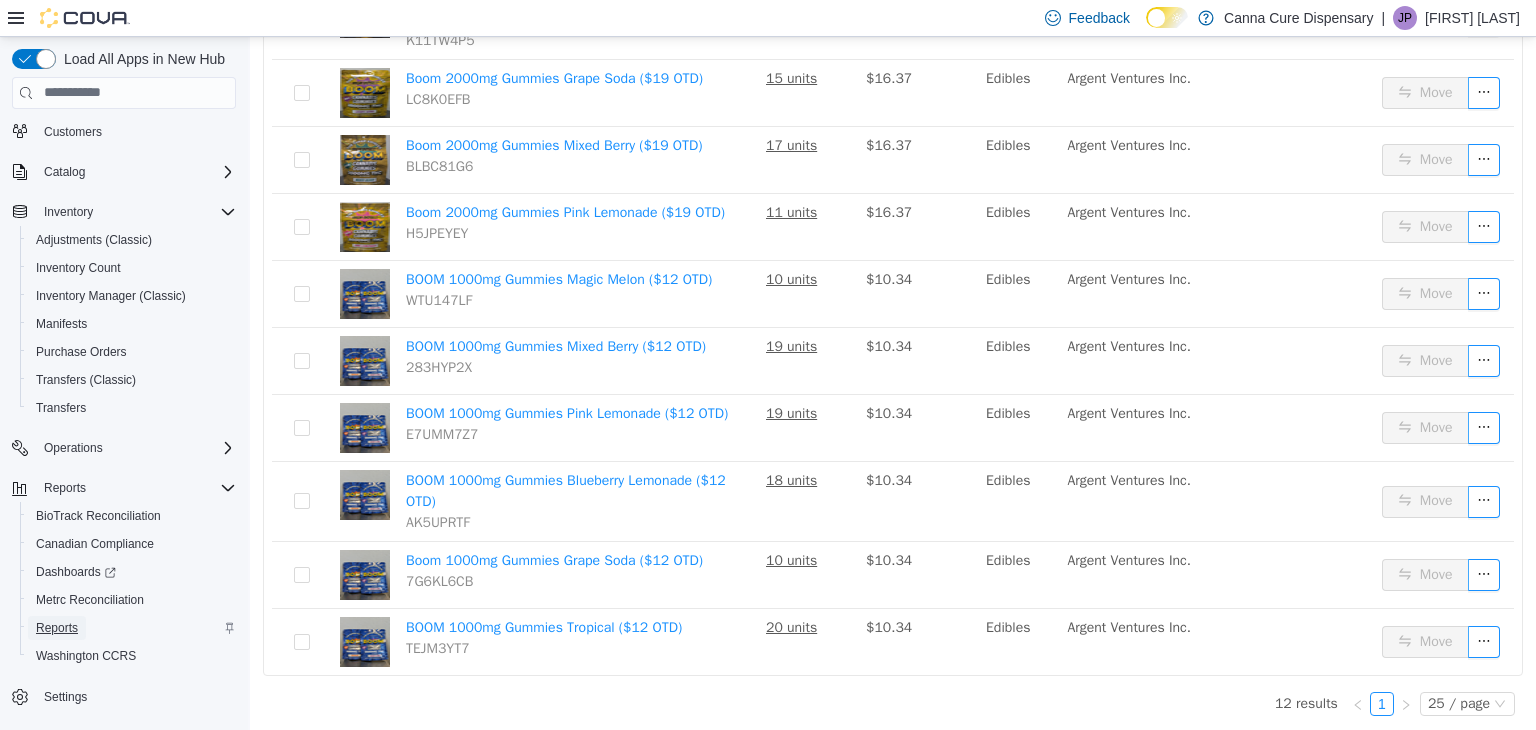 click on "Reports" at bounding box center [57, 628] 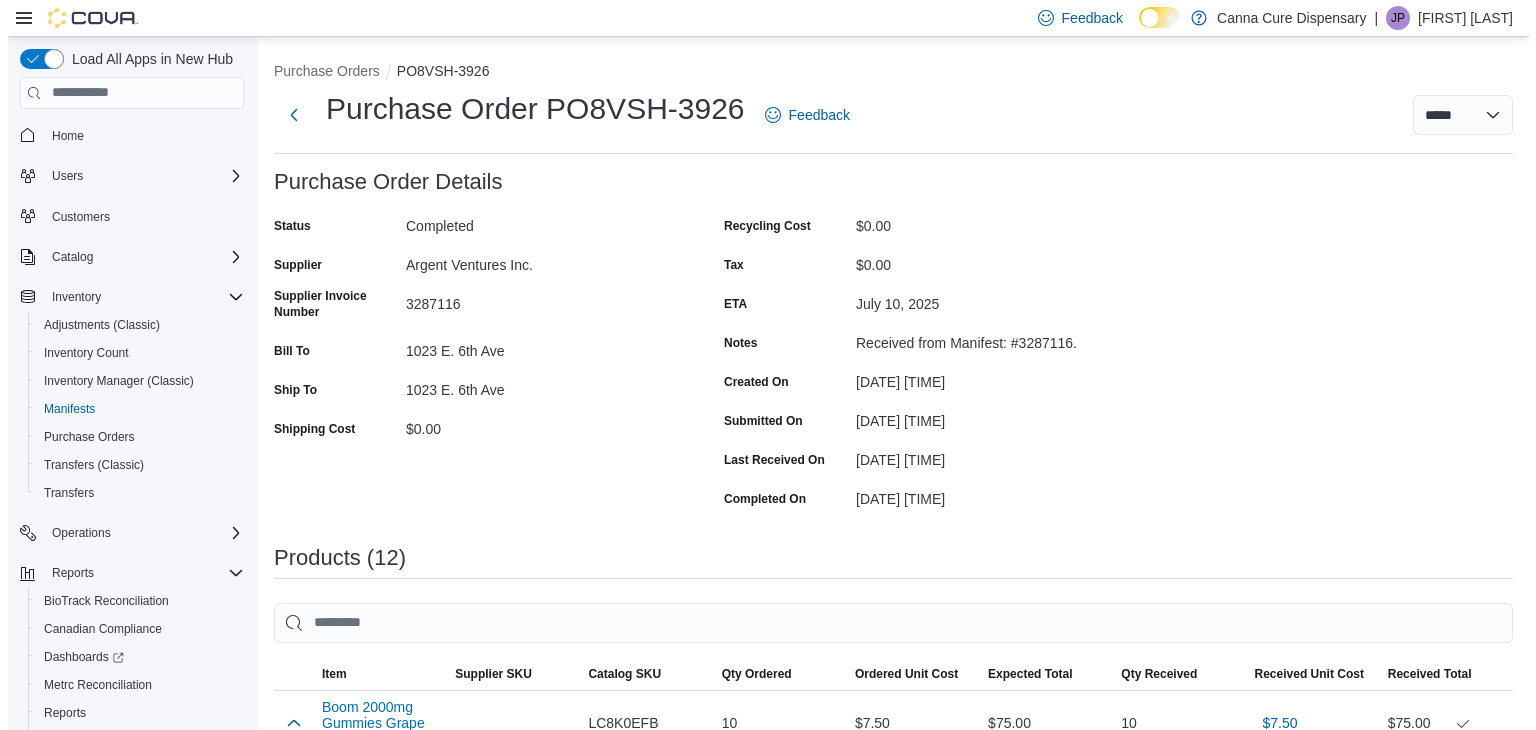 scroll, scrollTop: 0, scrollLeft: 0, axis: both 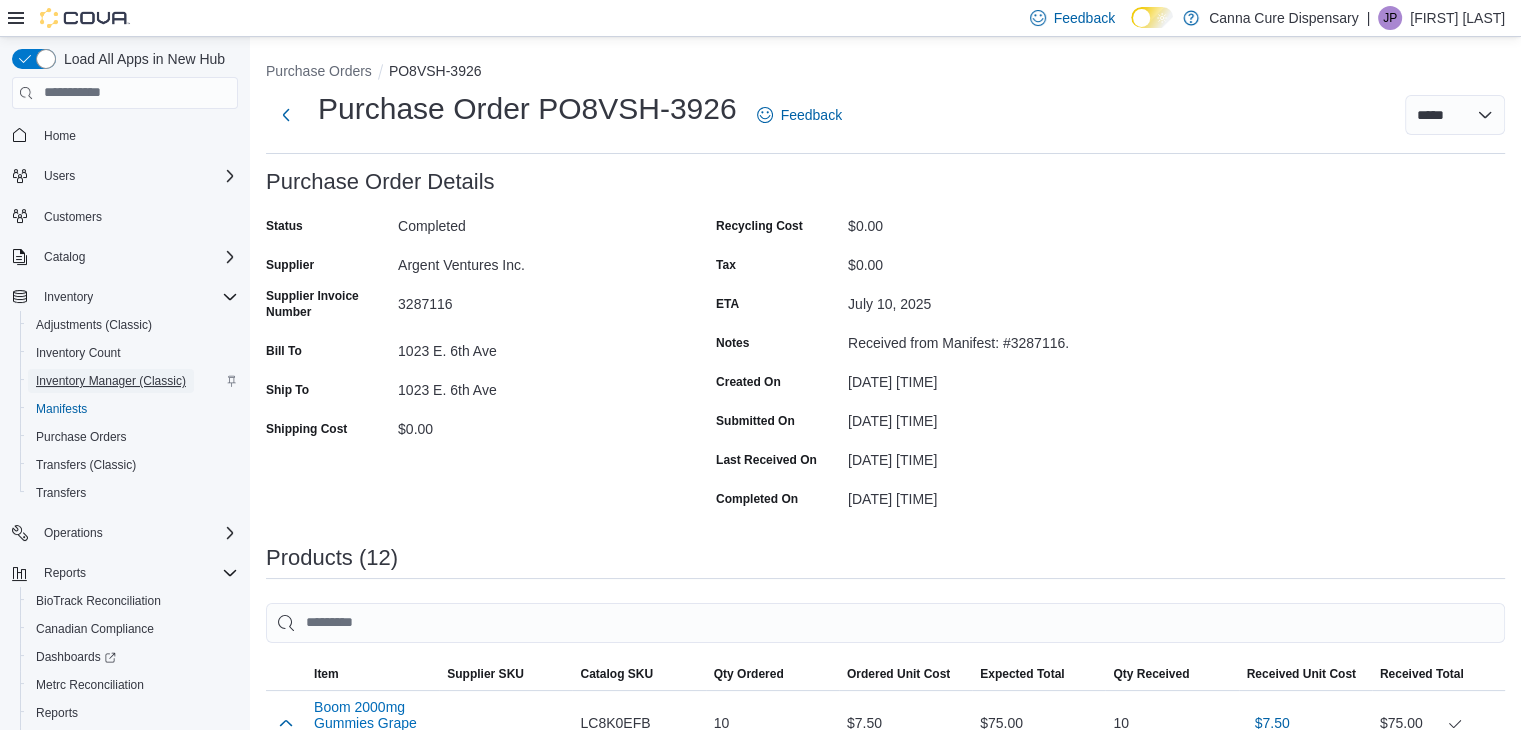 click on "Inventory Manager (Classic)" at bounding box center (111, 381) 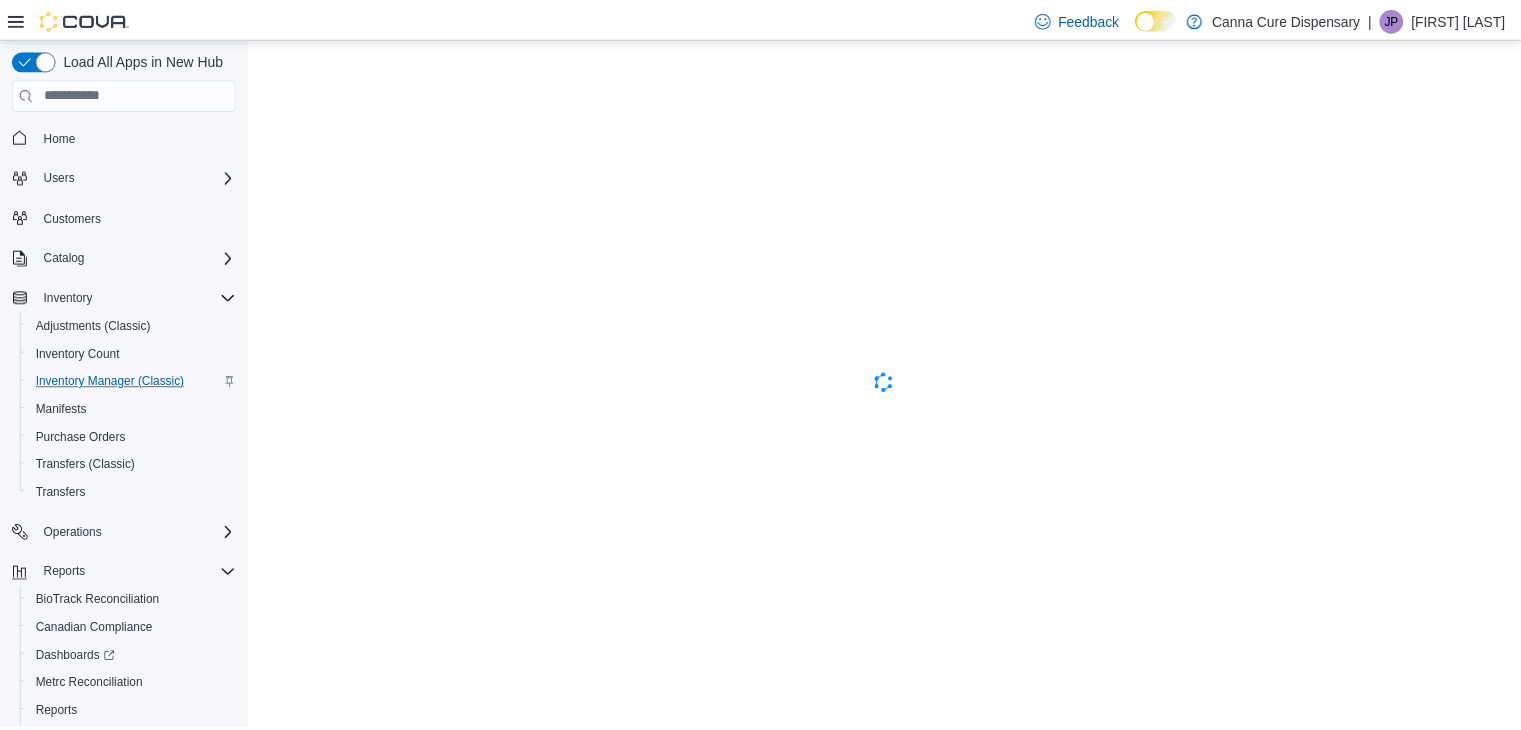 scroll, scrollTop: 0, scrollLeft: 0, axis: both 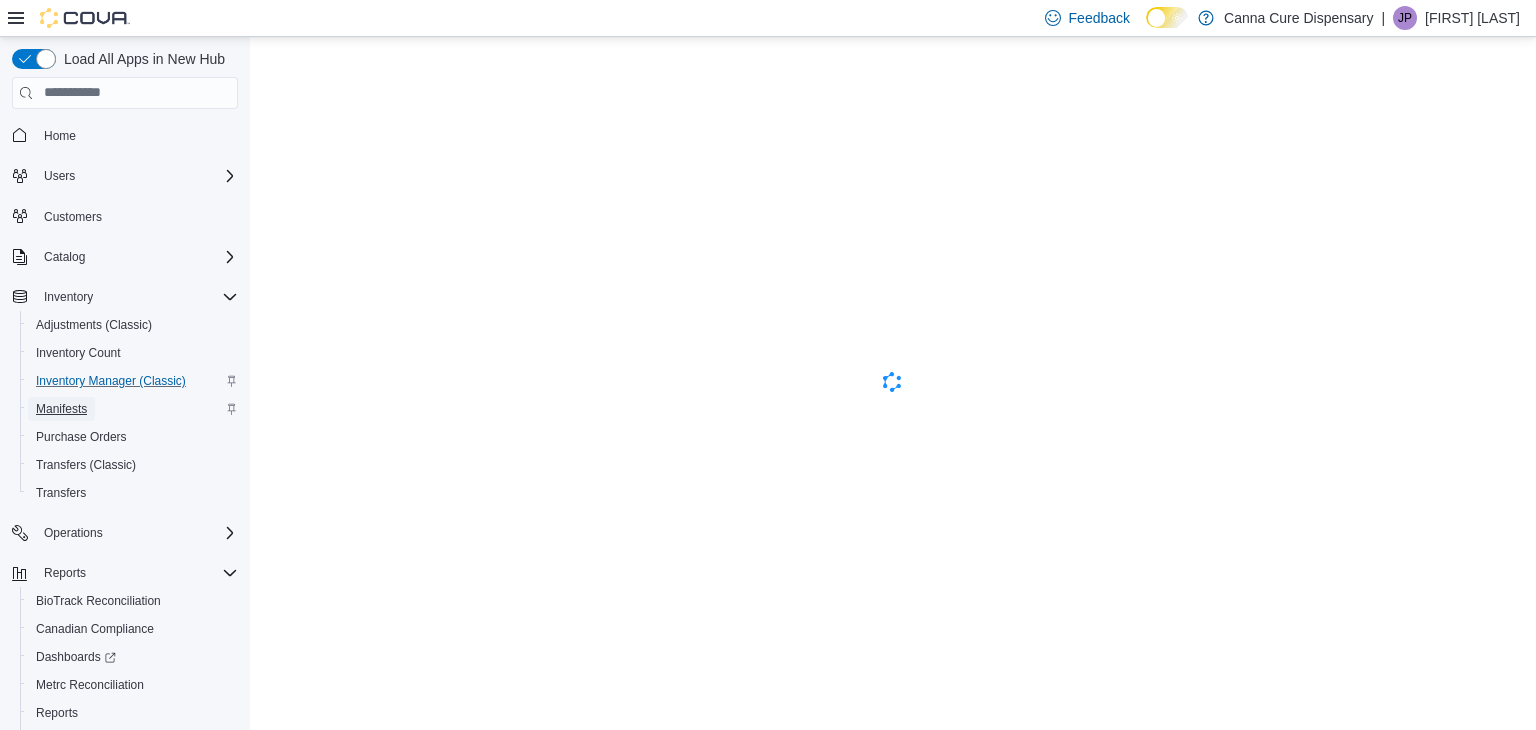 click on "Manifests" at bounding box center (61, 409) 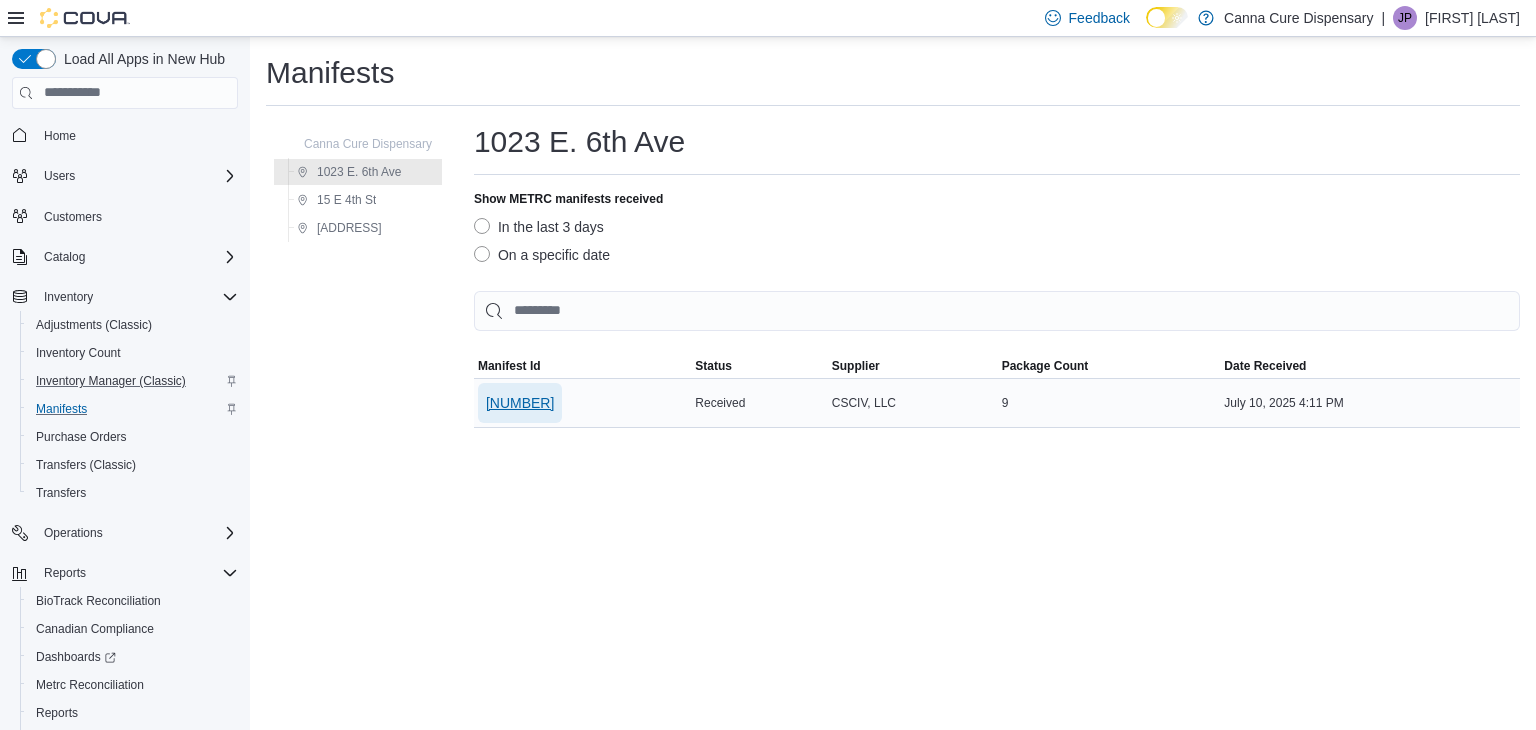 click on "[NUMBER]" at bounding box center (520, 403) 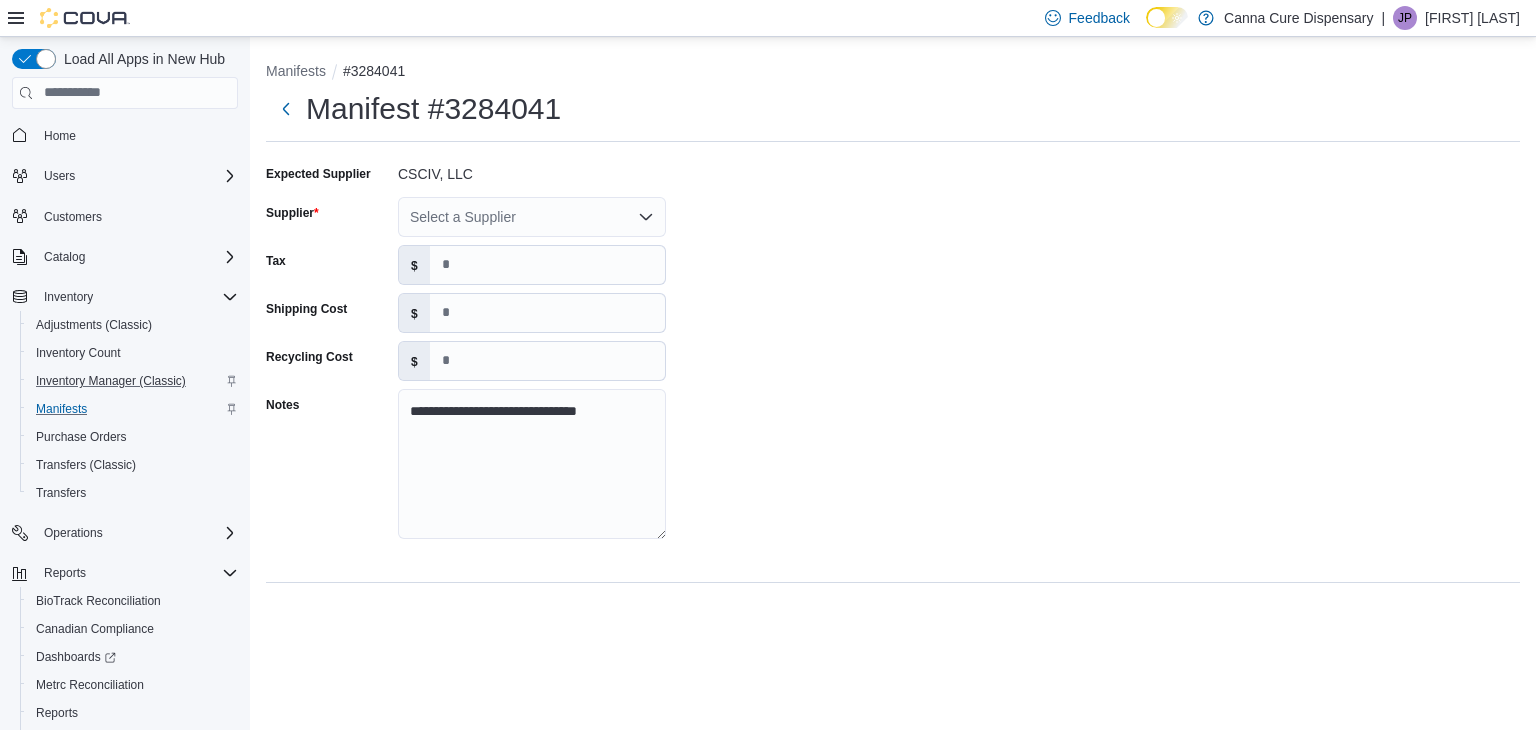 click on "Select a Supplier" at bounding box center (532, 217) 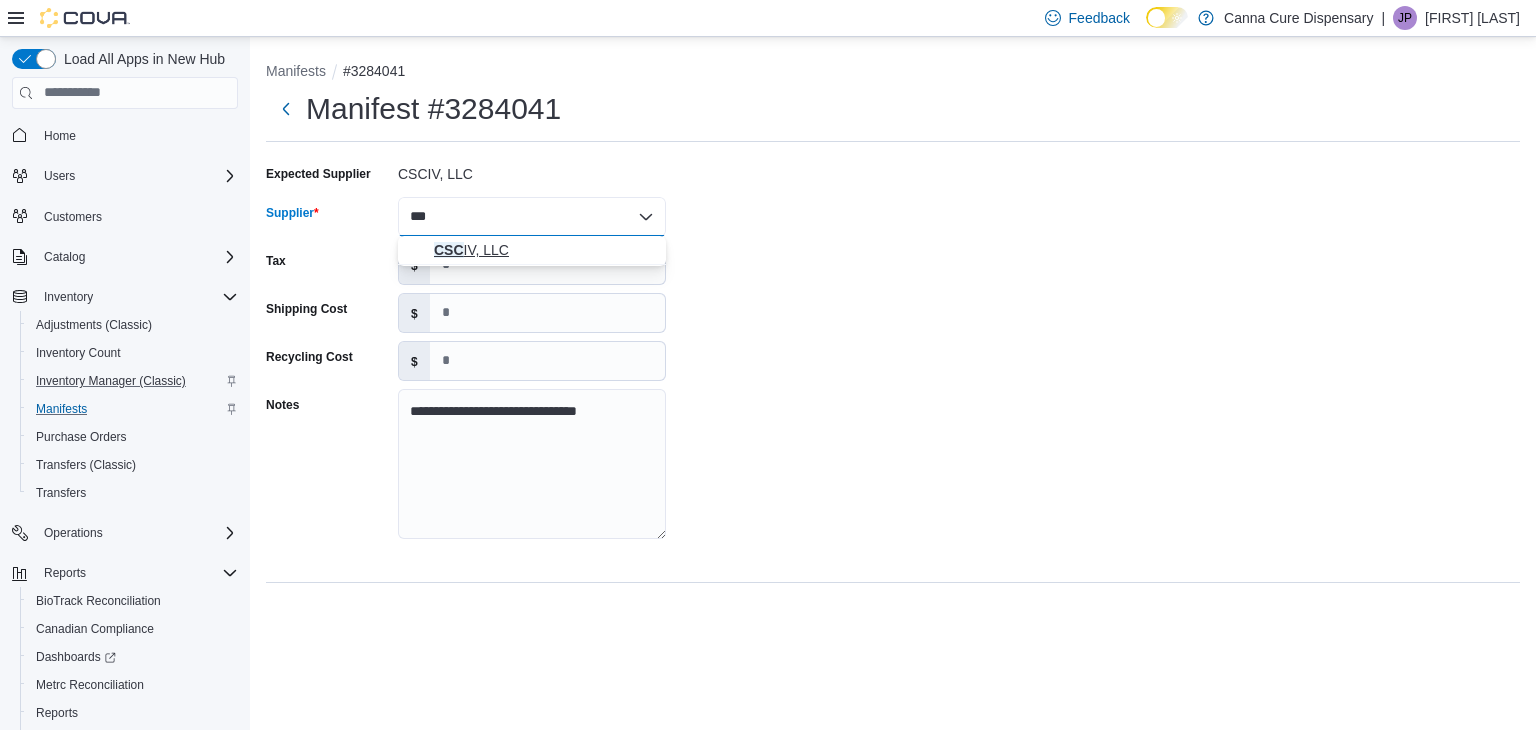 type on "***" 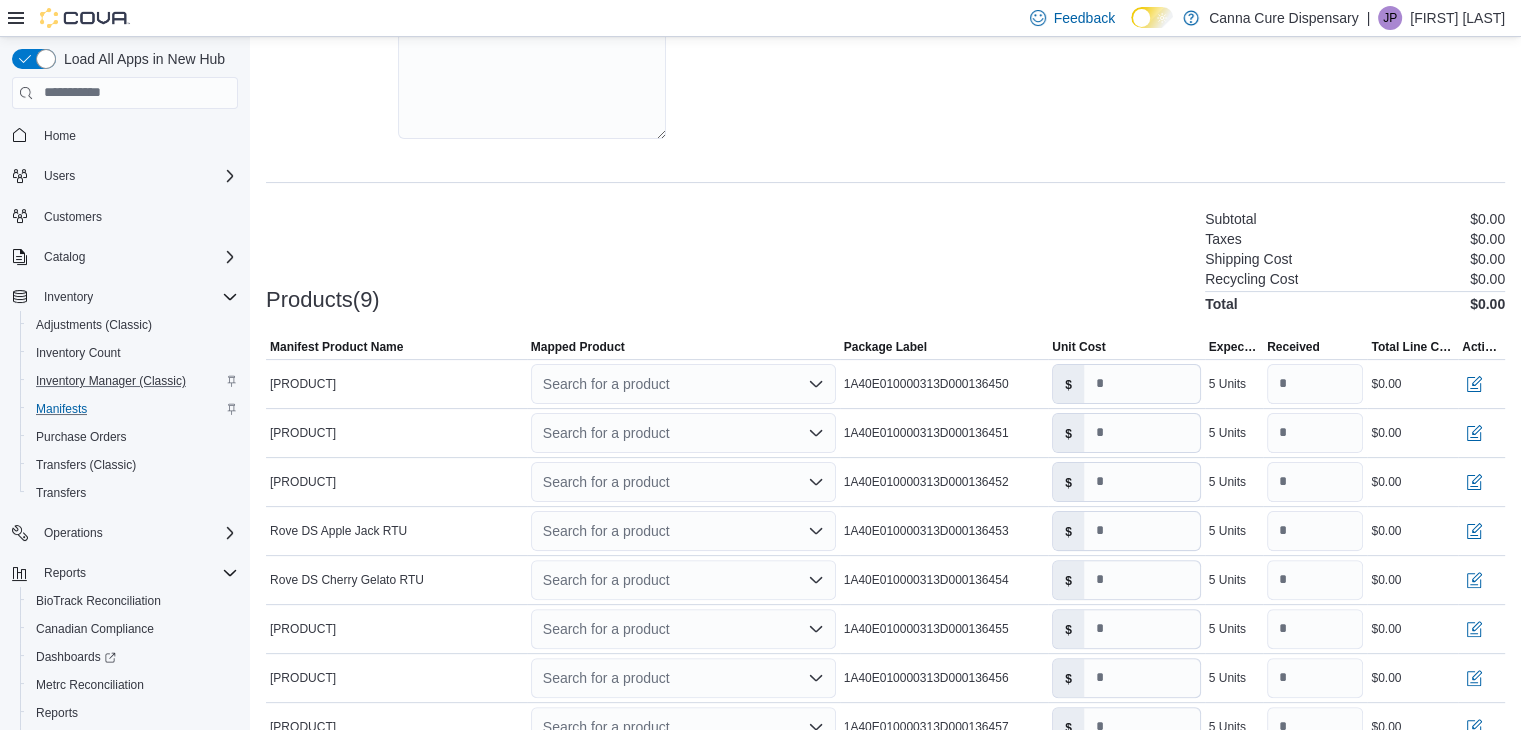 scroll, scrollTop: 500, scrollLeft: 0, axis: vertical 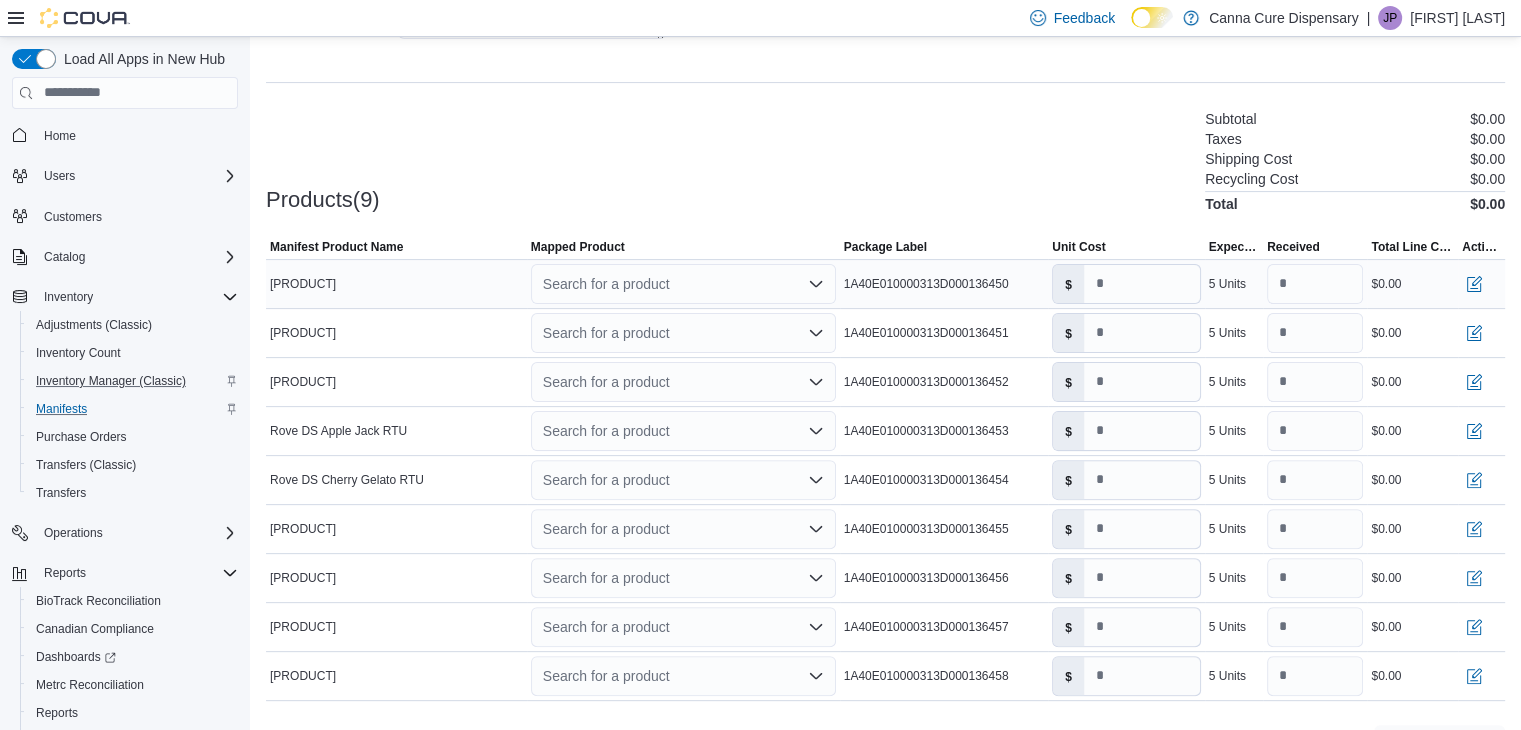 click on "Search for a product" at bounding box center (683, 284) 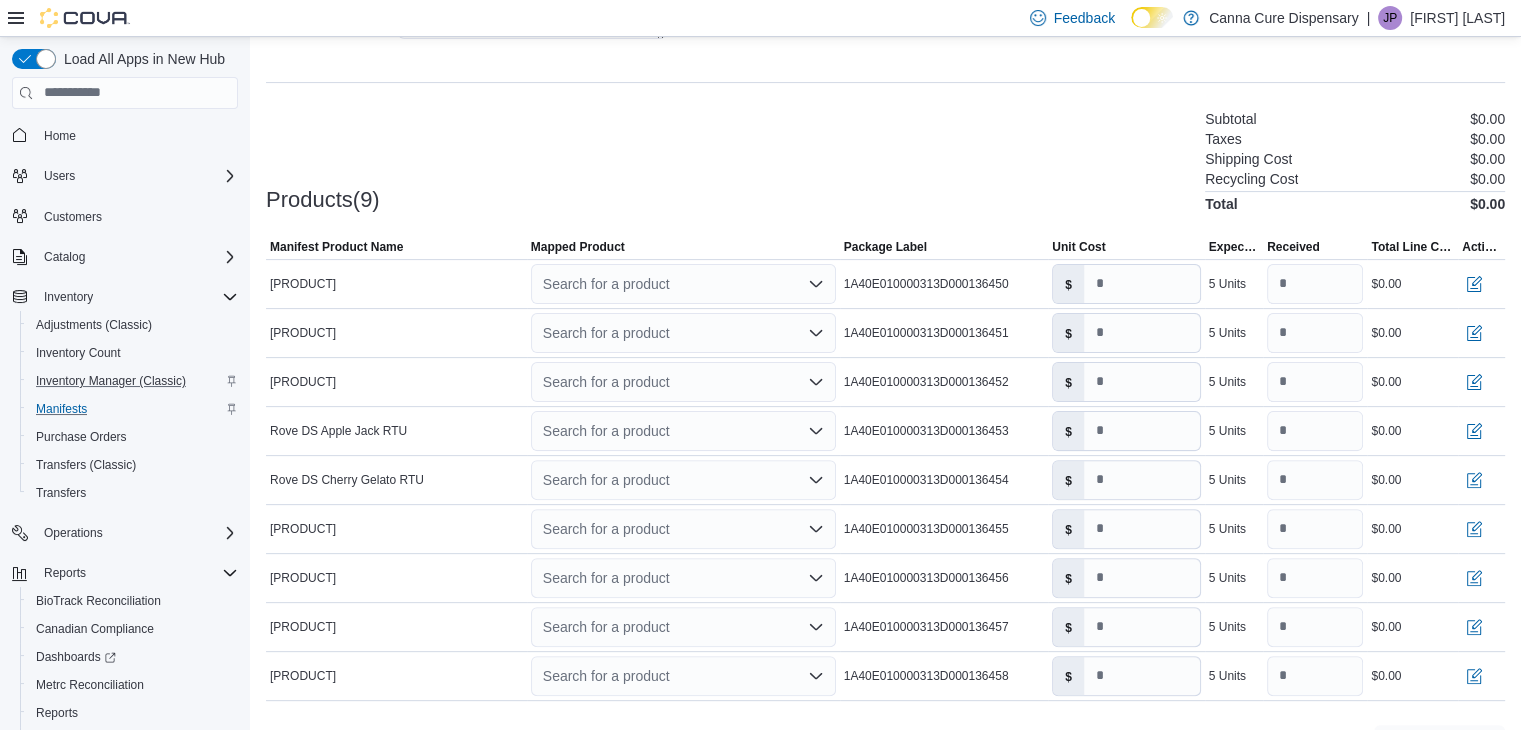 click at bounding box center [885, 224] 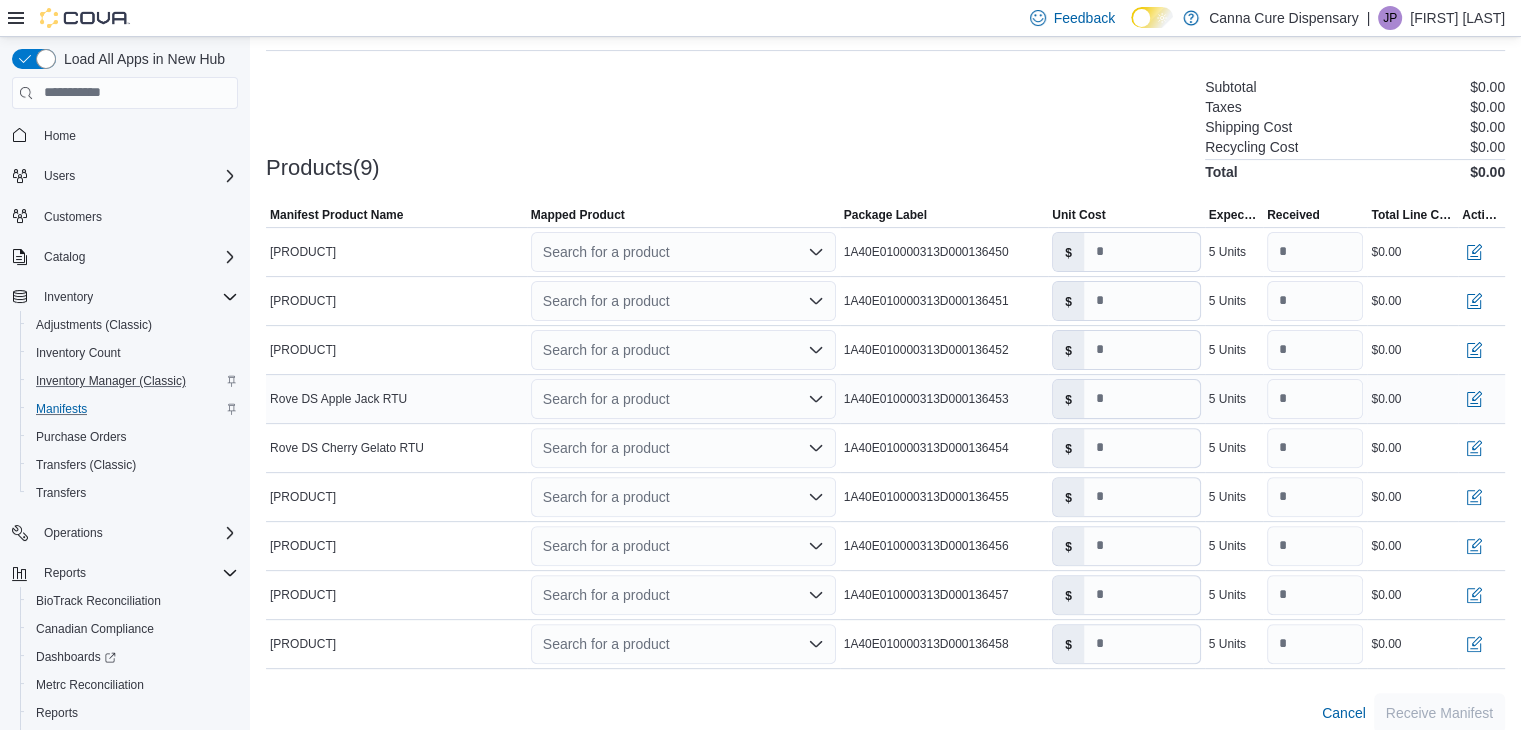 scroll, scrollTop: 548, scrollLeft: 0, axis: vertical 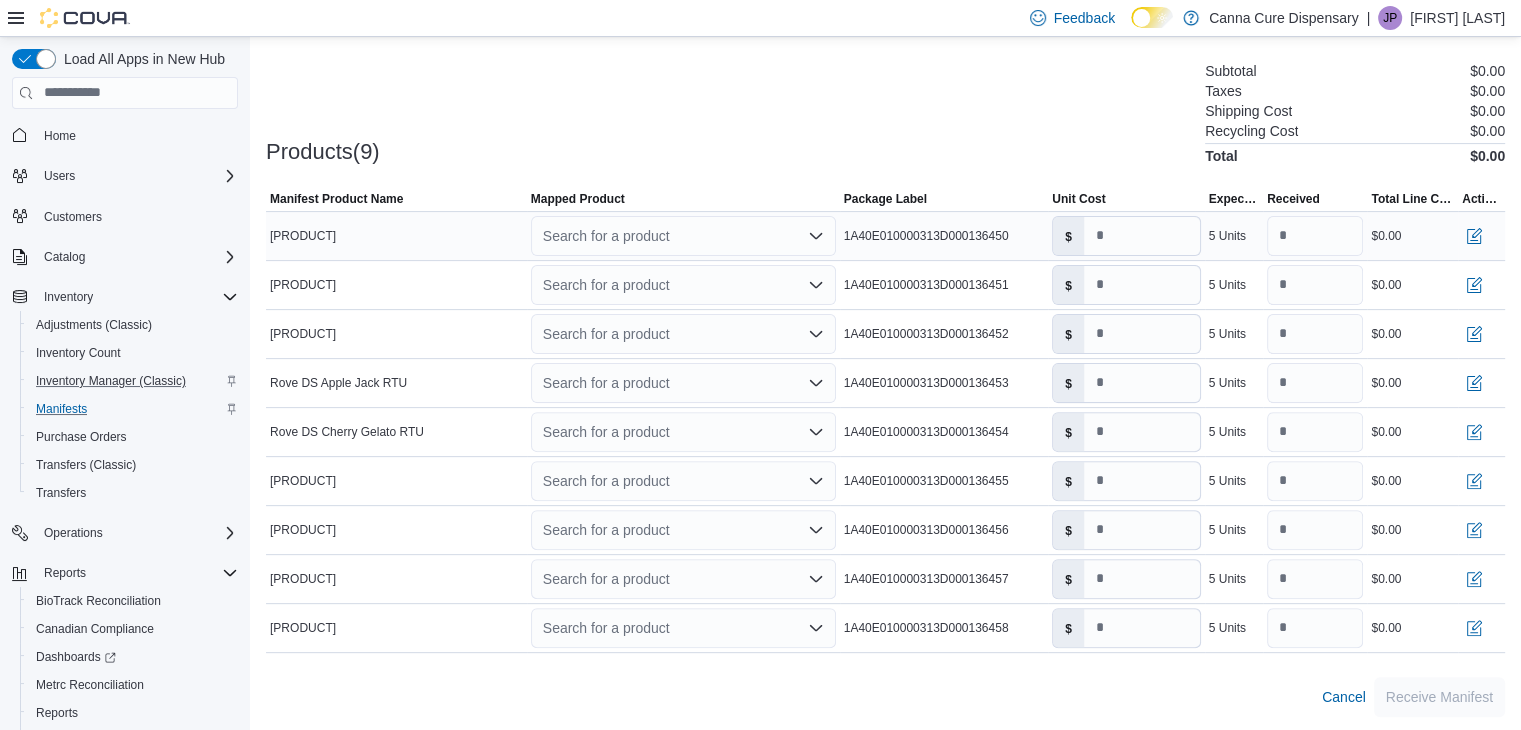 click on "[PRODUCT]" at bounding box center [396, 236] 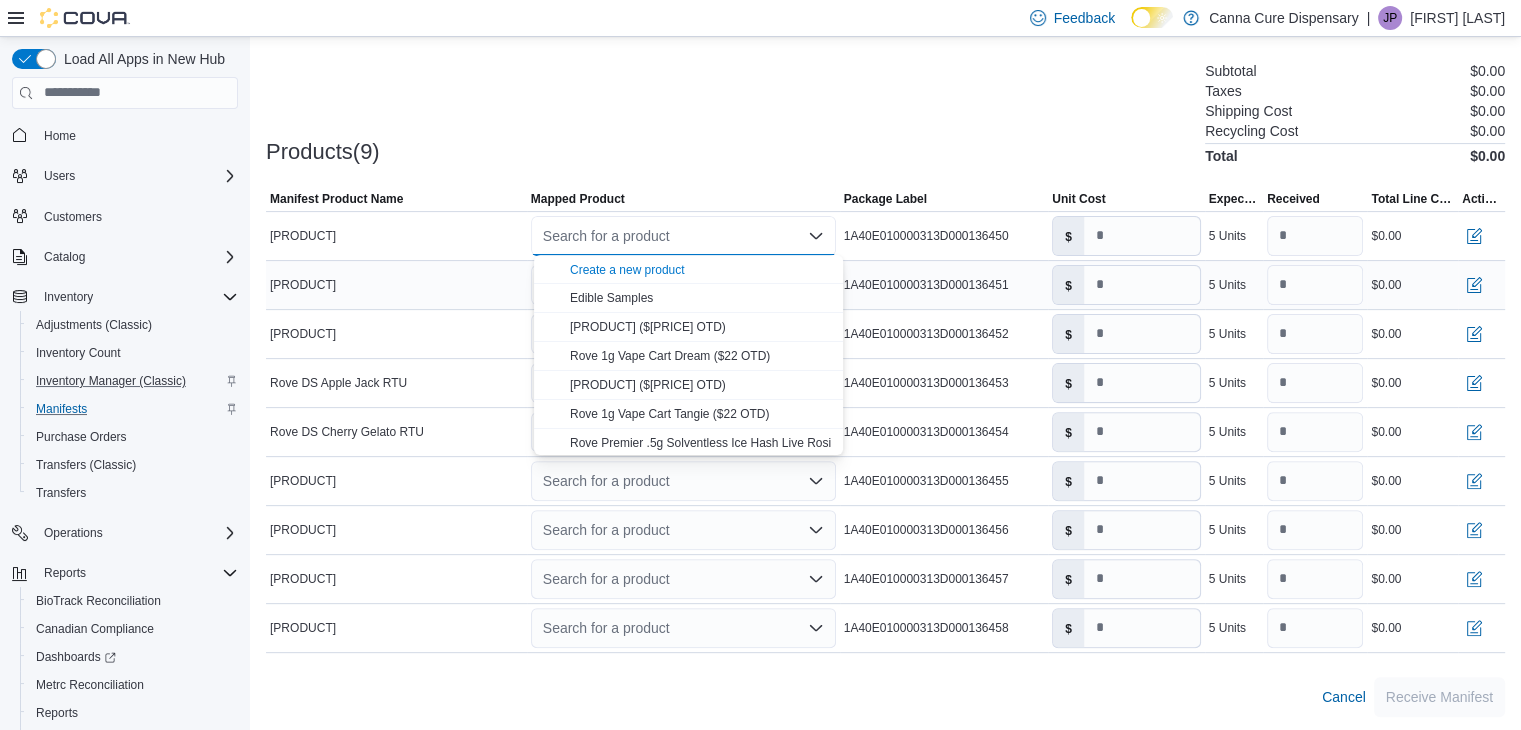 click on "[PRODUCT]" at bounding box center (396, 285) 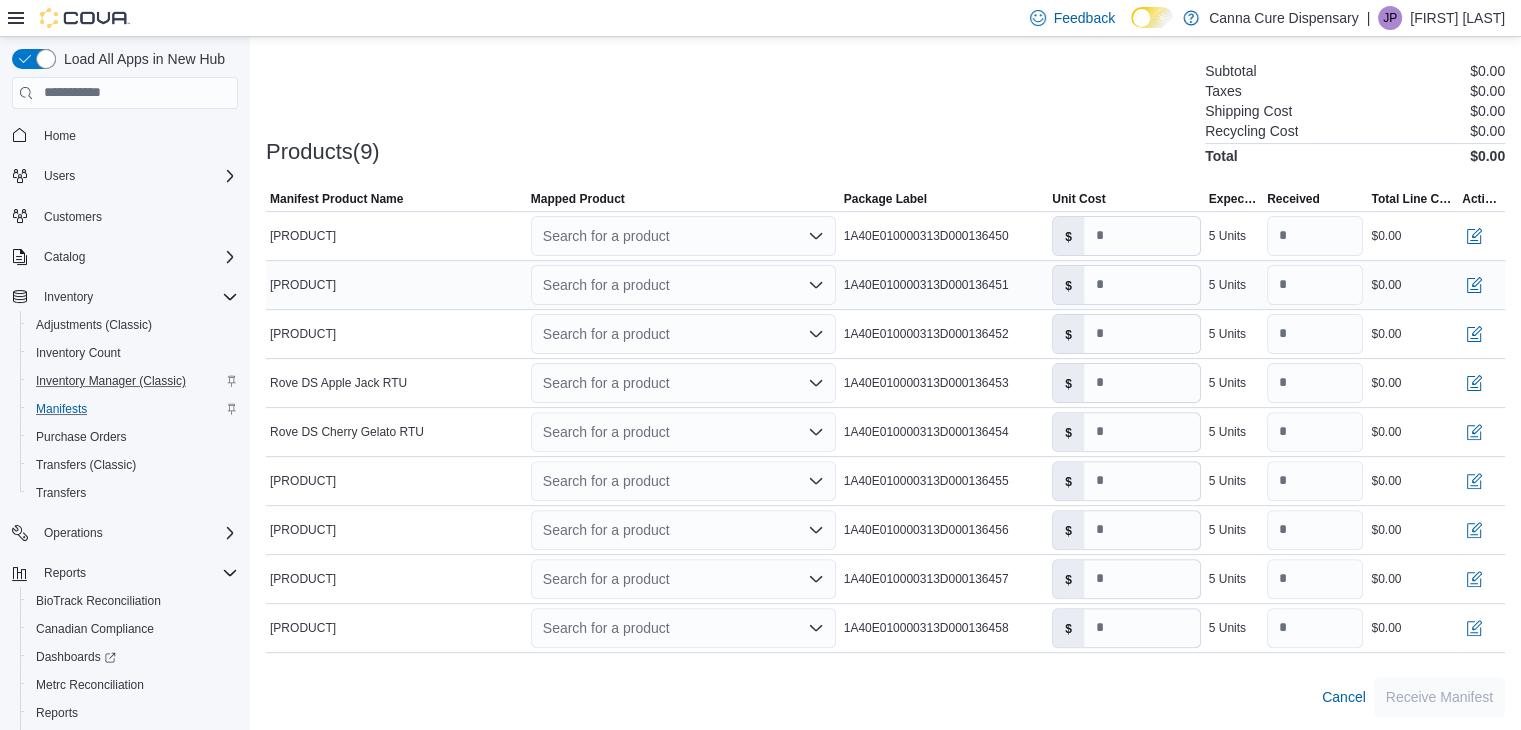 click on "Search for a product" at bounding box center (683, 285) 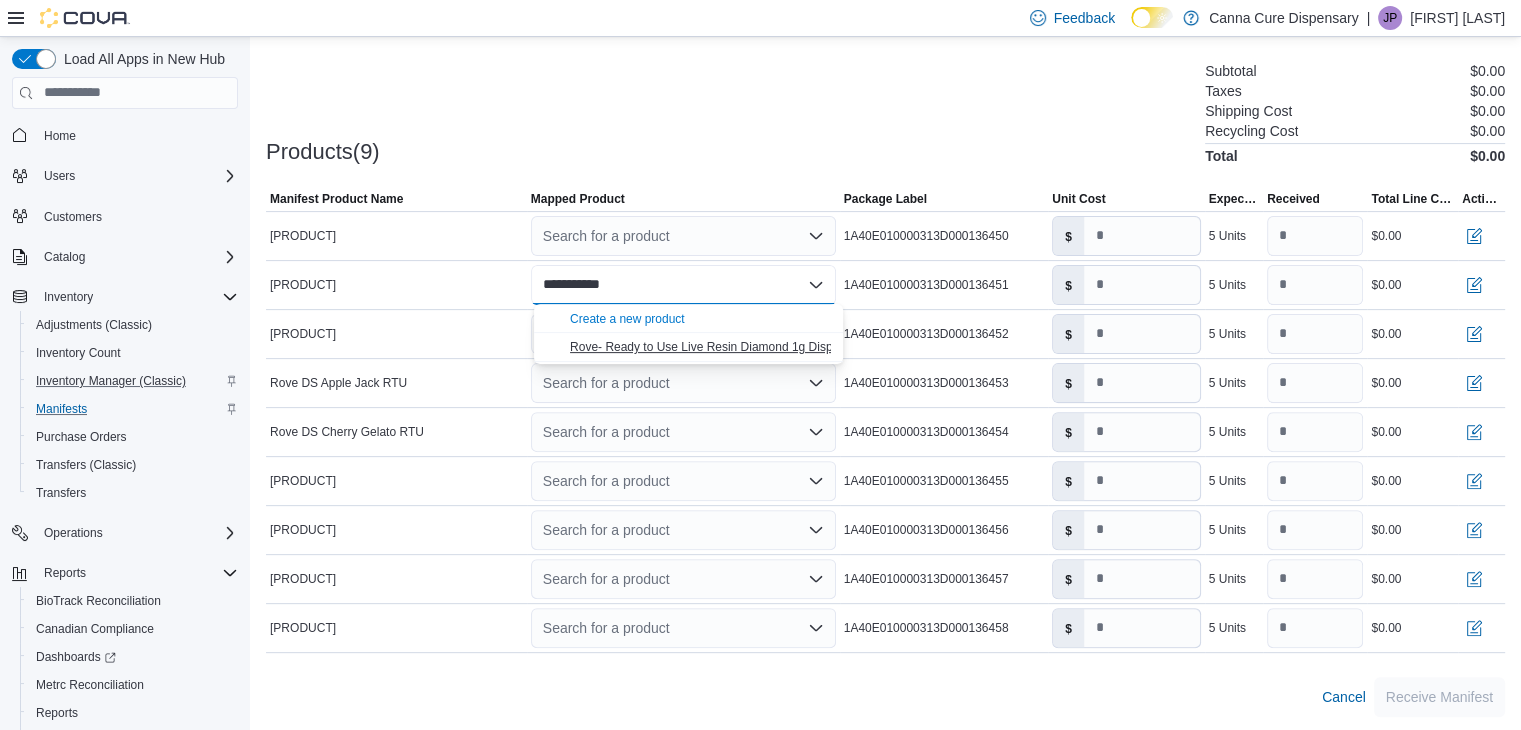 type on "**********" 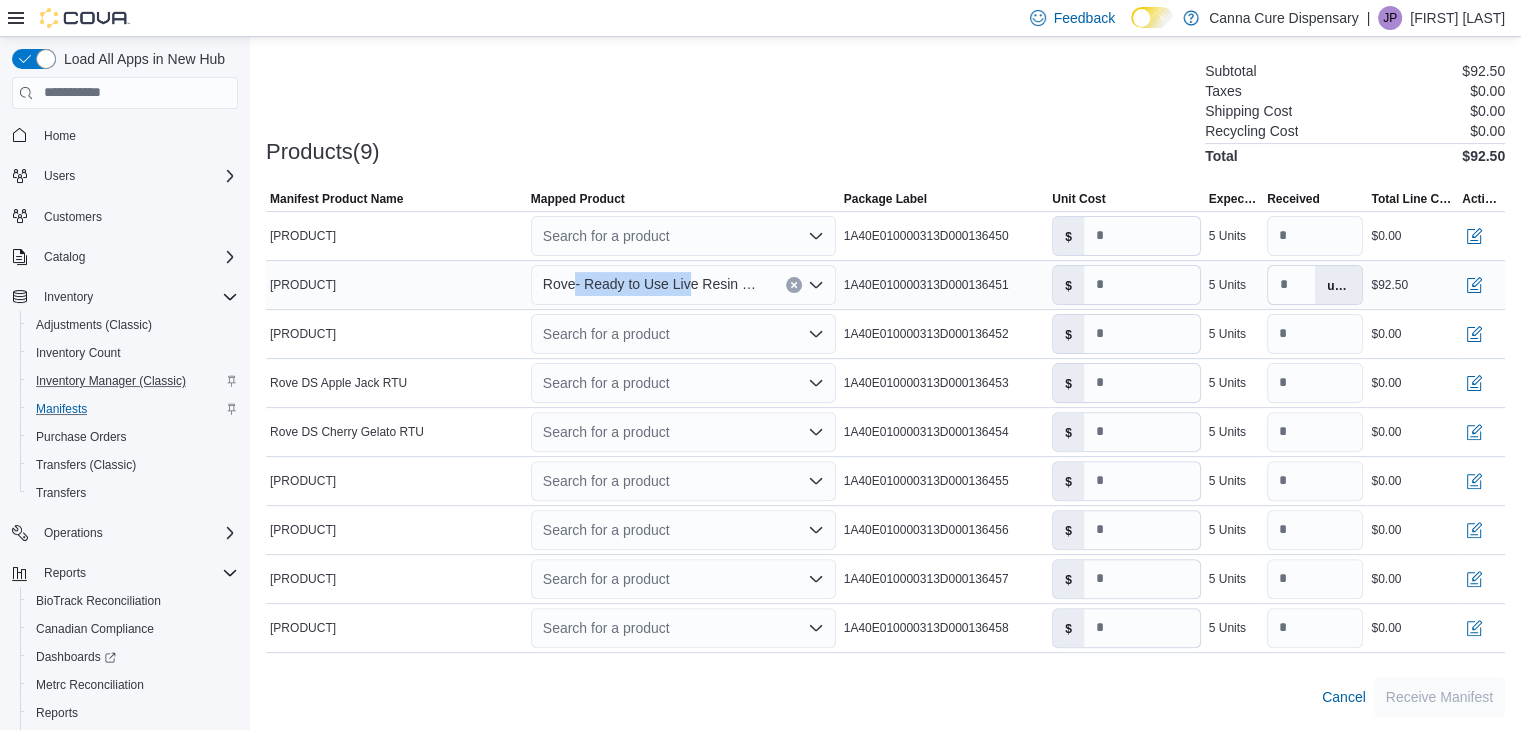 drag, startPoint x: 588, startPoint y: 278, endPoint x: 688, endPoint y: 293, distance: 101.118744 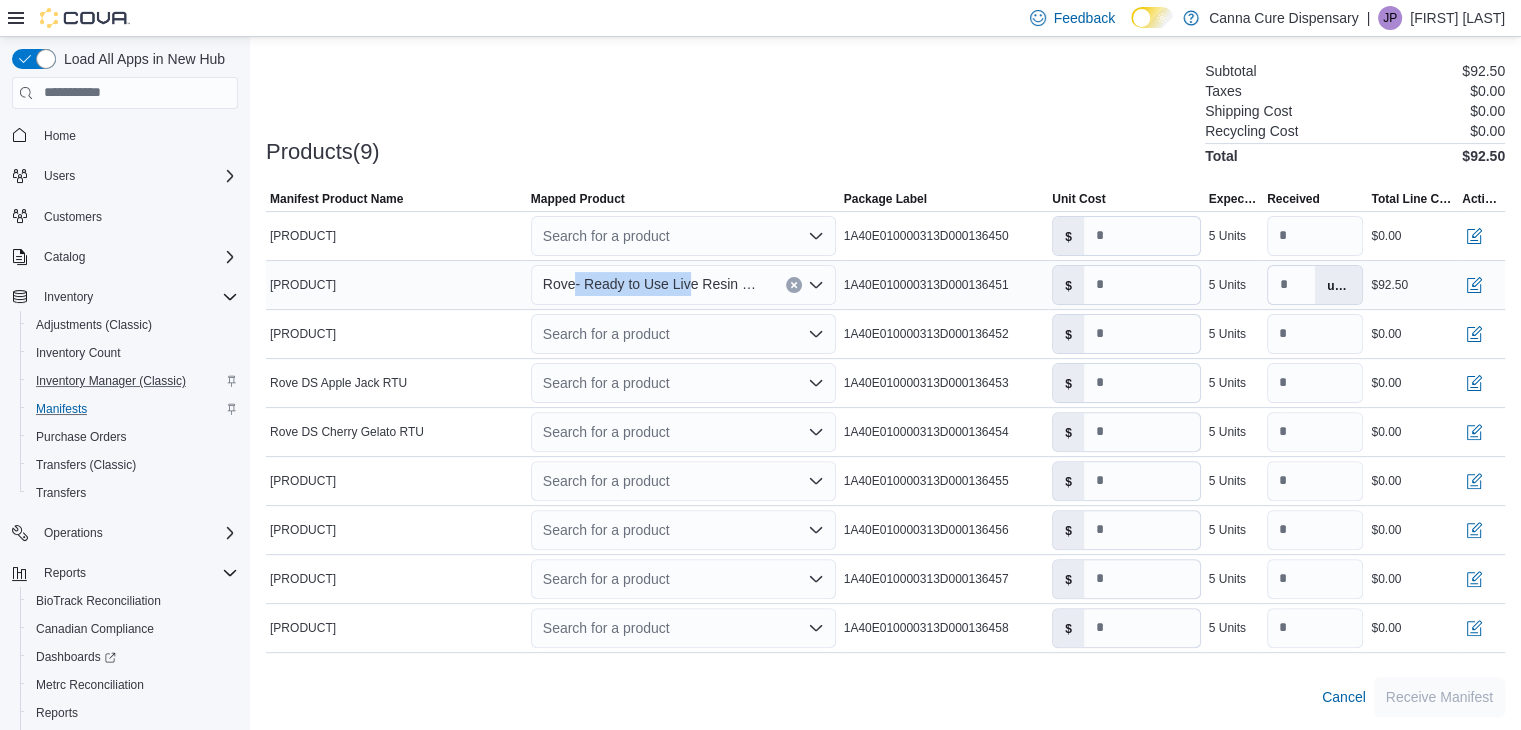 click on "Rove- Ready to Use Live Resin Diamond 1g Disposable Fruit punch ($36 OTD)" at bounding box center [654, 284] 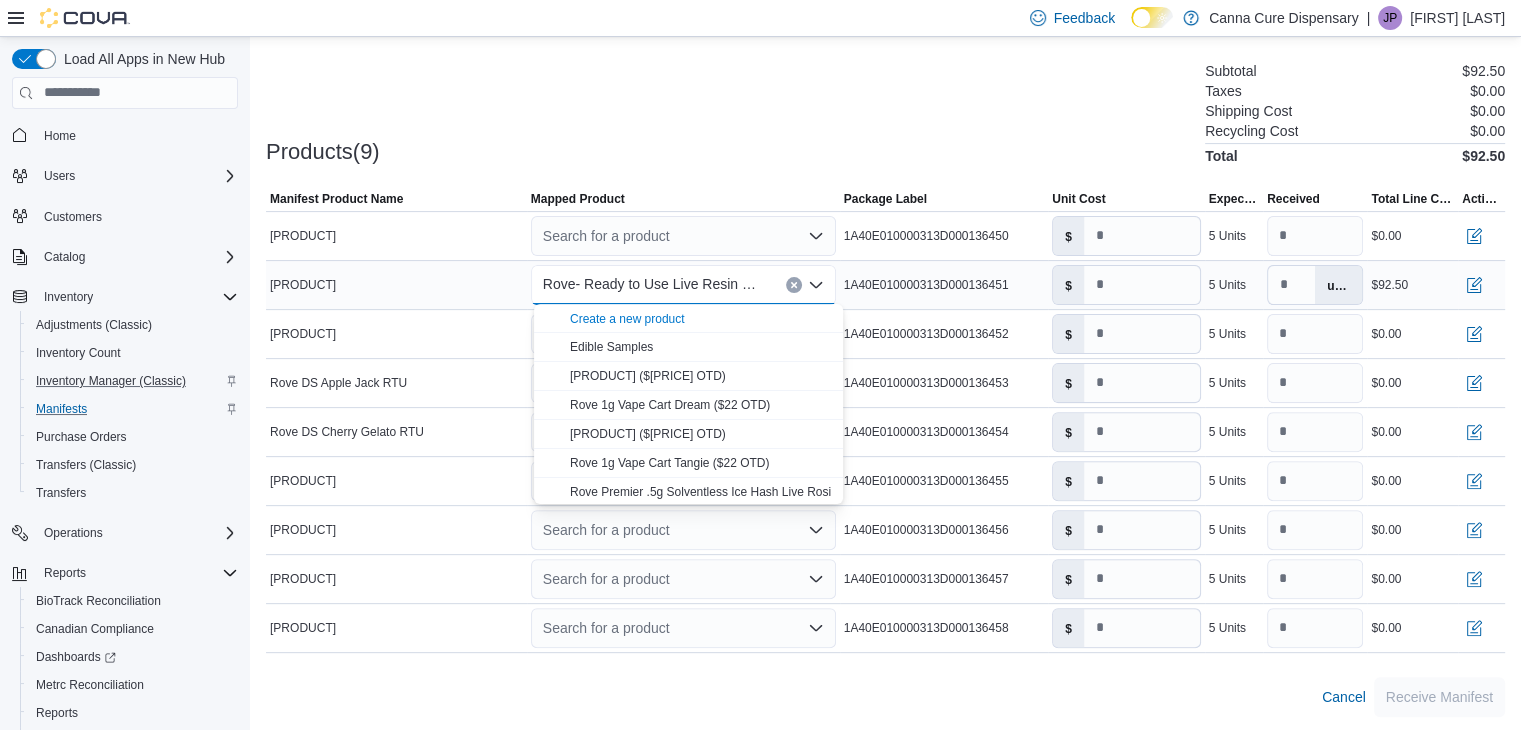 drag, startPoint x: 686, startPoint y: 281, endPoint x: 674, endPoint y: 285, distance: 12.649111 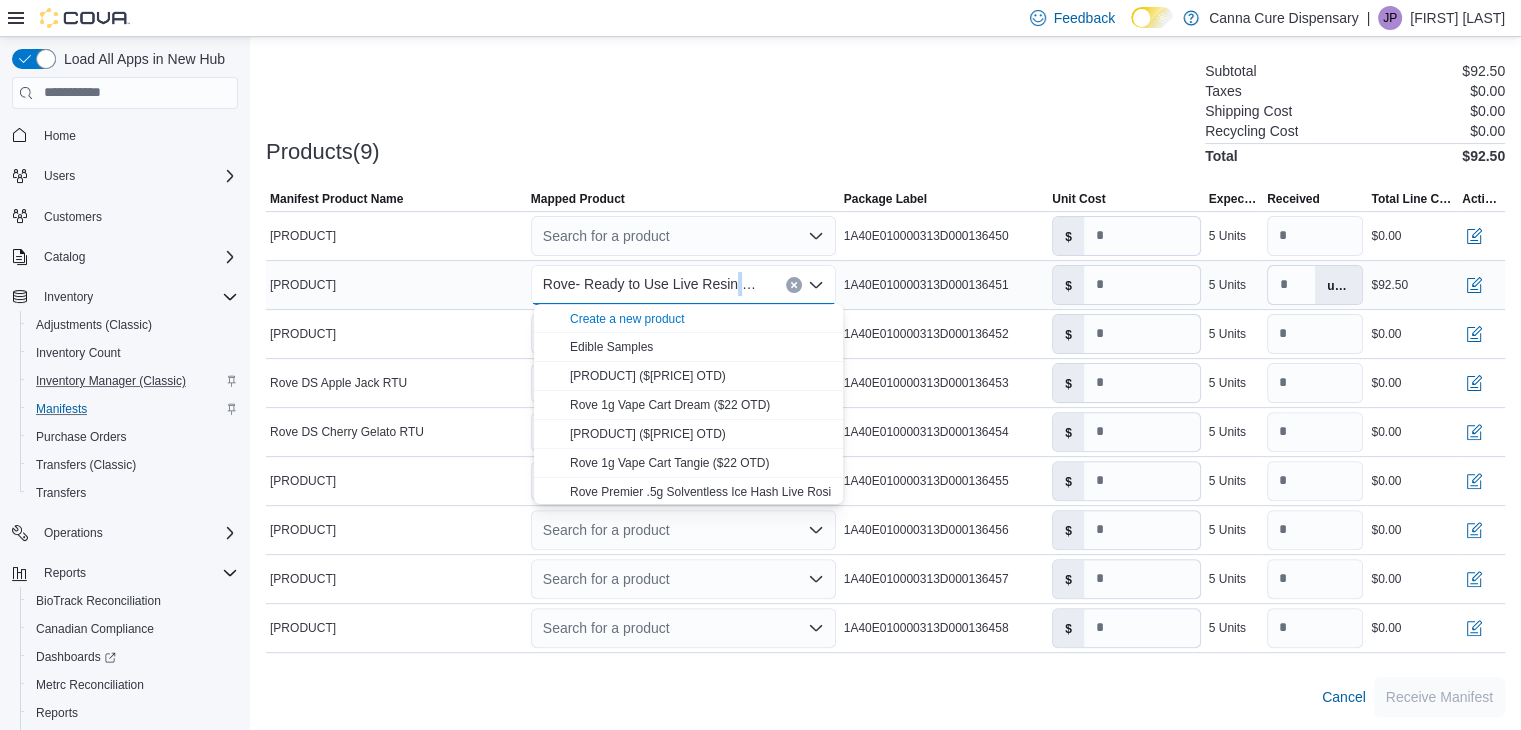 drag, startPoint x: 729, startPoint y: 276, endPoint x: 760, endPoint y: 283, distance: 31.780497 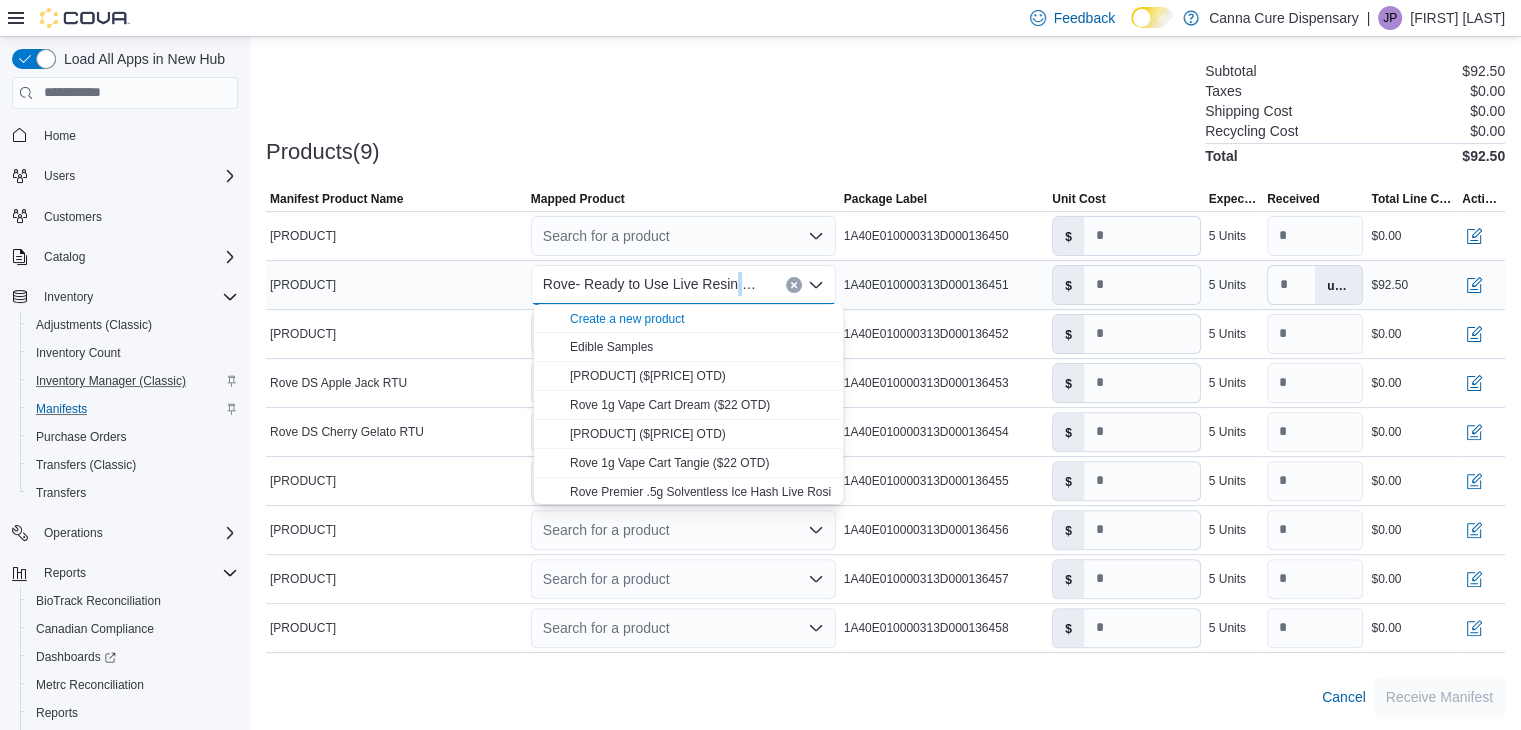 click on "Rove- Ready to Use Live Resin Diamond 1g Disposable Fruit punch ($36 OTD)" at bounding box center [683, 285] 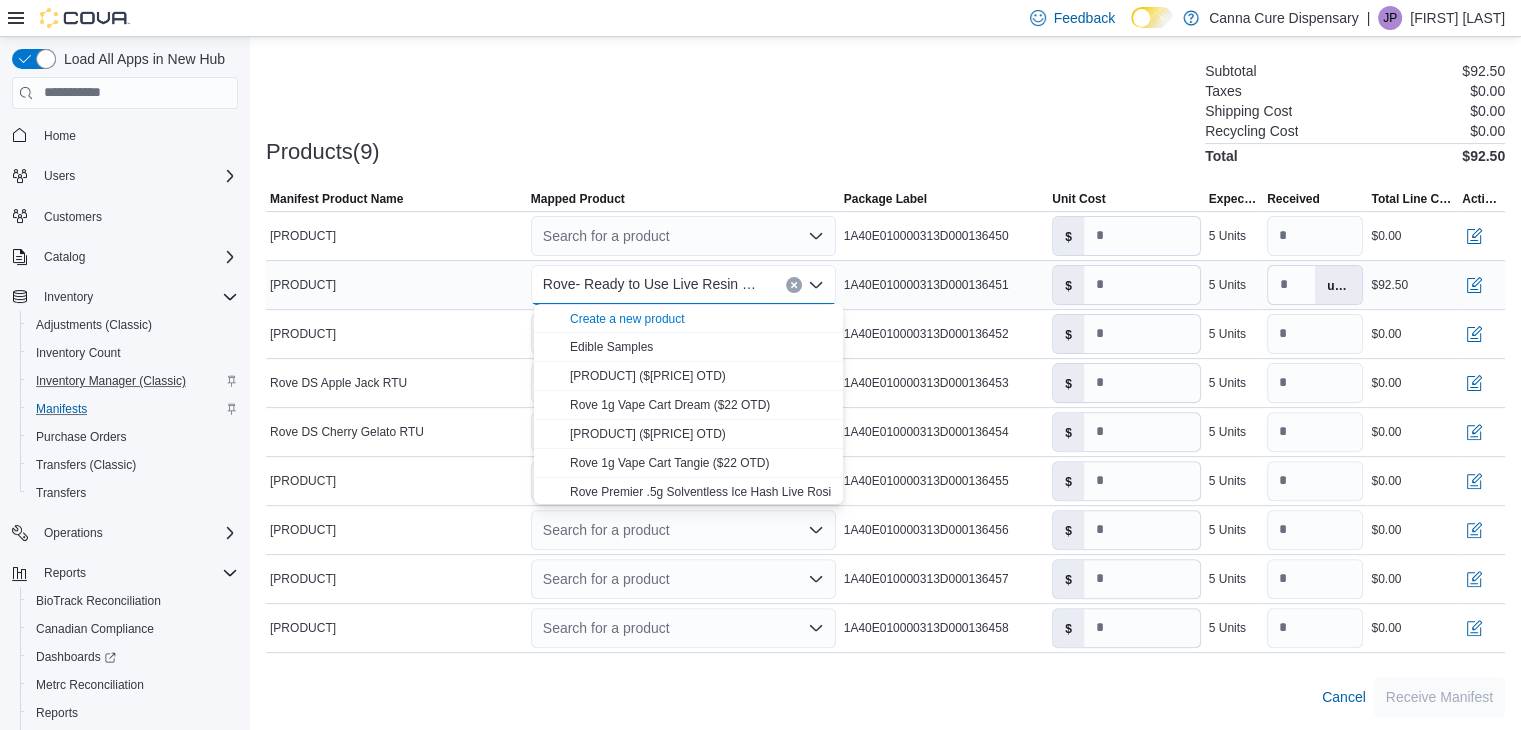 click at bounding box center [794, 285] 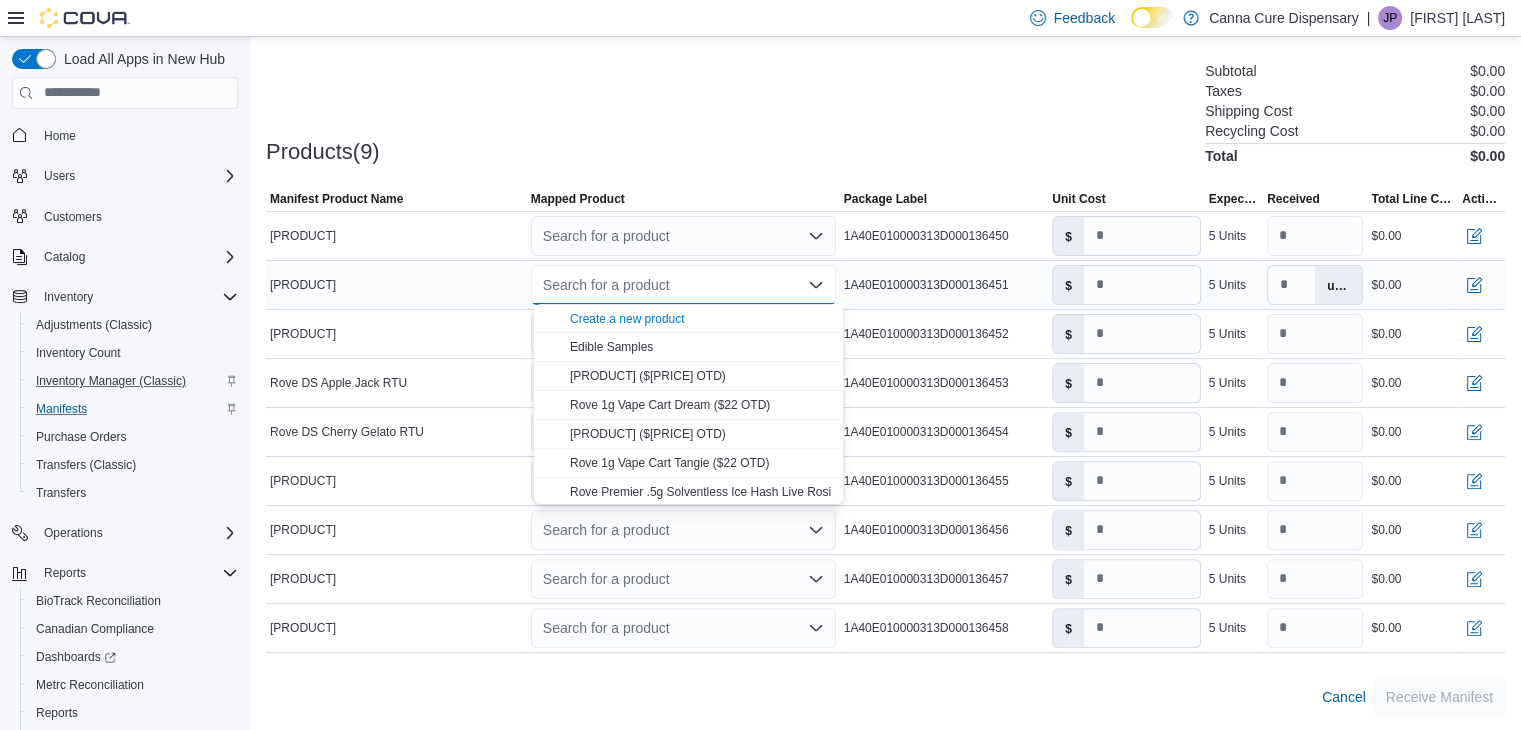 click on "Search for a product Combo box. Selected. Combo box input. Search for a product. Type some text or, to display a list of choices, press Down Arrow. To exit the list of choices, press Escape." at bounding box center (683, 285) 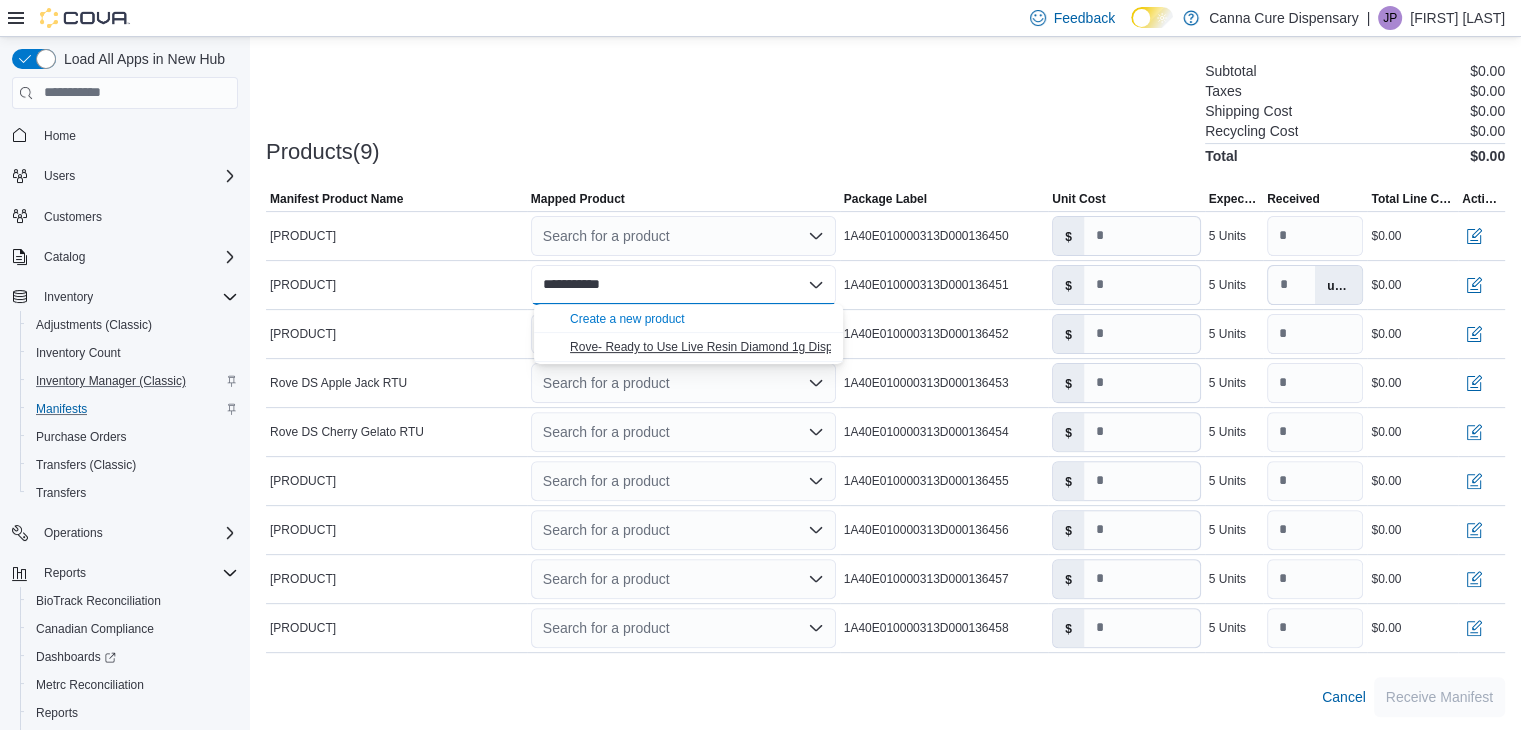 type on "**********" 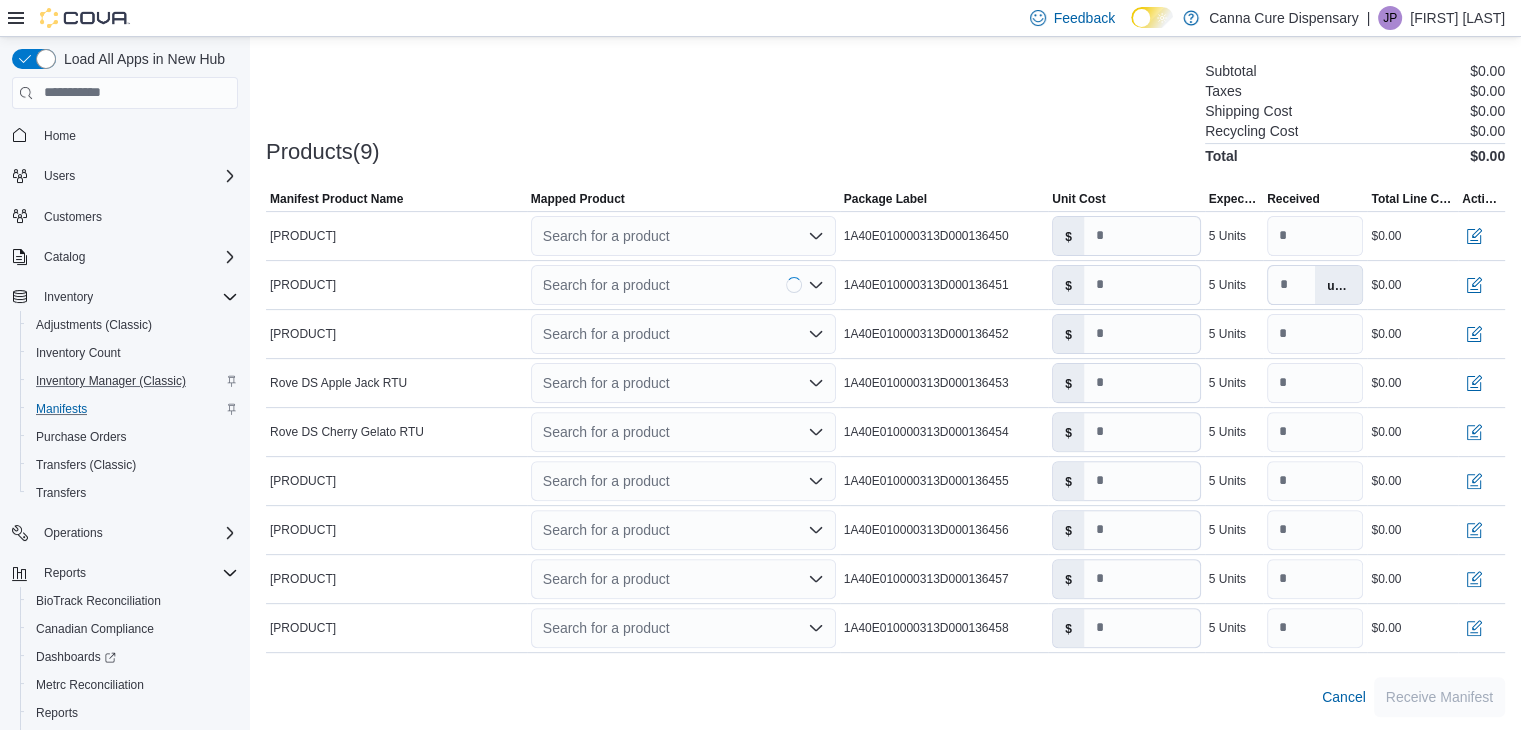 type 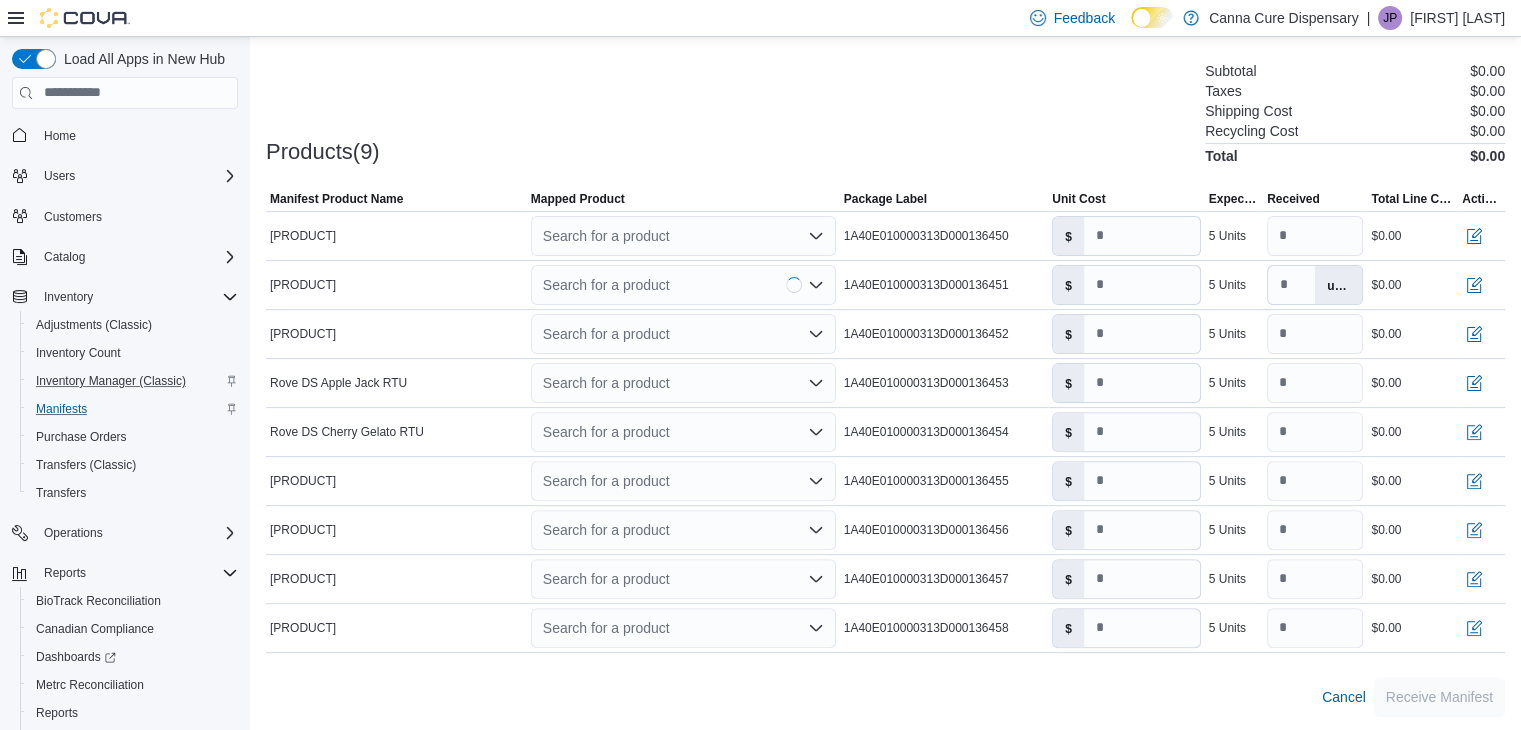 type on "****" 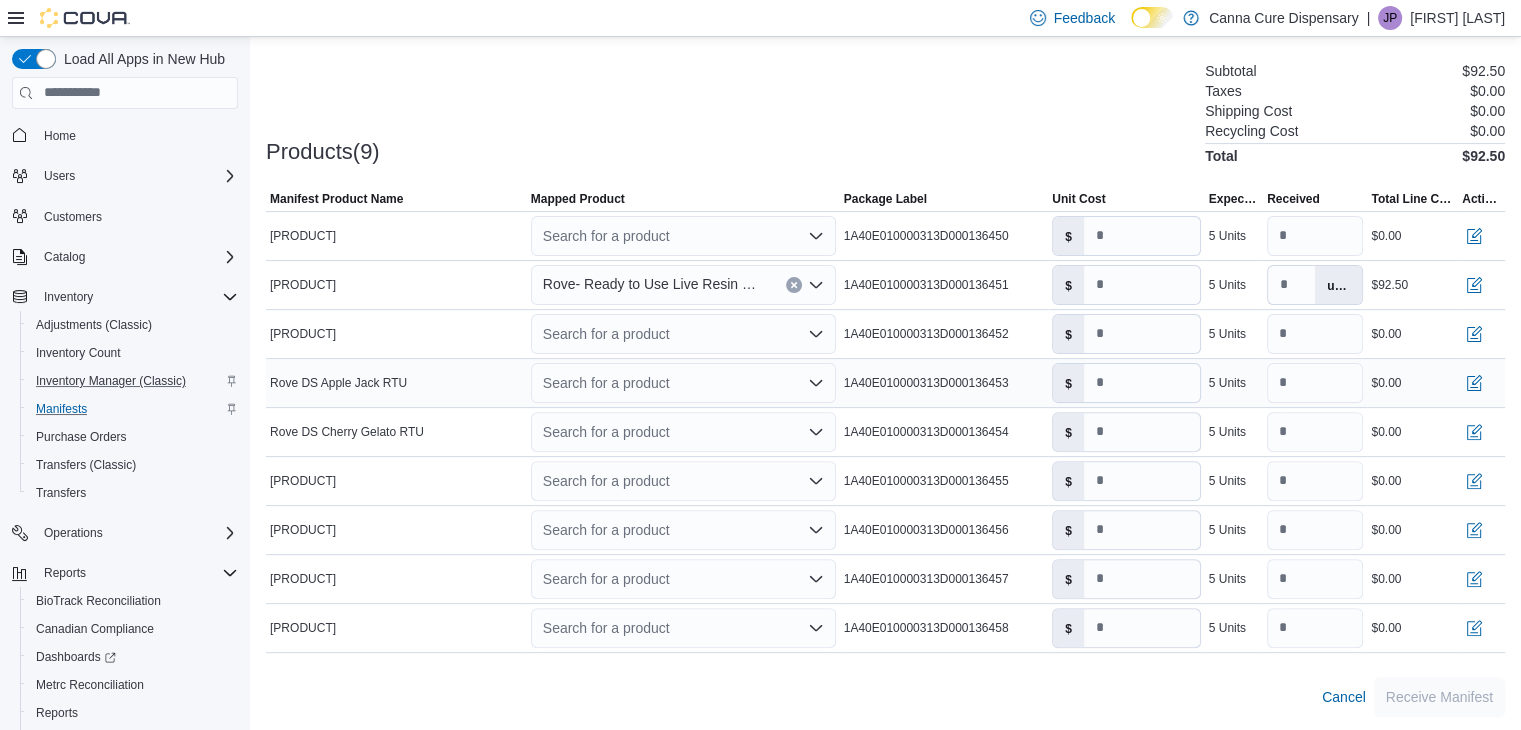 click on "Search for a product" at bounding box center [683, 383] 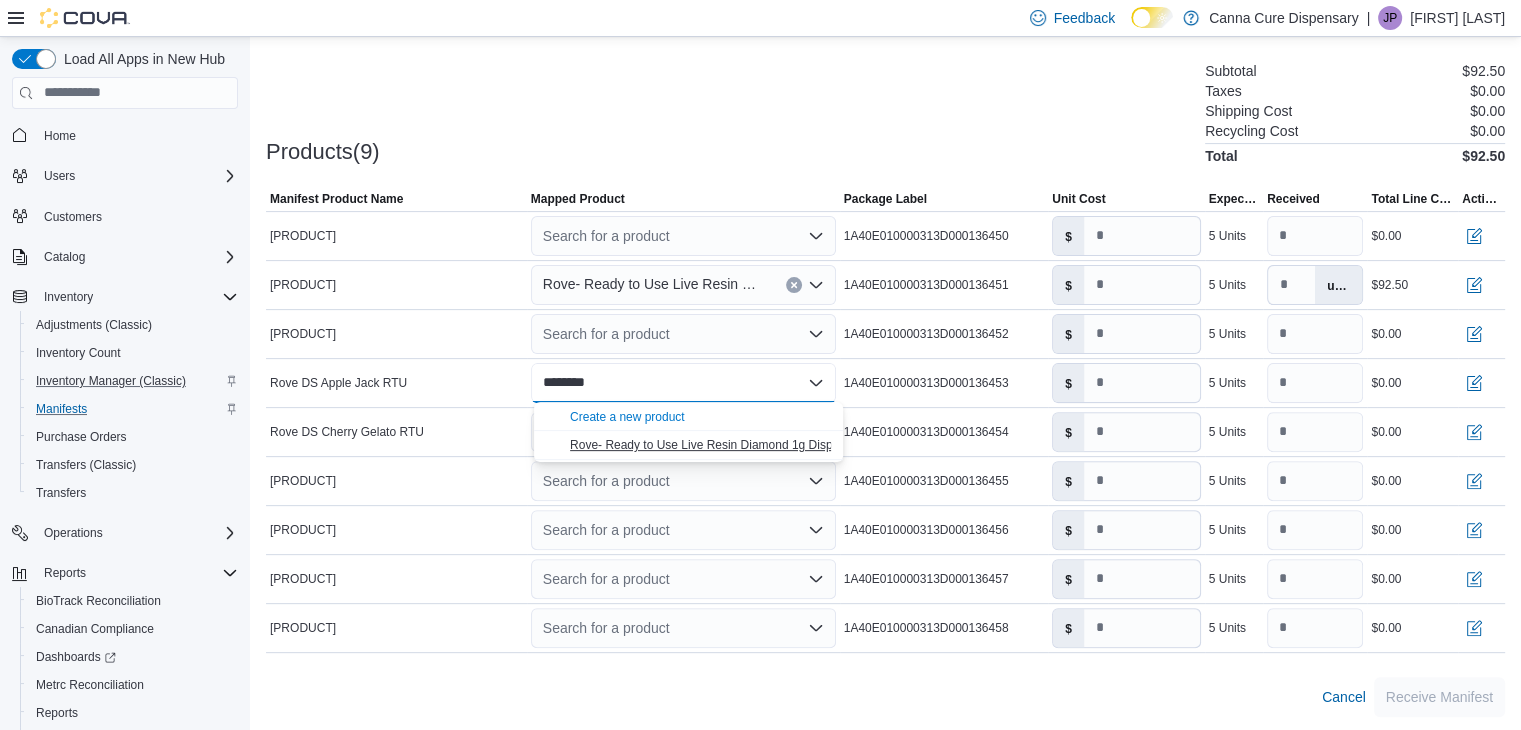 type on "********" 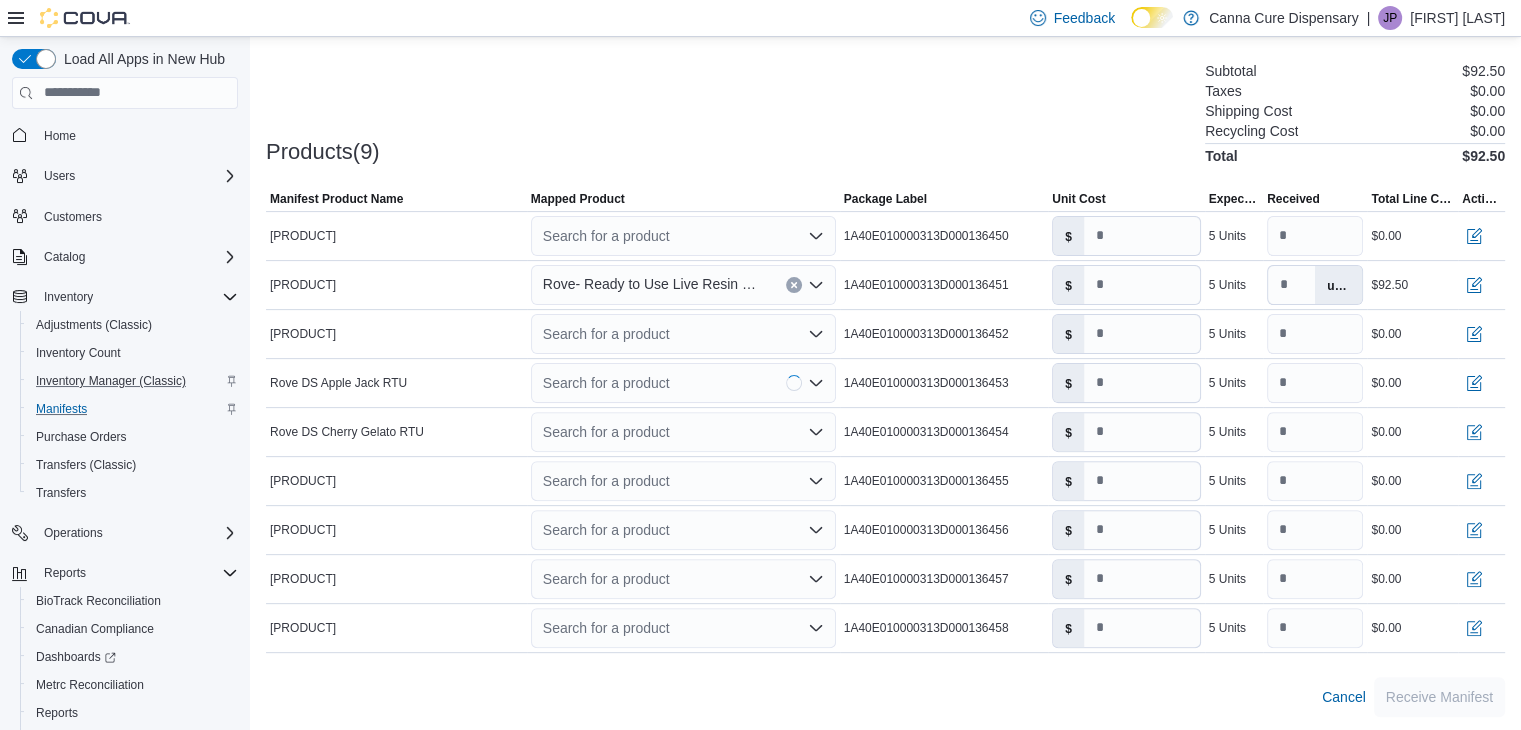 type on "****" 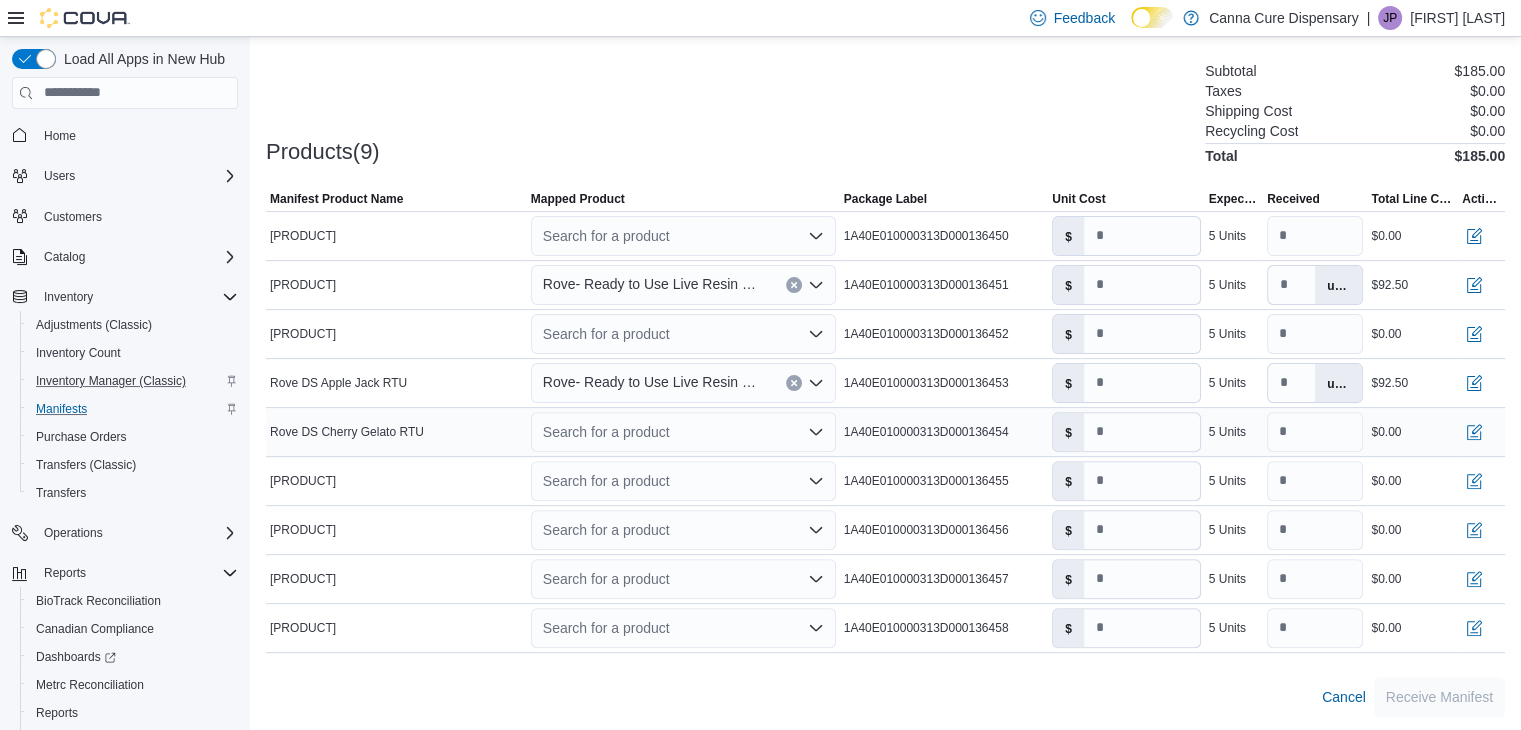 click on "Search for a product" at bounding box center [683, 432] 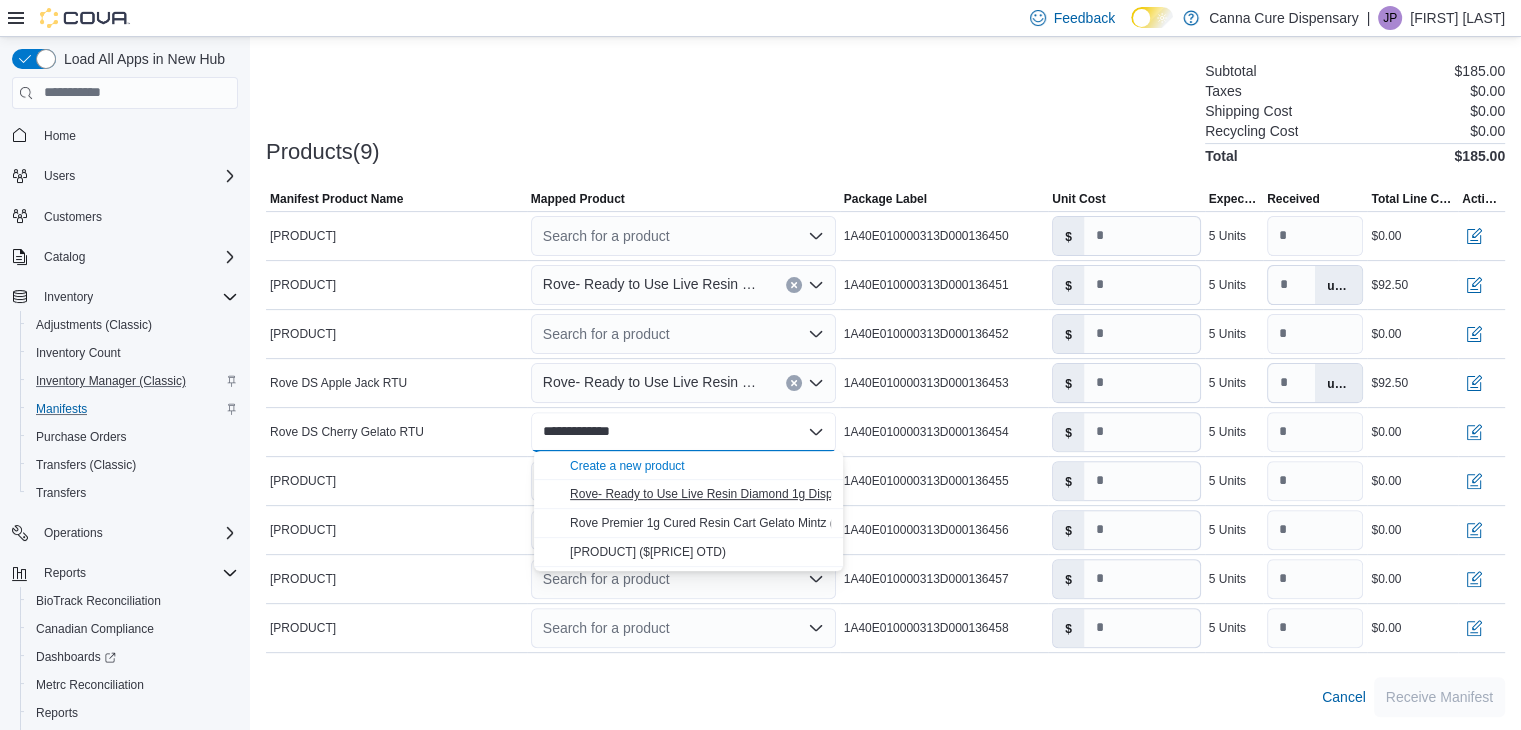 type on "**********" 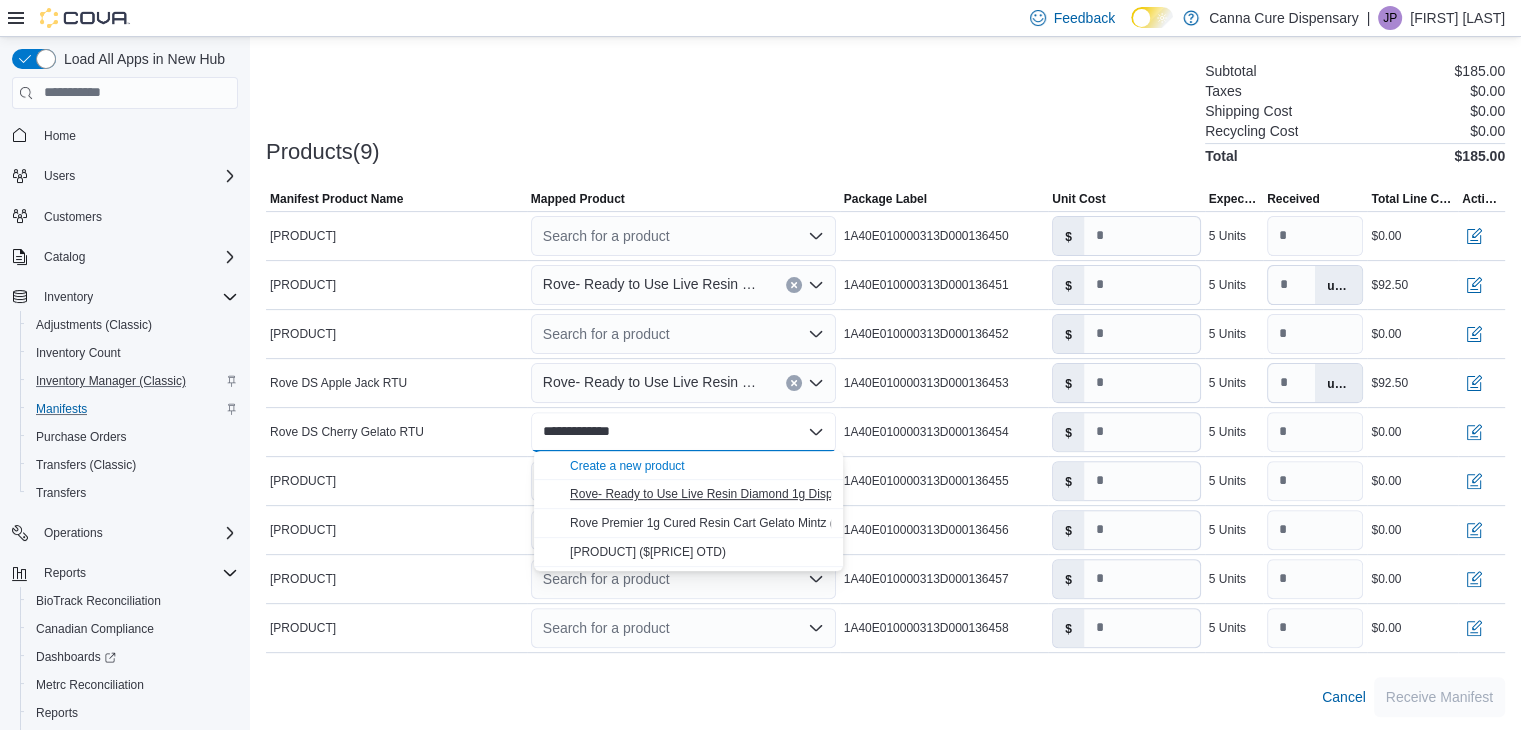 click on "[PRODUCT] ($[PRICE] OTD)" at bounding box center (802, 494) 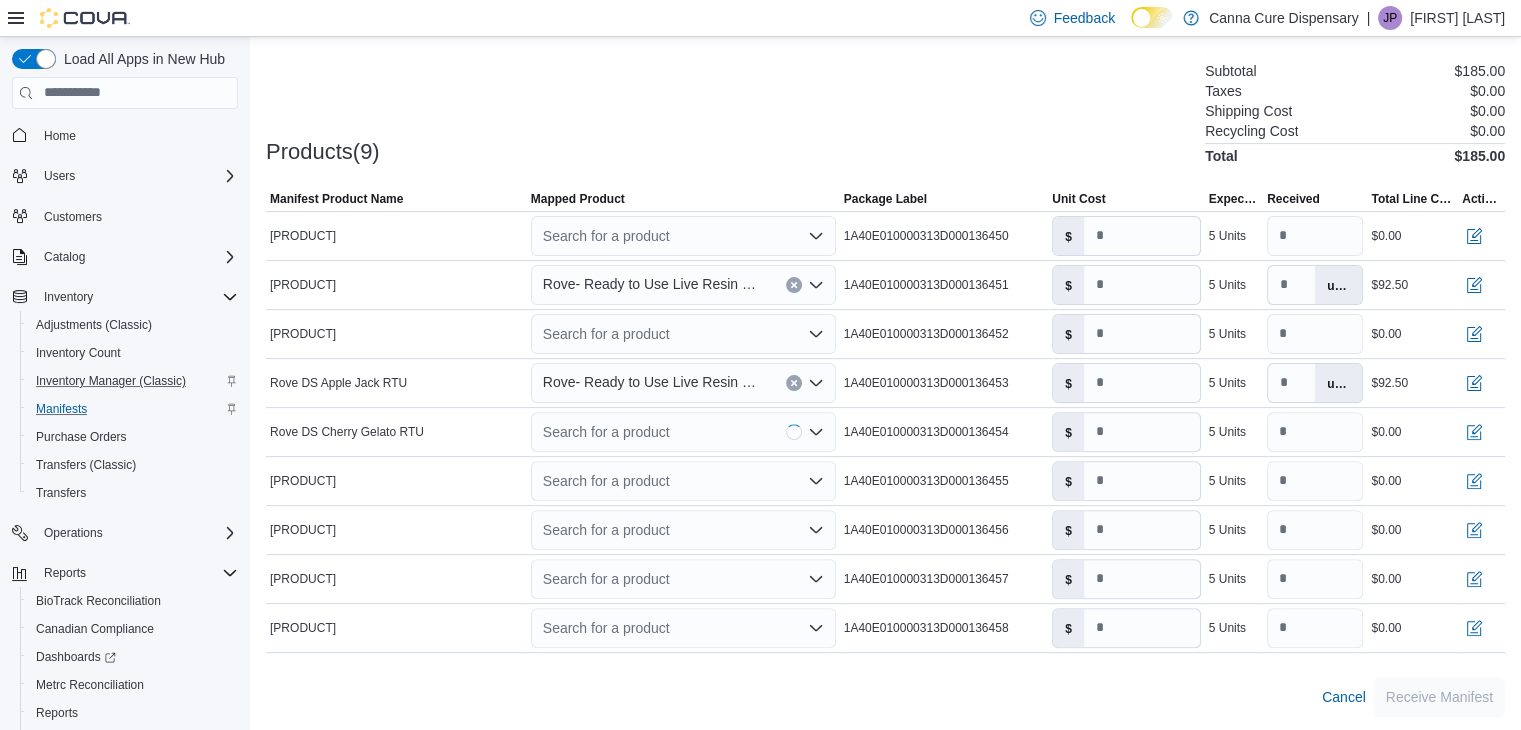 type on "****" 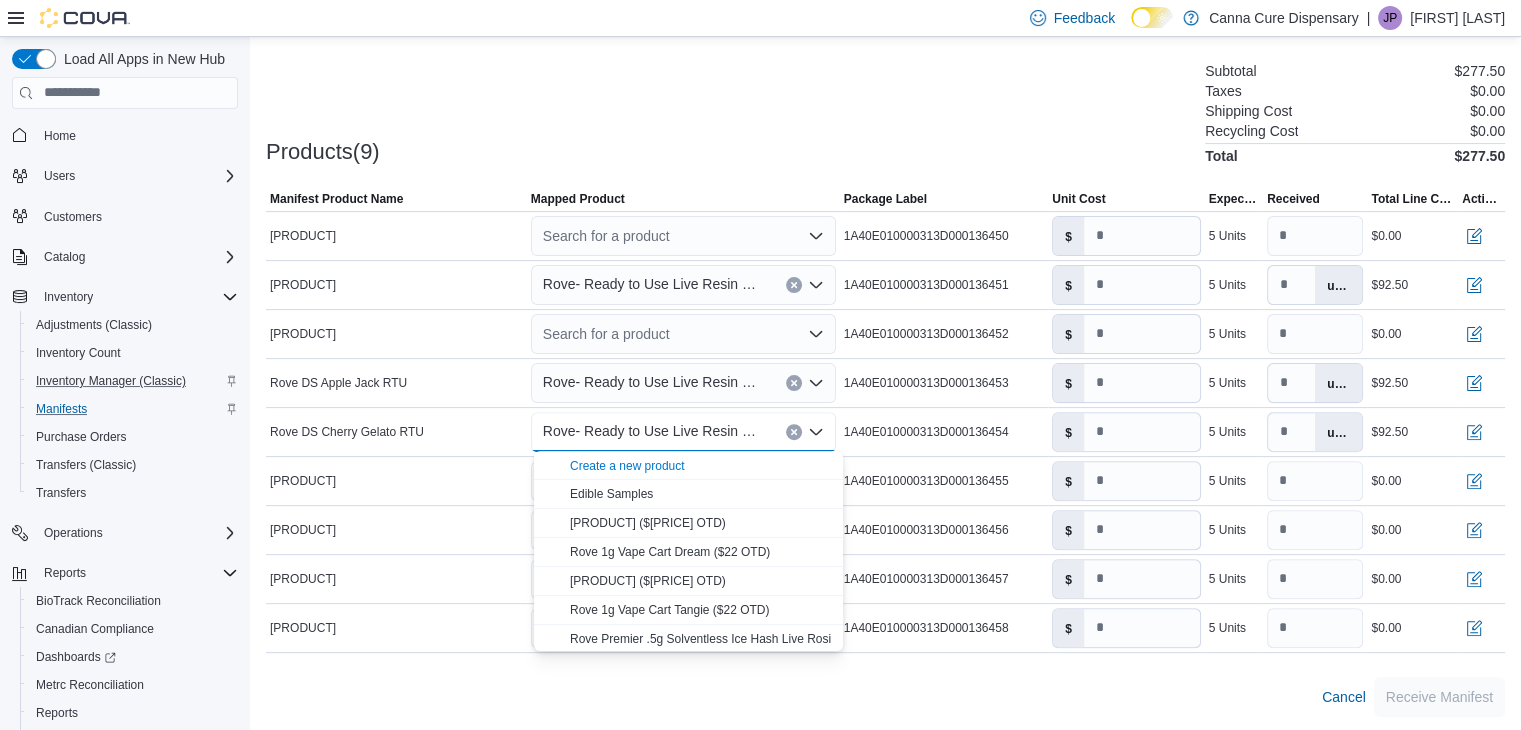 click on "Products(9)     Subtotal $[PRICE] Taxes $0.00 Shipping Cost $0.00 Recycling Cost $0.00 Total $[PRICE]" at bounding box center [885, 111] 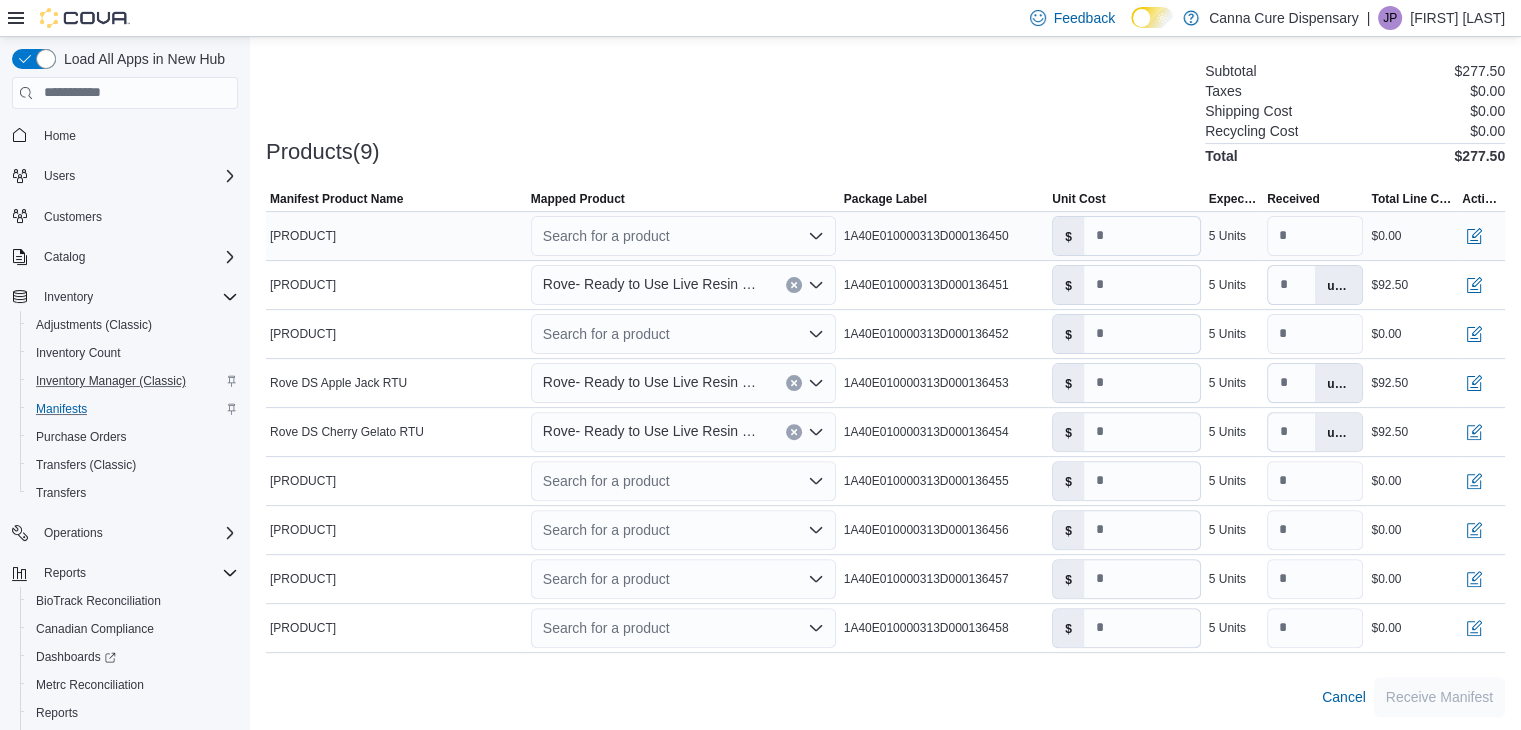 click on "Search for a product" at bounding box center [683, 236] 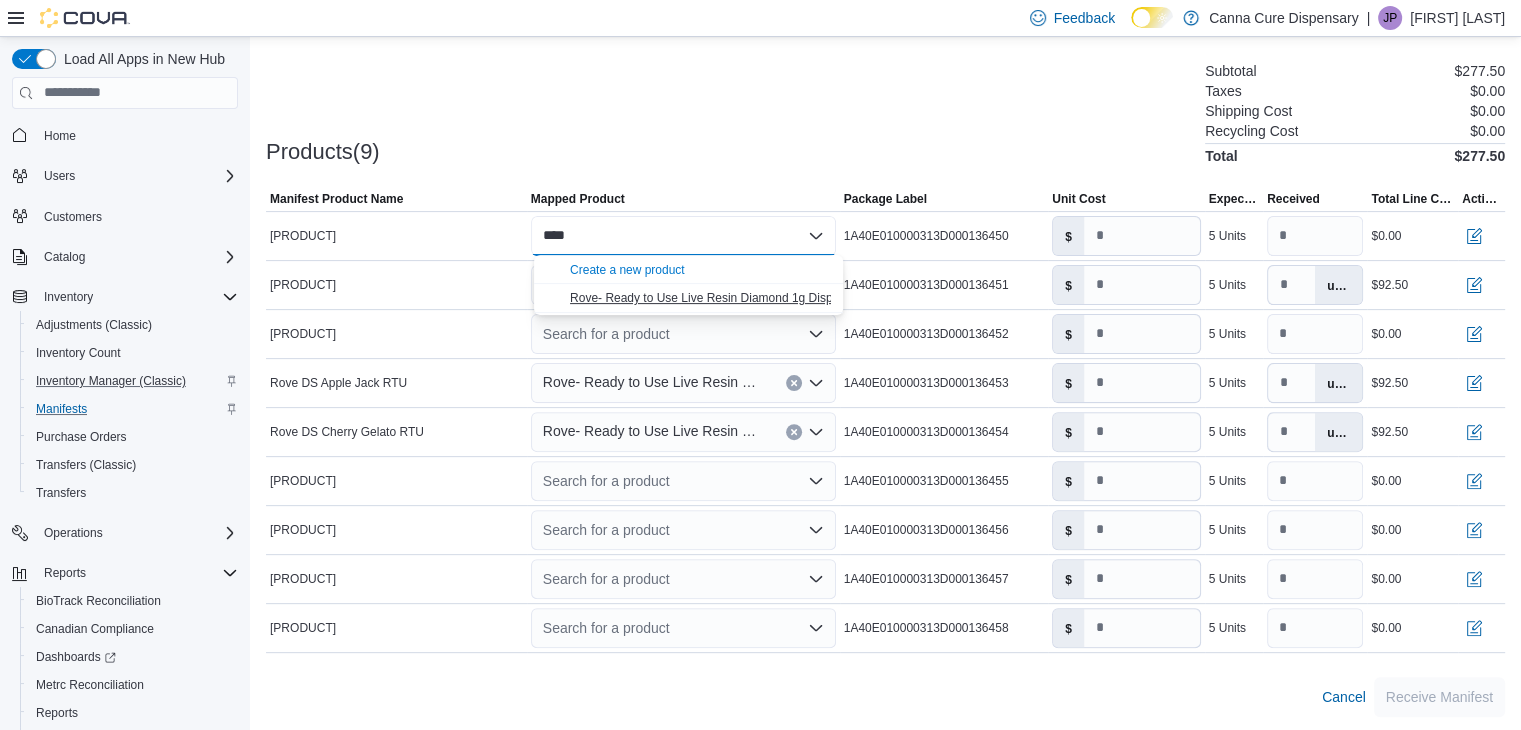 type on "****" 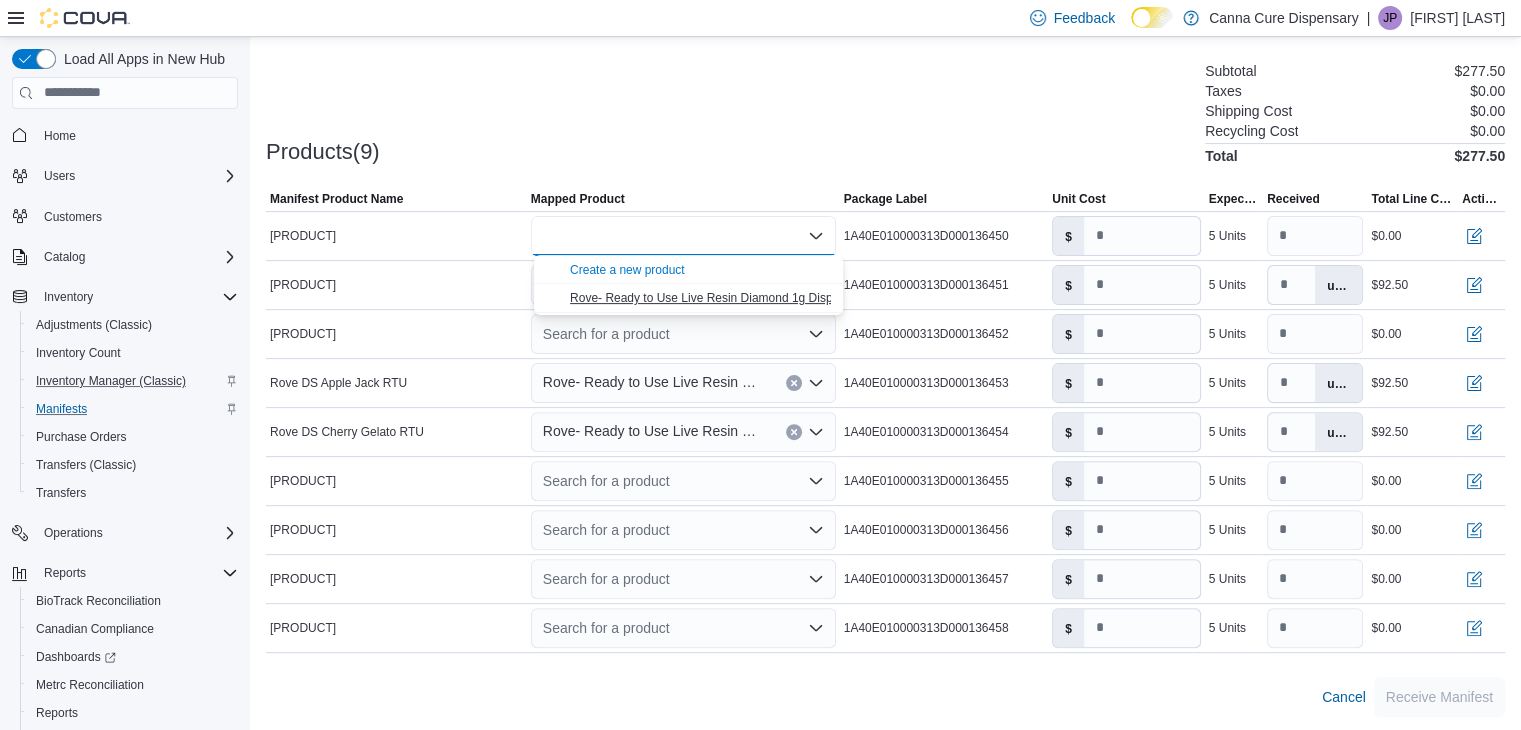 type on "****" 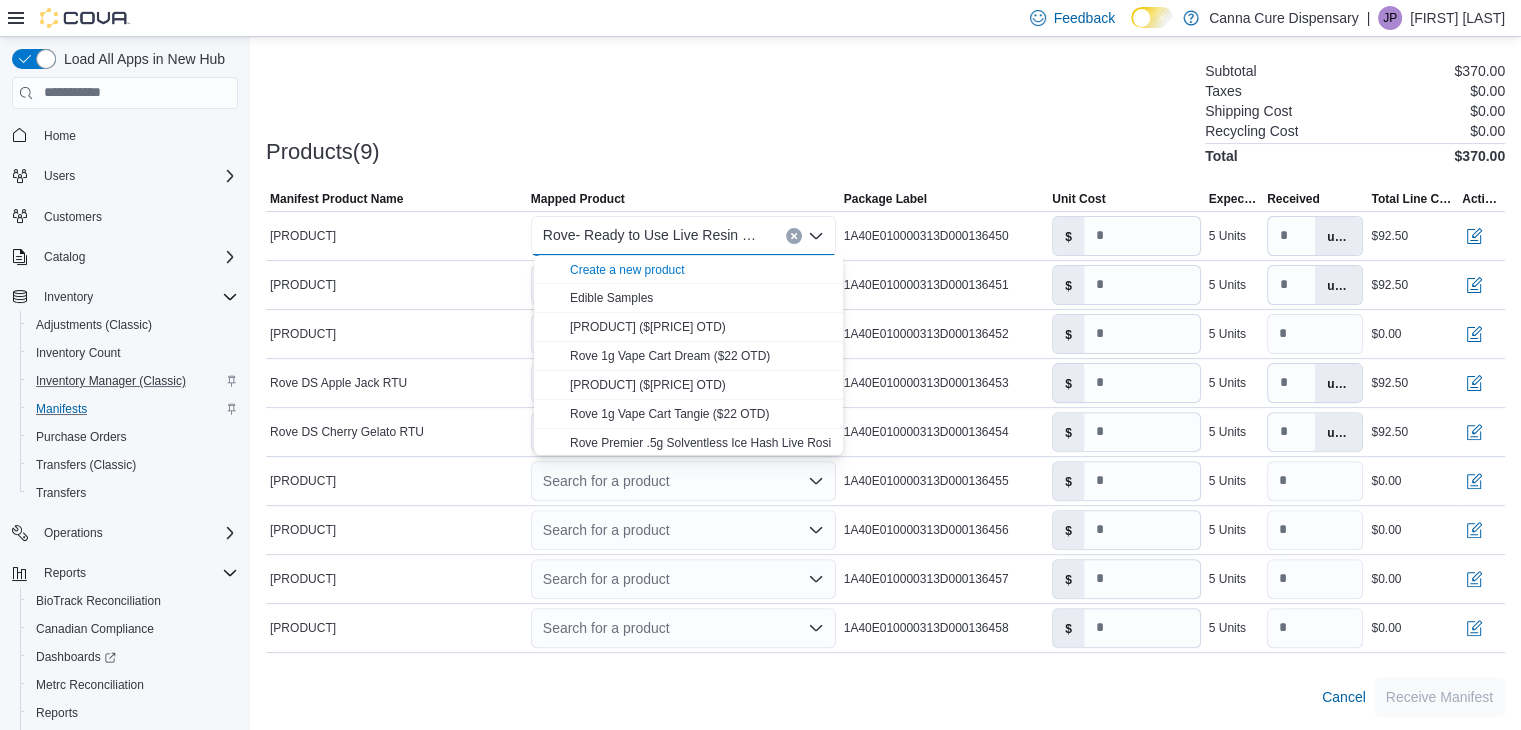 click at bounding box center [885, 176] 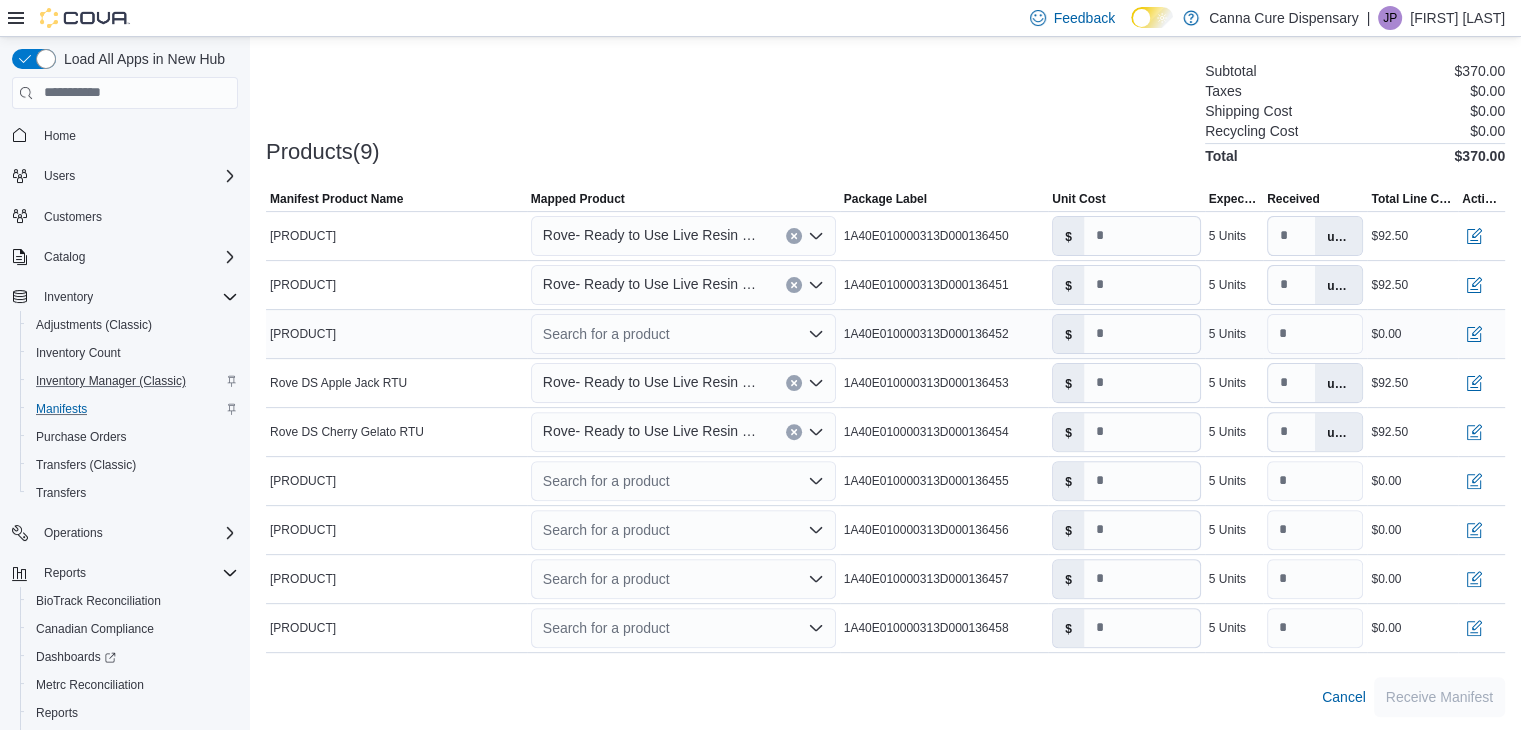 click on "Search for a product" at bounding box center [683, 334] 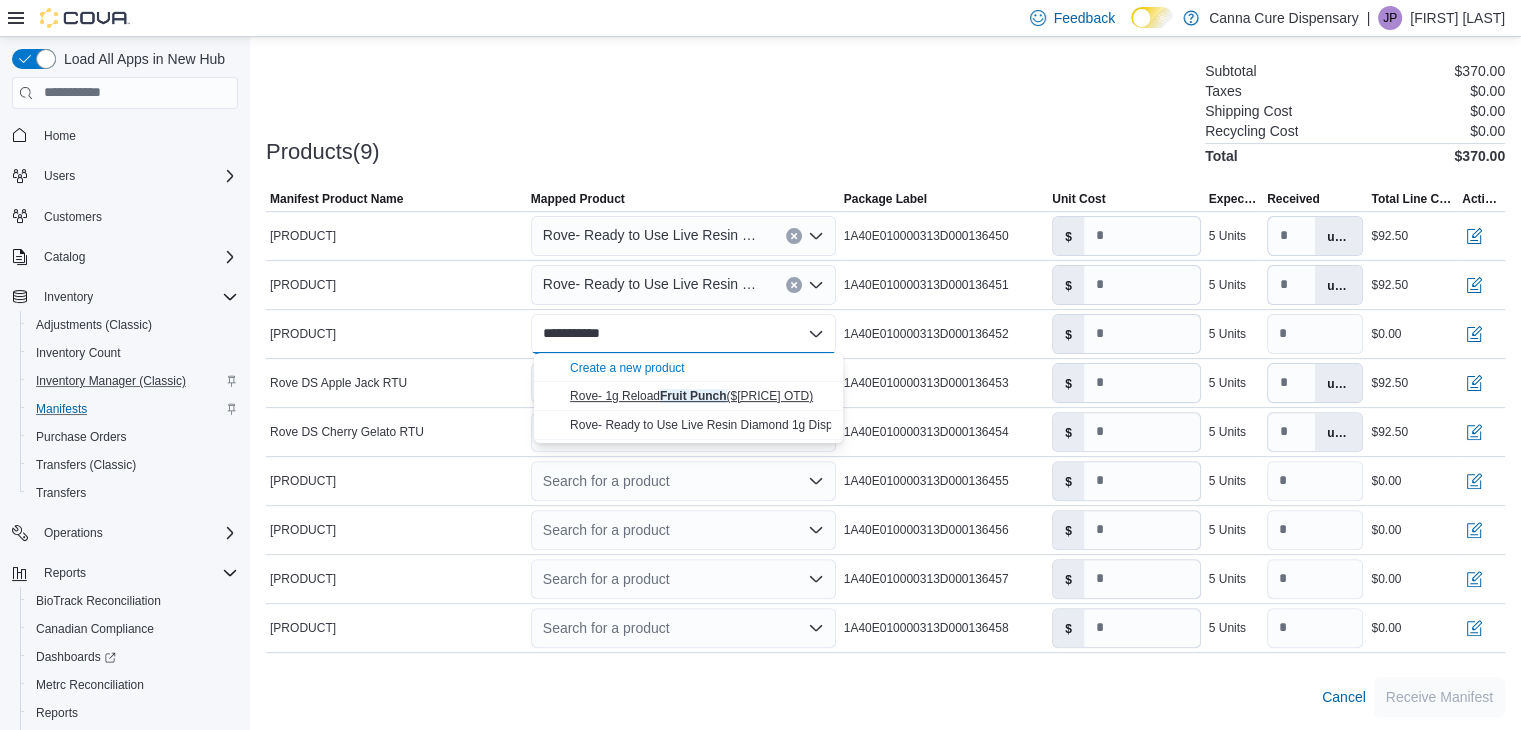 type on "**********" 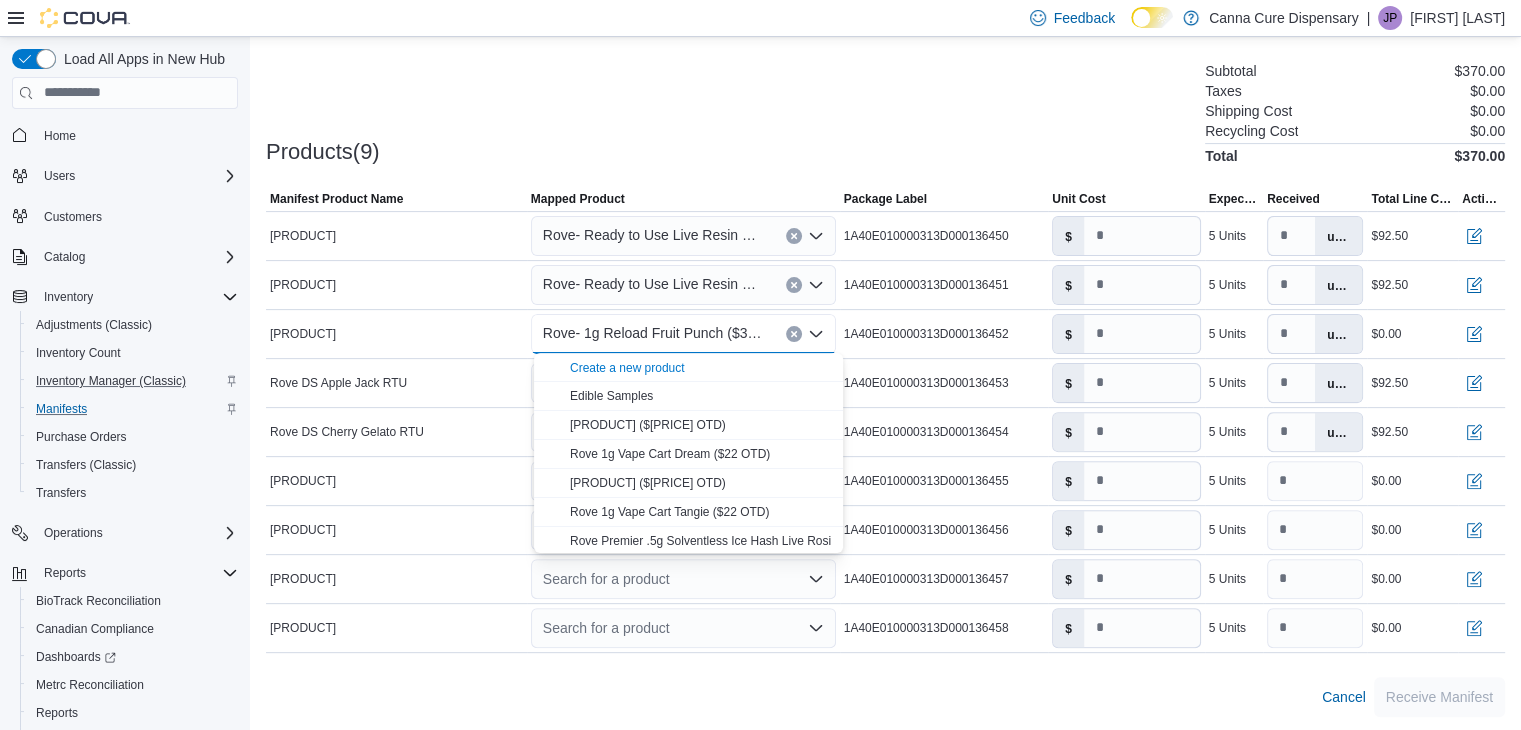 click at bounding box center [885, 176] 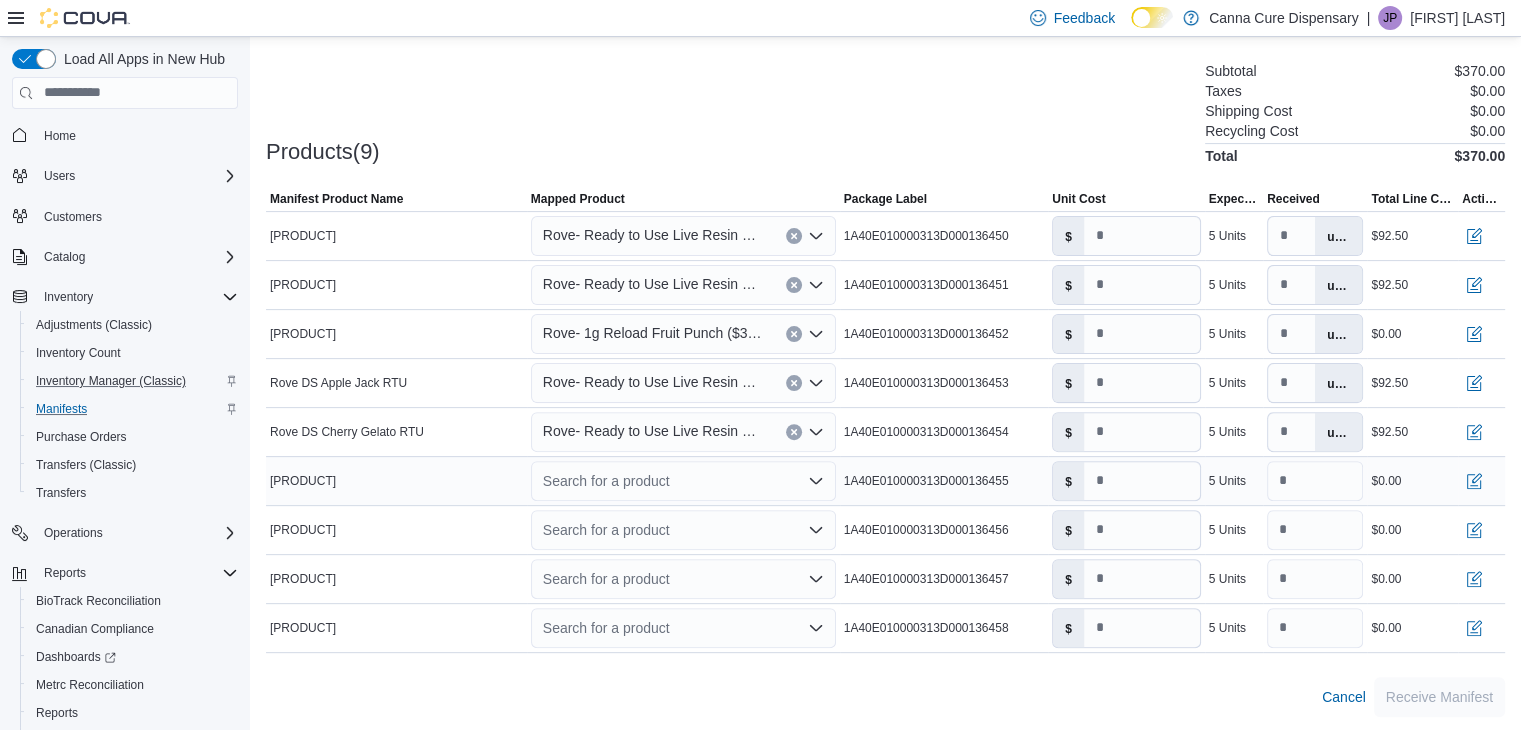 click on "Search for a product" at bounding box center (683, 481) 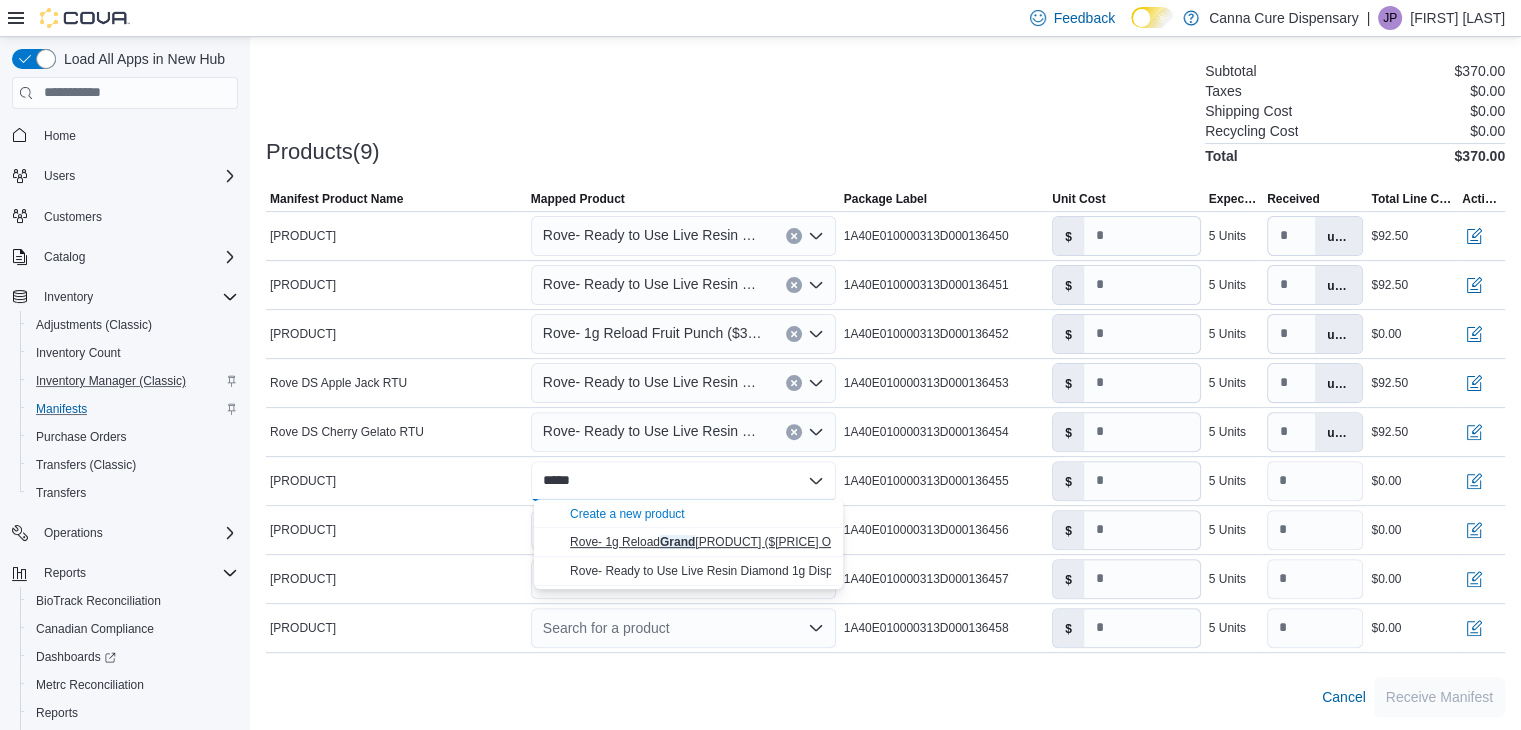 type on "*****" 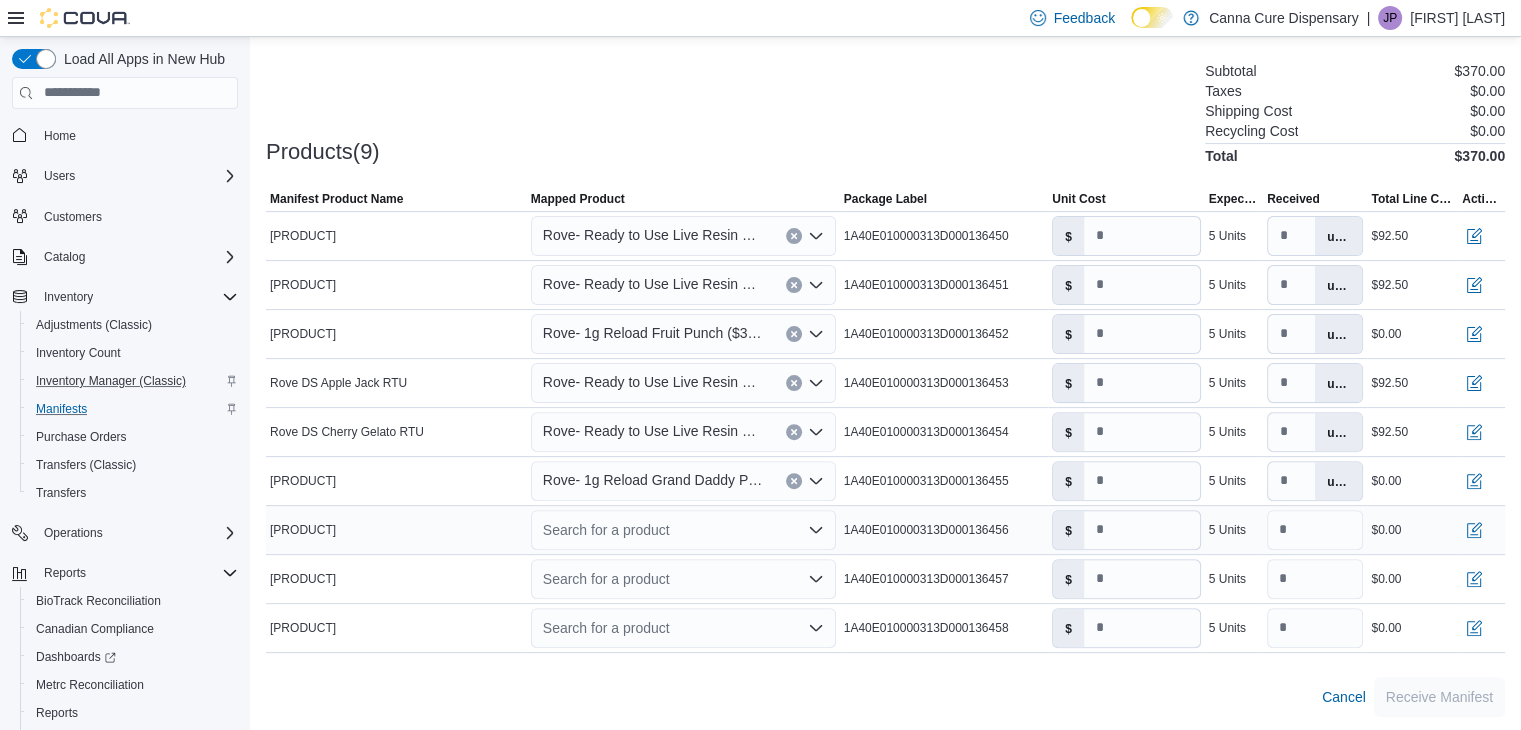 click on "Search for a product" at bounding box center [683, 530] 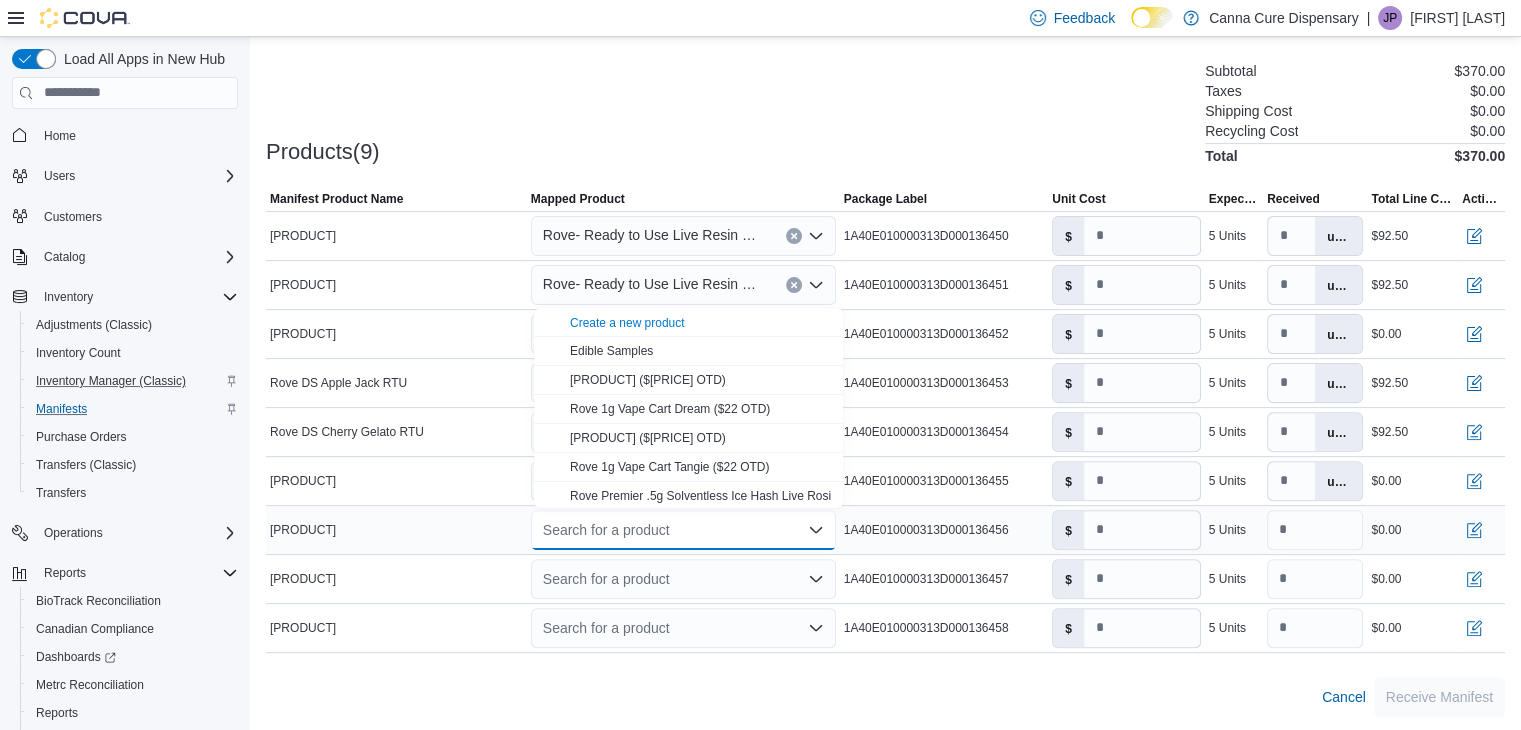 click on "Search for a product Combo box. Selected. Combo box input. Search for a product. Type some text or, to display a list of choices, press Down Arrow. To exit the list of choices, press Escape." at bounding box center (683, 530) 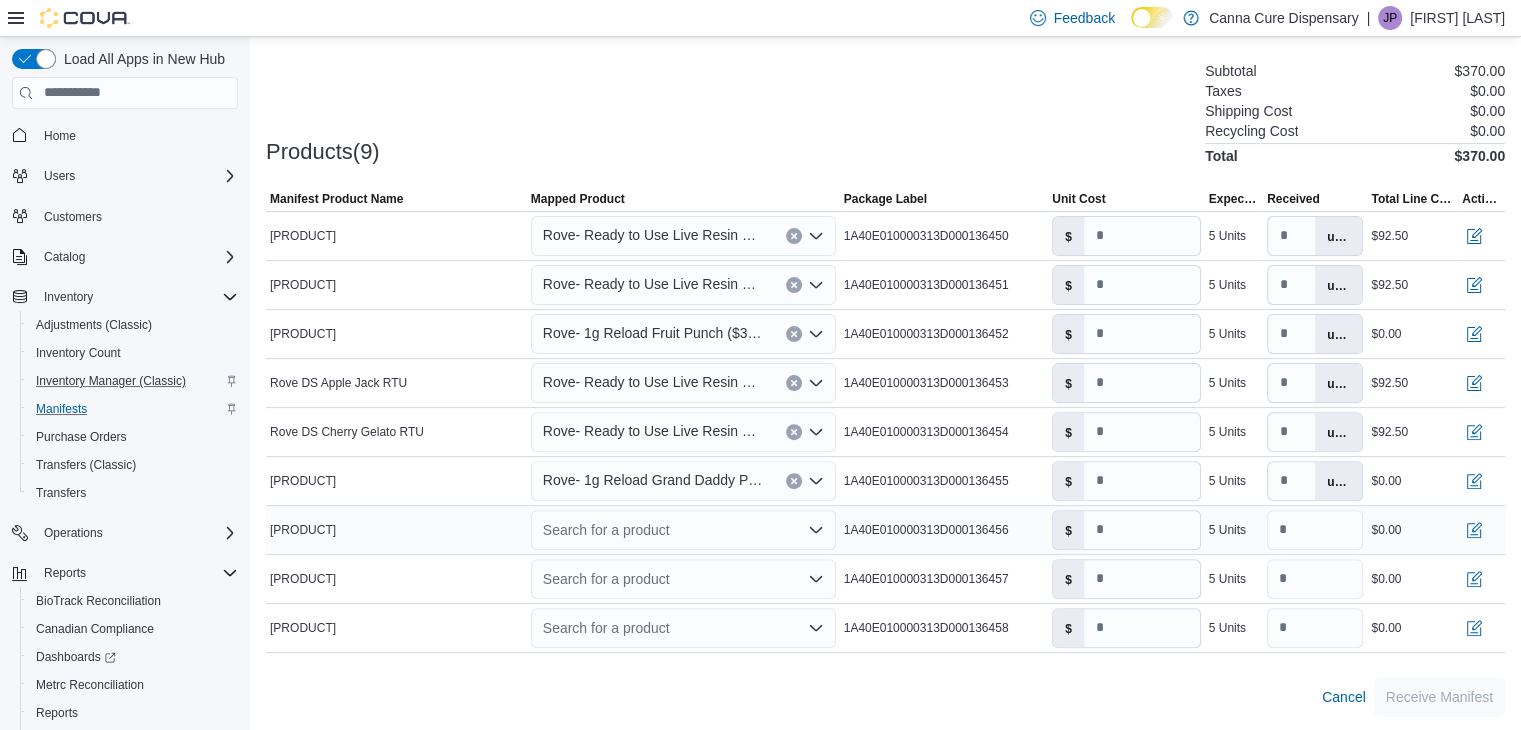 click on "[PRODUCT]" at bounding box center [396, 530] 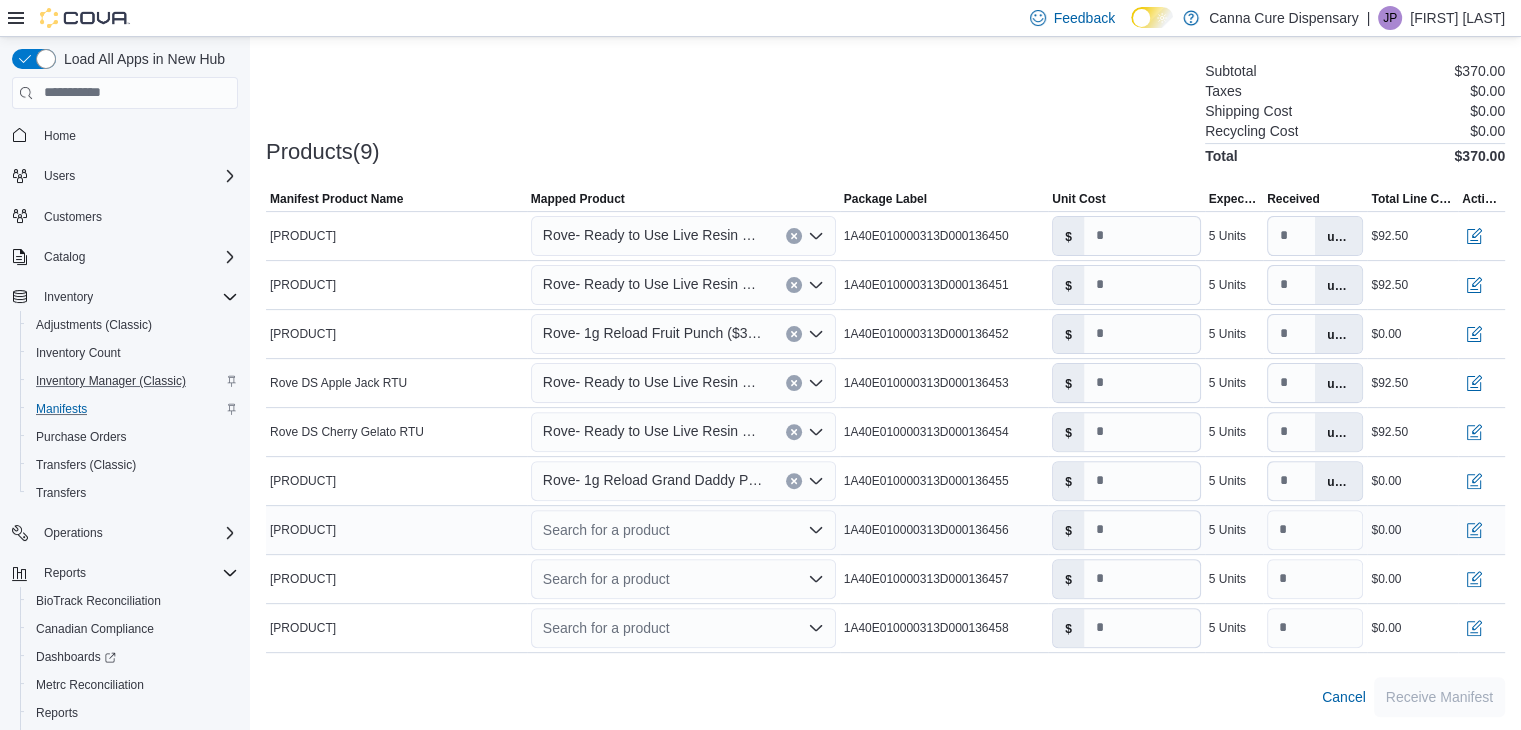 click on "Search for a product" at bounding box center (683, 530) 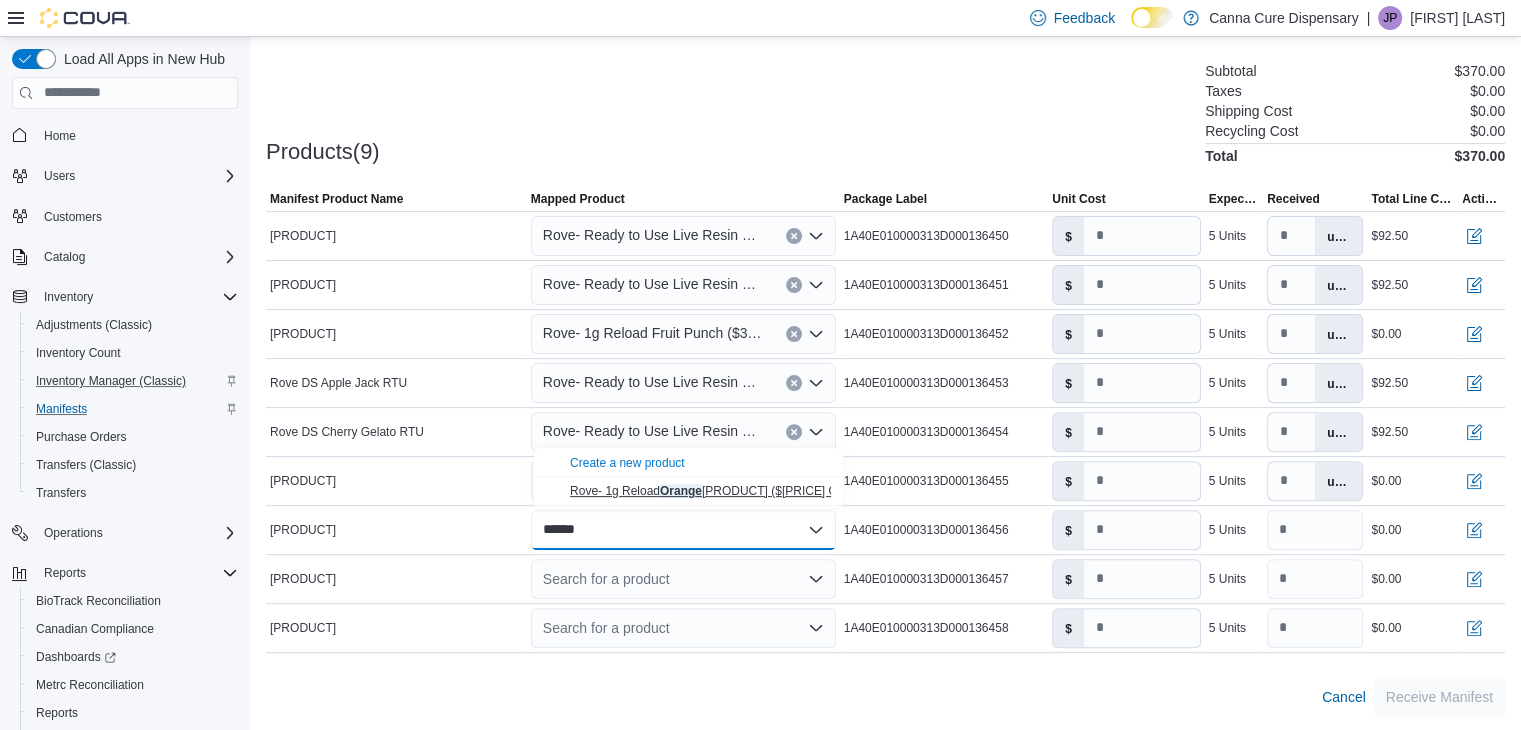 type on "******" 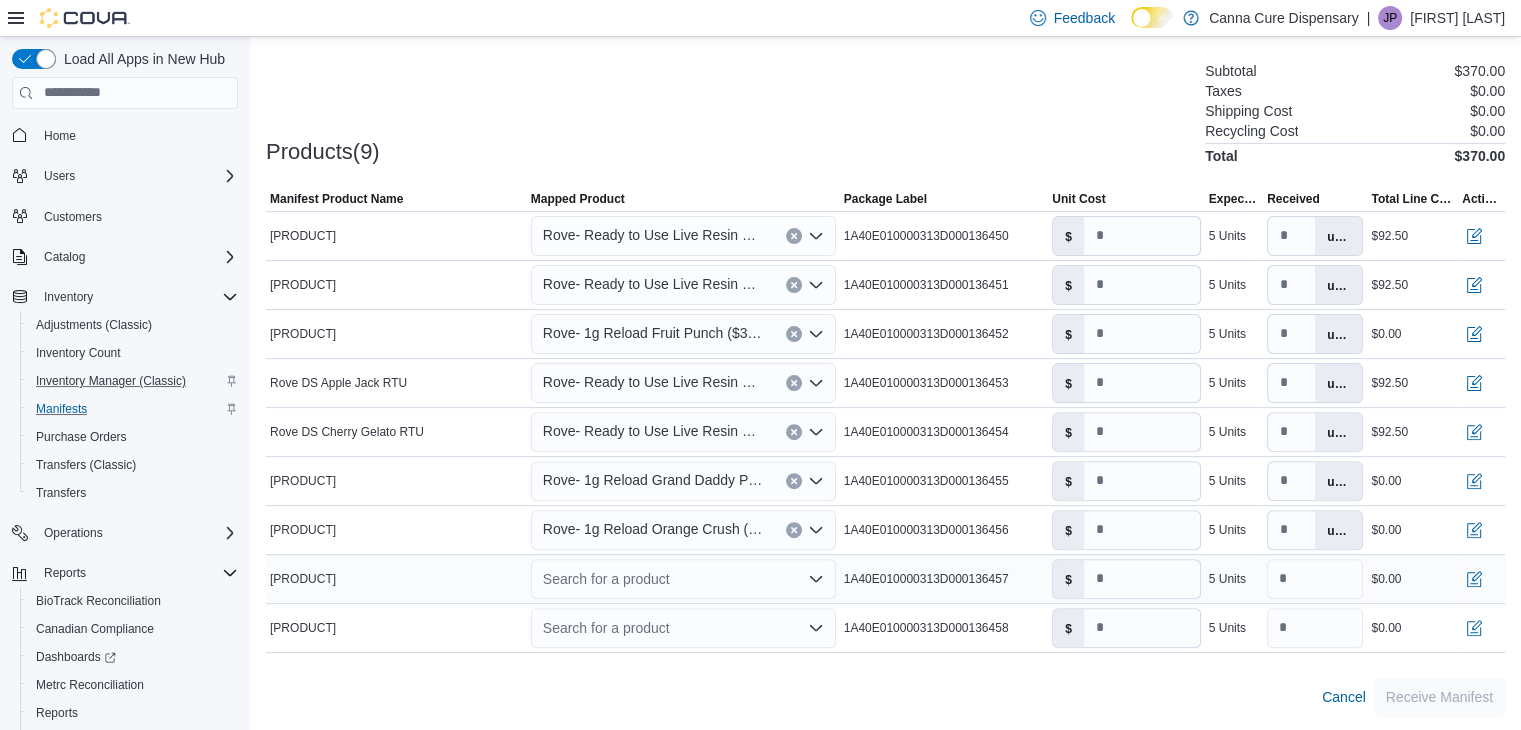 click on "Search for a product" at bounding box center [683, 579] 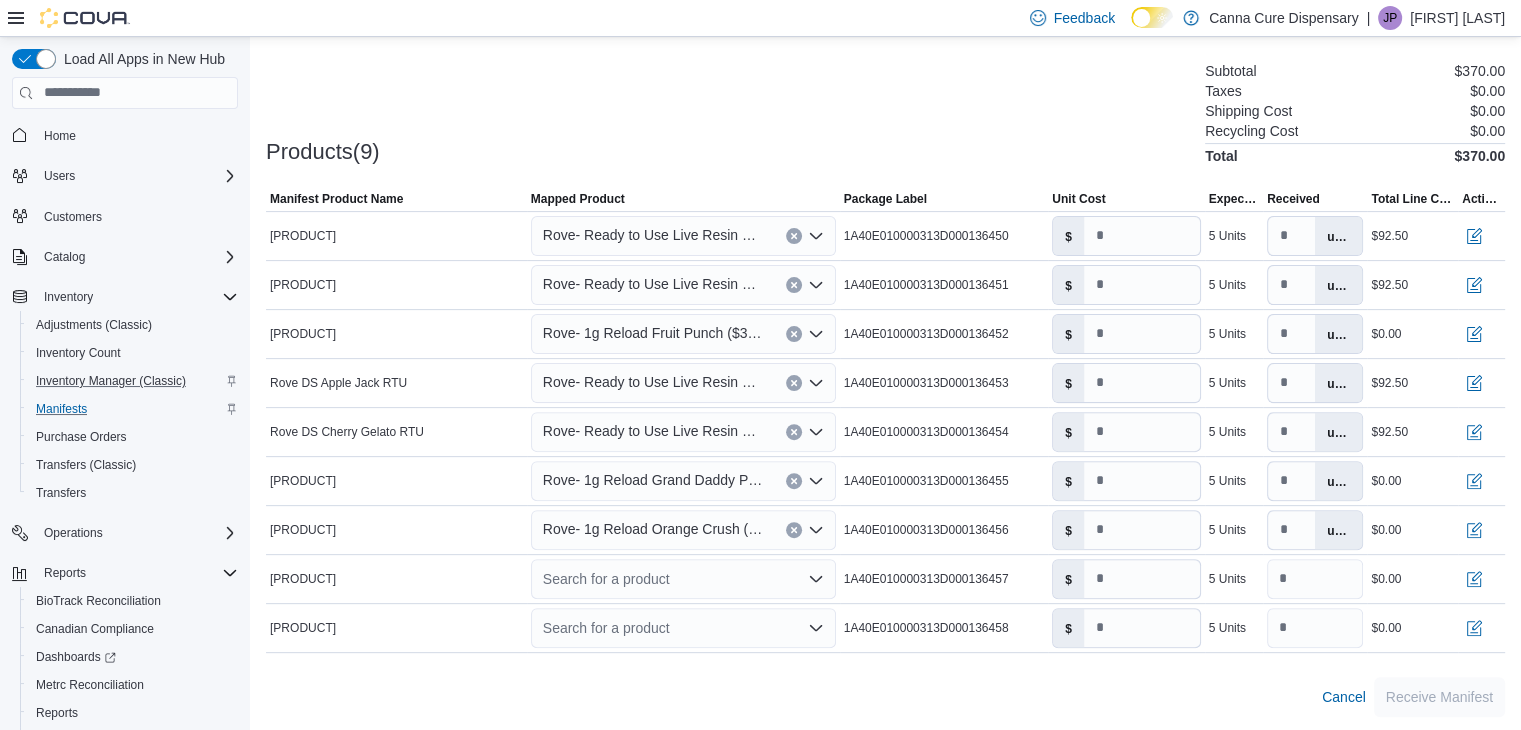 click on "Products(9) Subtotal $370.00 Taxes $0.00 Shipping Cost $0.00 Recycling Cost $0.00 Total $370.00" at bounding box center [885, 111] 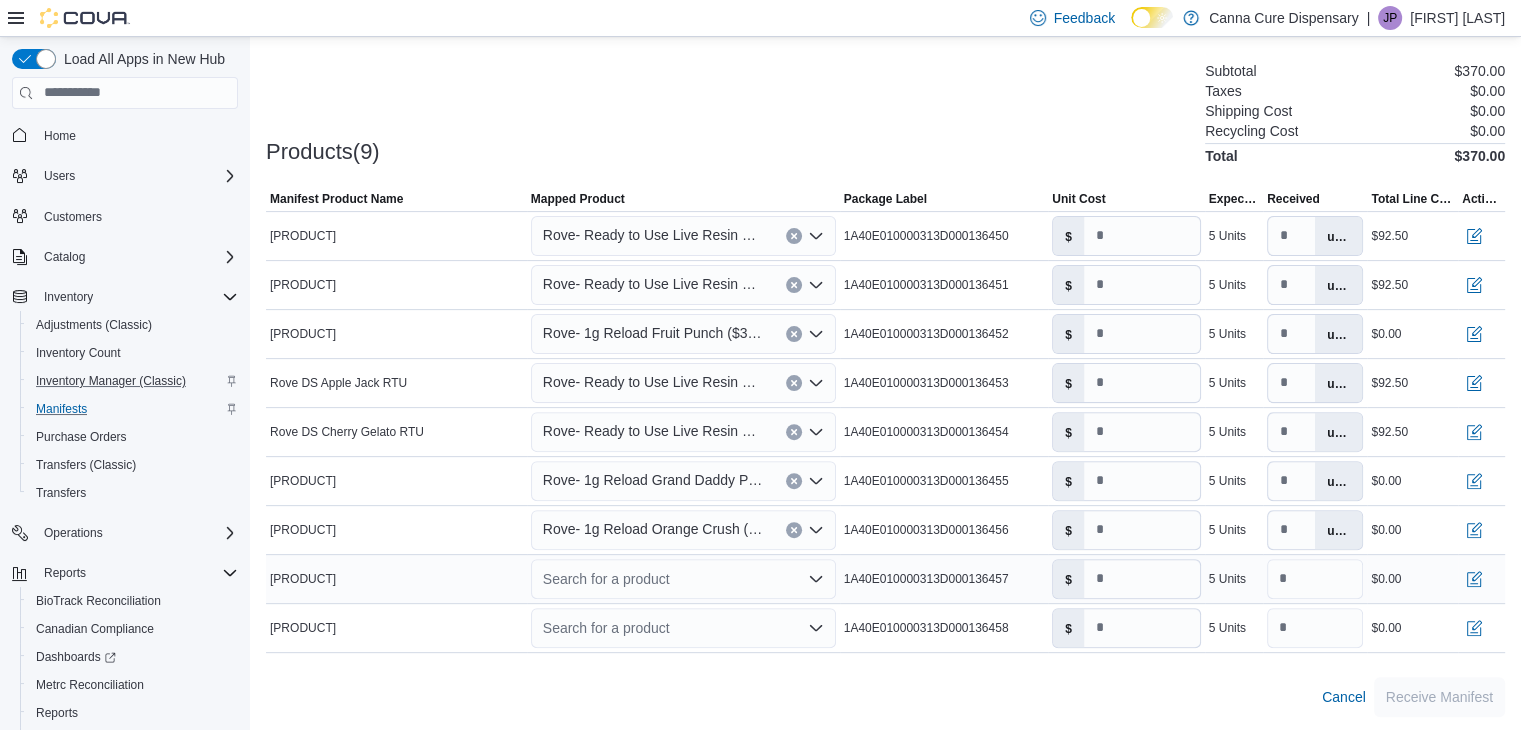 click on "Search for a product" at bounding box center (683, 579) 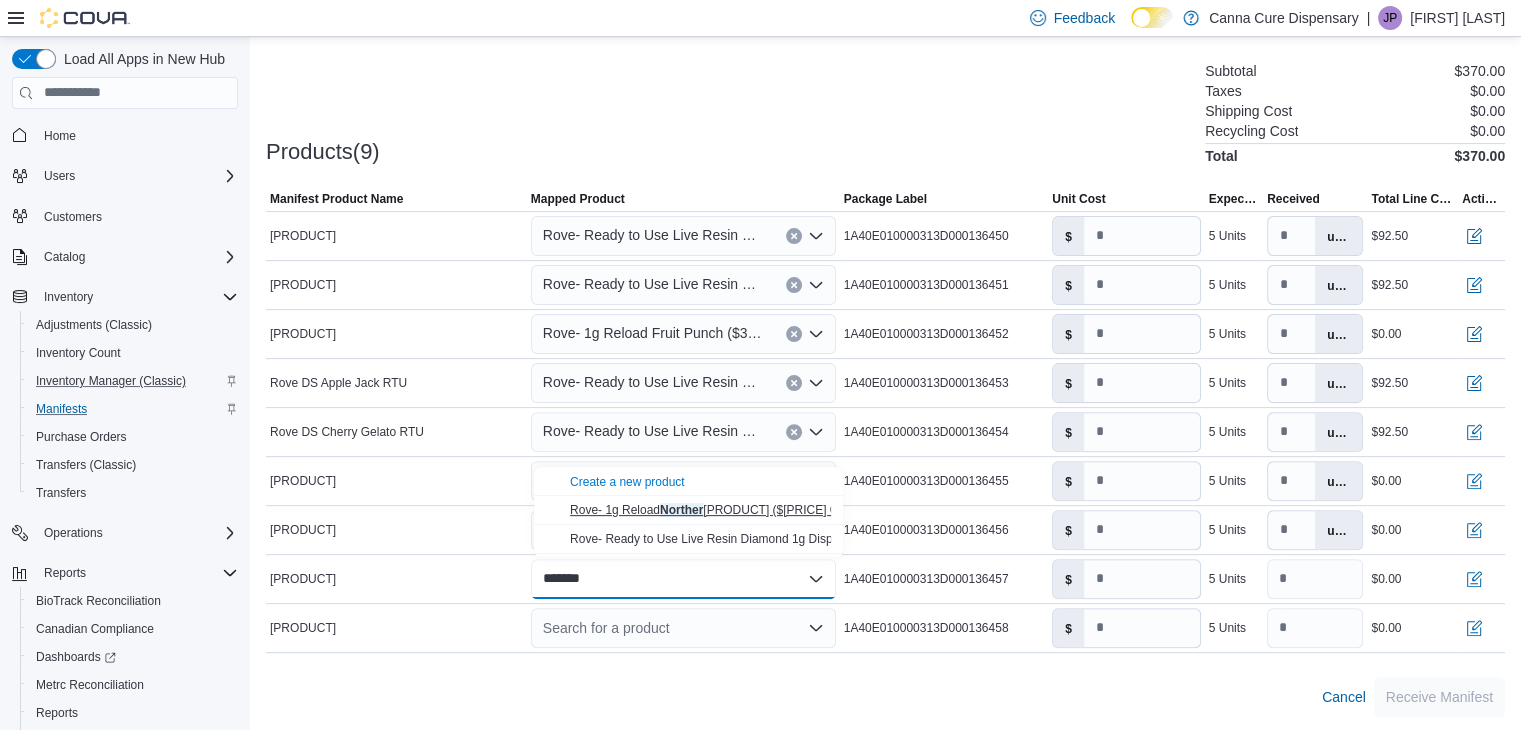 type on "*******" 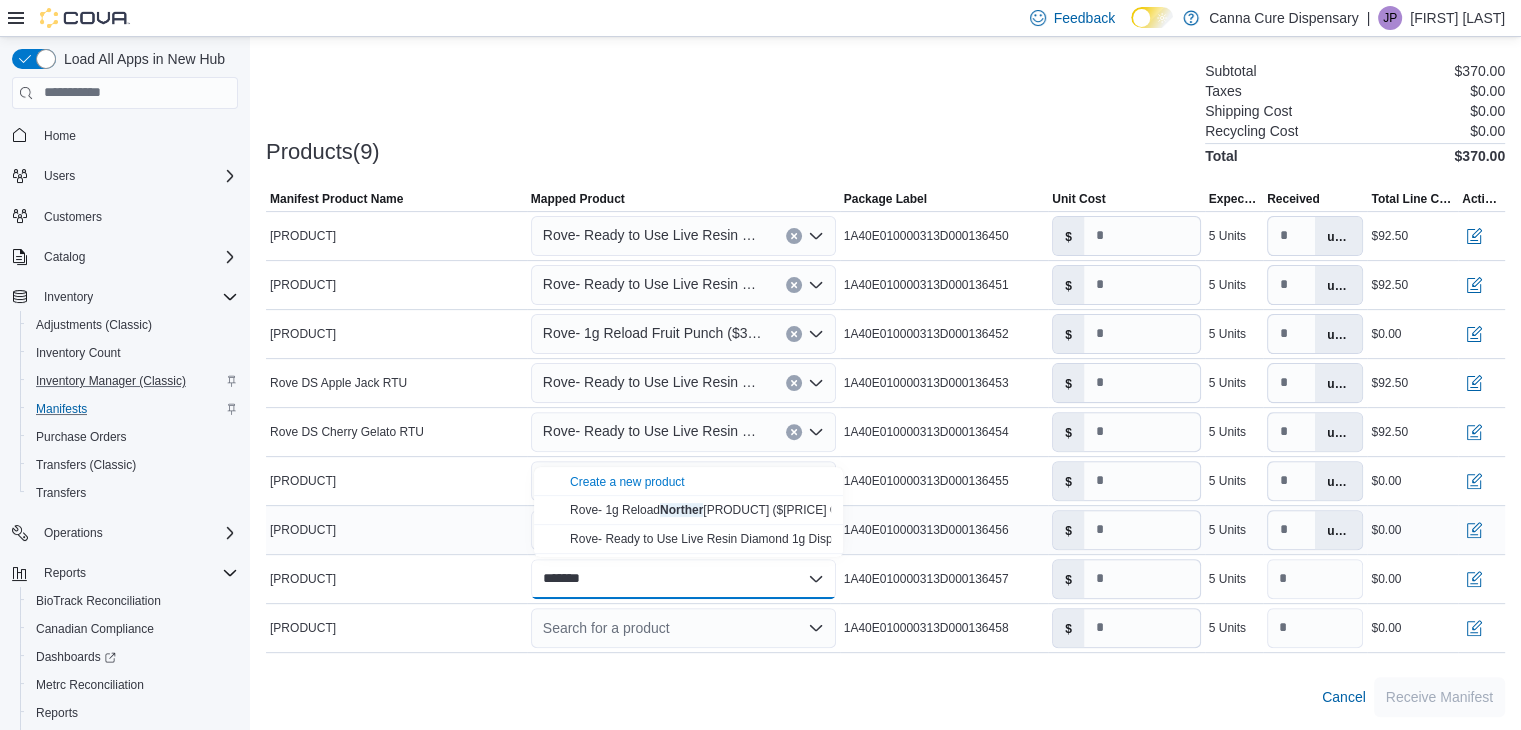 click on "Norther" at bounding box center [681, 510] 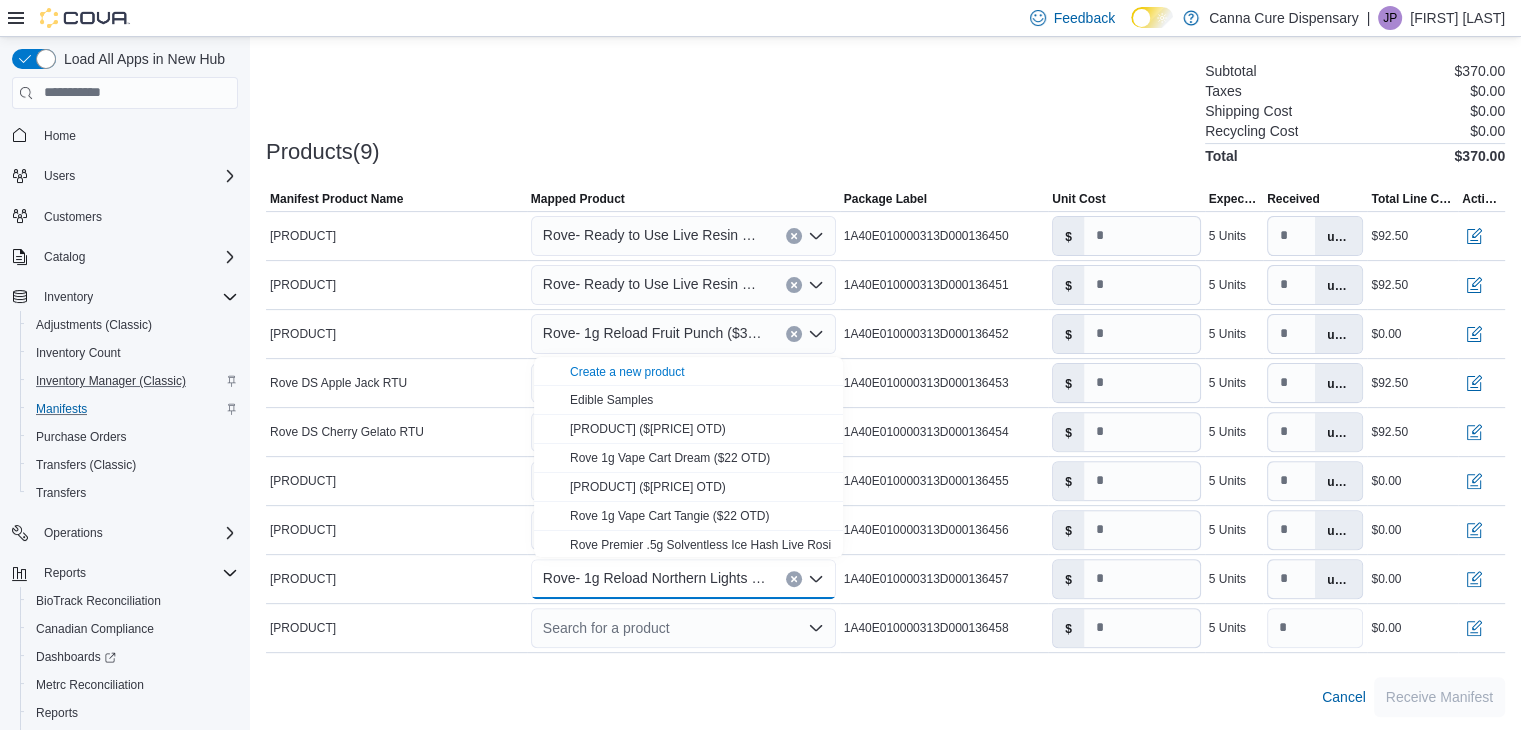 click on "Products(9) Subtotal $370.00 Taxes $0.00 Shipping Cost $0.00 Recycling Cost $0.00 Total $370.00" at bounding box center [885, 111] 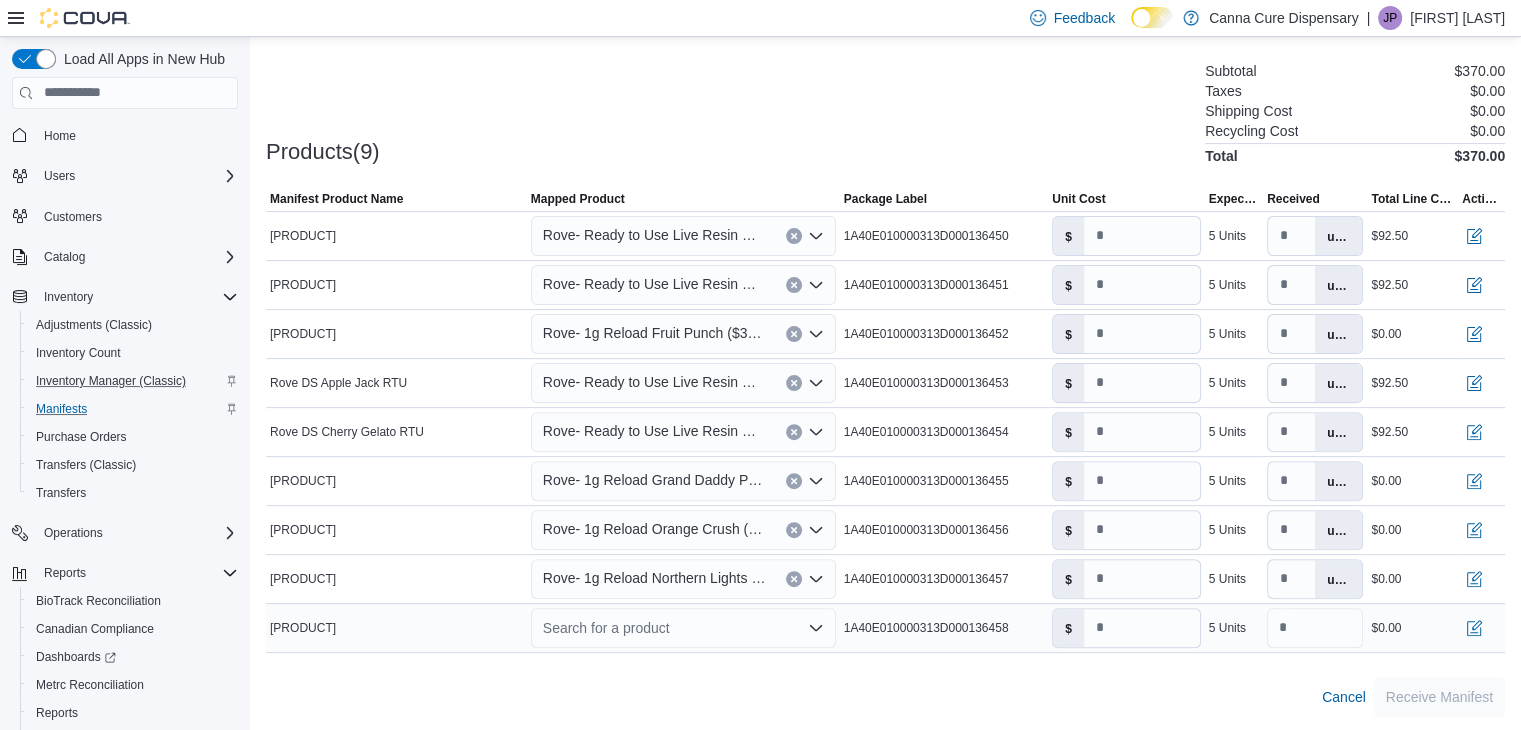 click on "Search for a product" at bounding box center [683, 628] 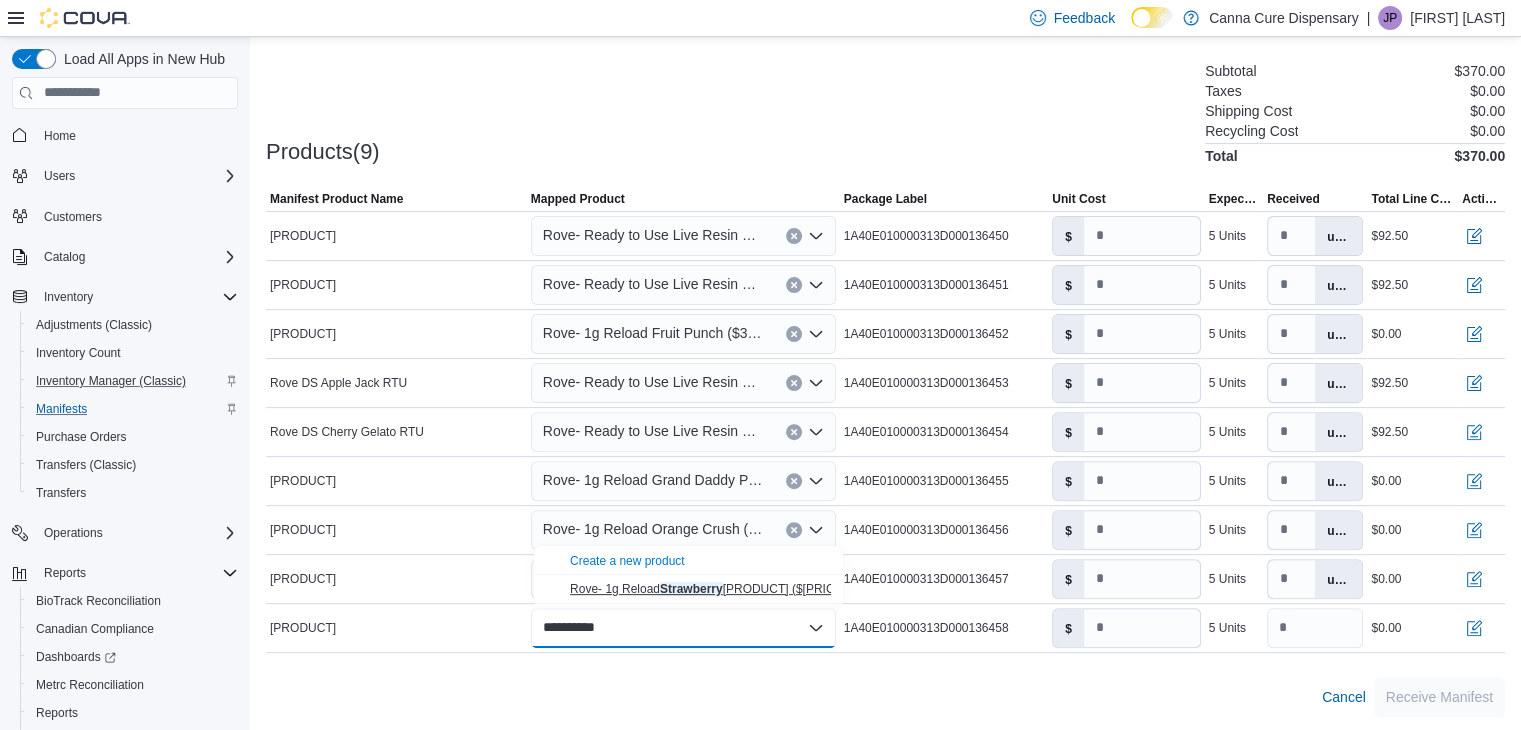 type on "**********" 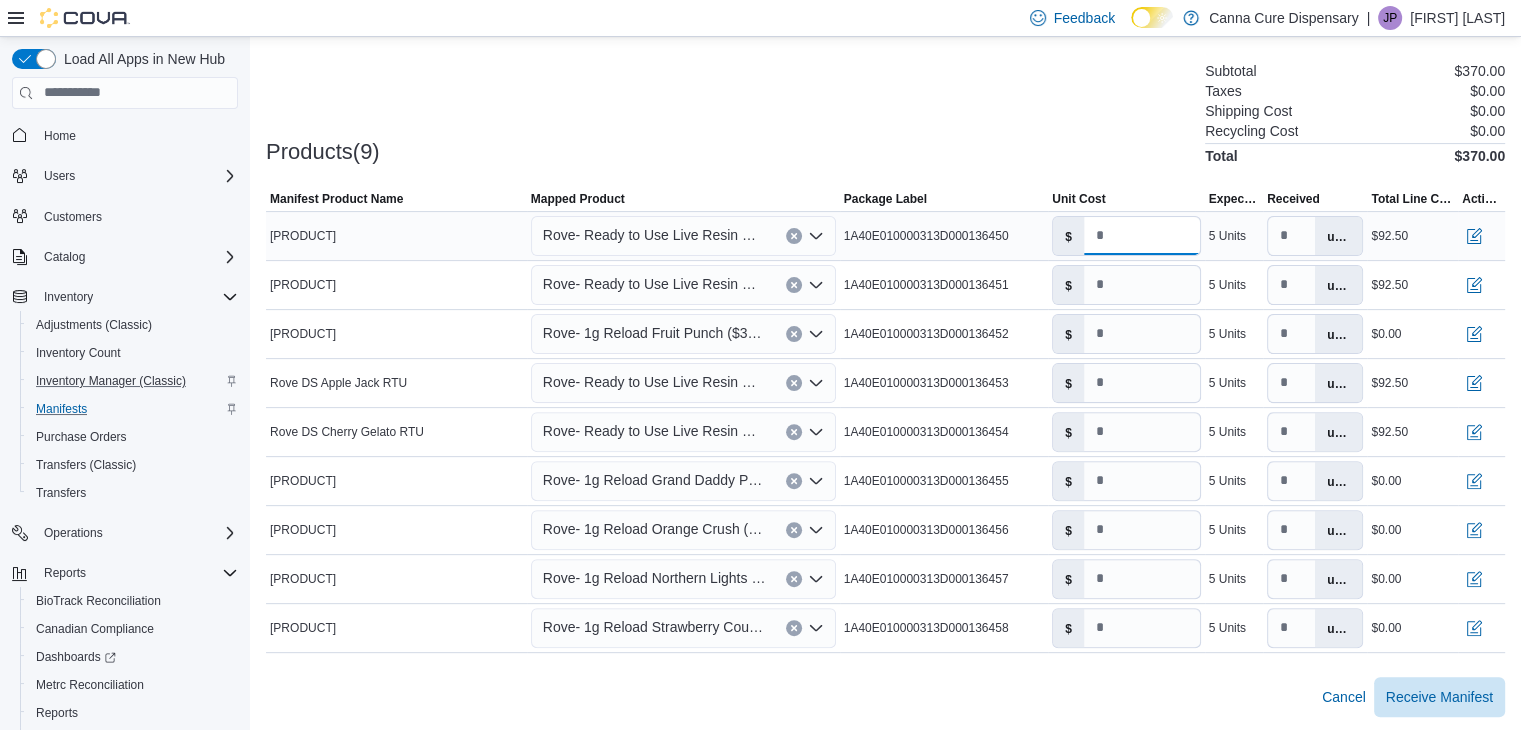 drag, startPoint x: 1146, startPoint y: 236, endPoint x: 1066, endPoint y: 249, distance: 81.04937 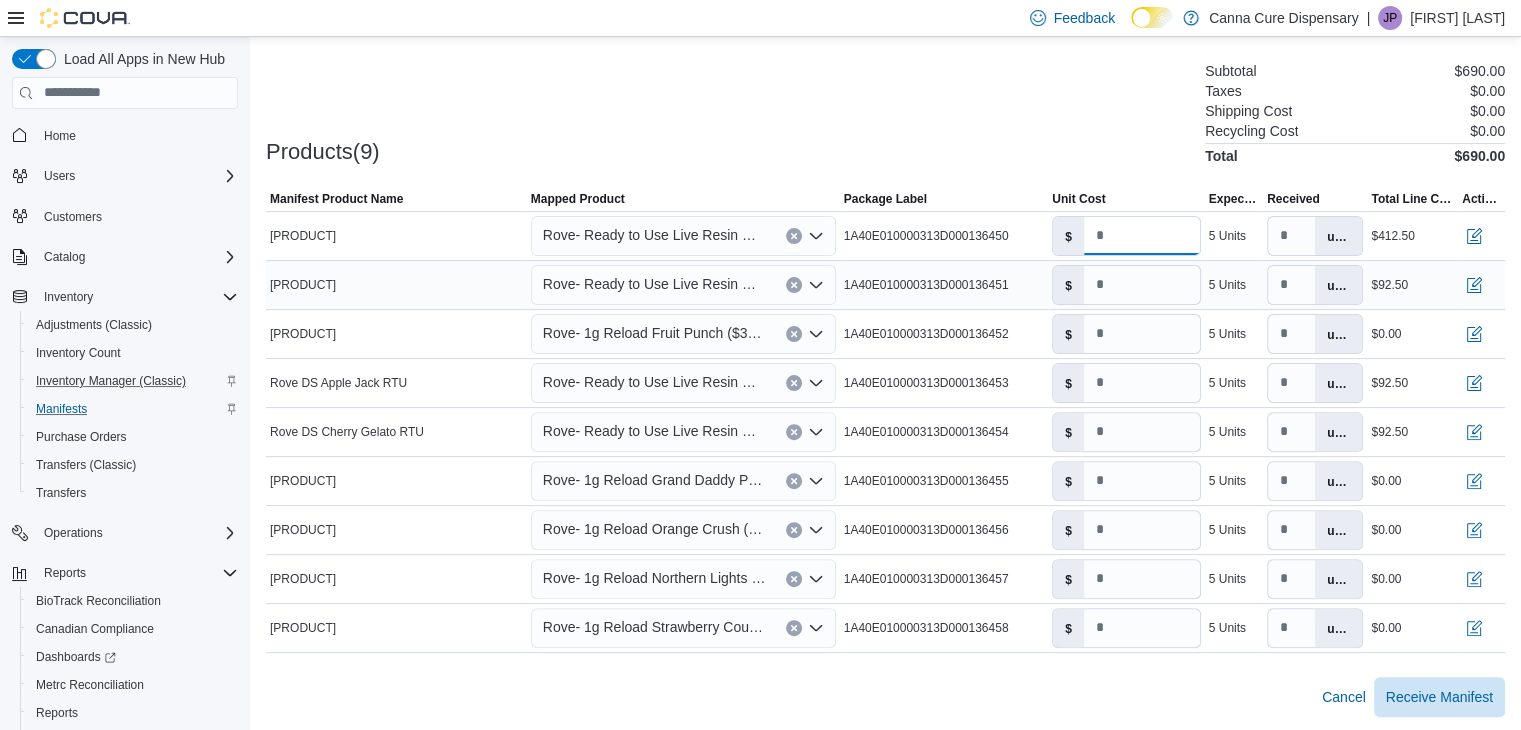 type on "****" 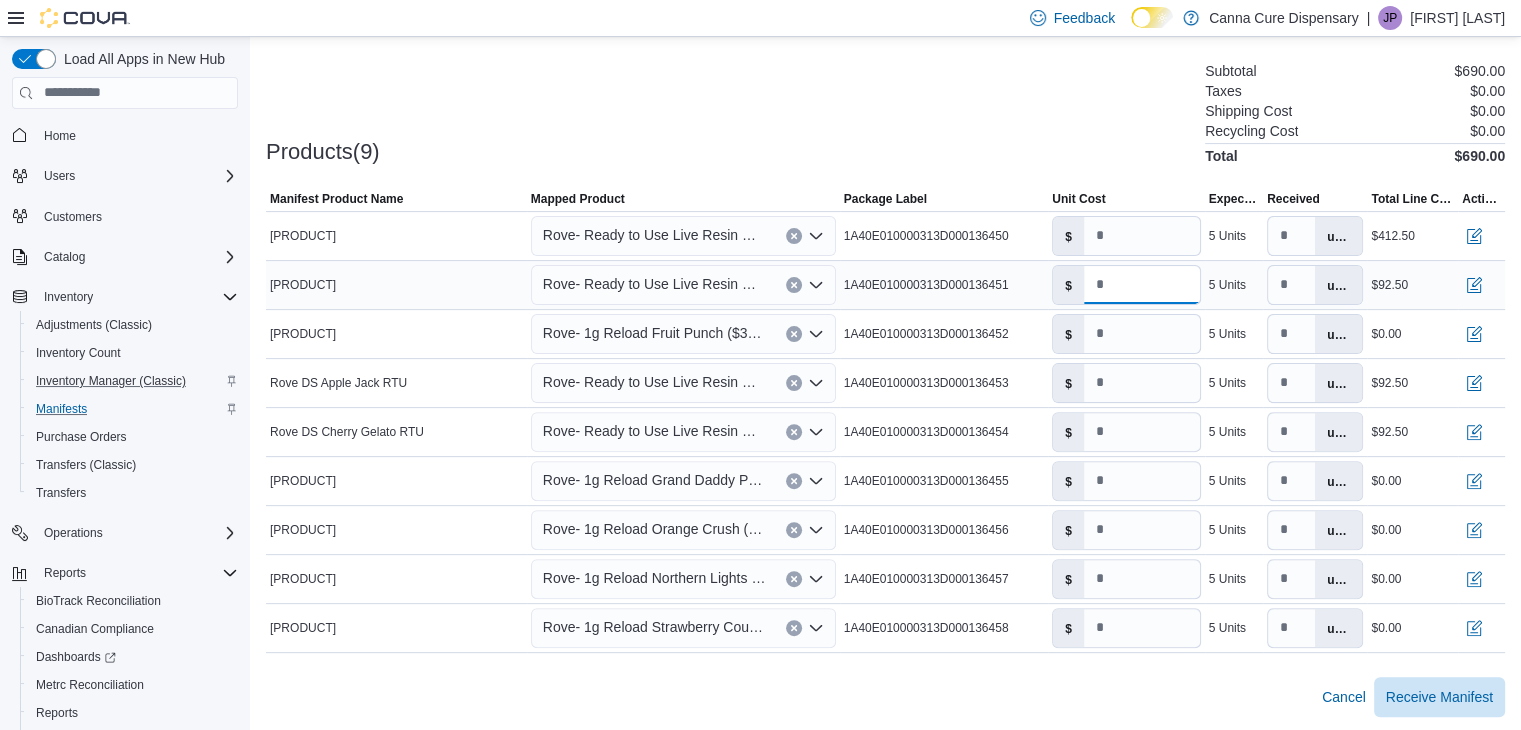 drag, startPoint x: 1162, startPoint y: 286, endPoint x: 1065, endPoint y: 301, distance: 98.15294 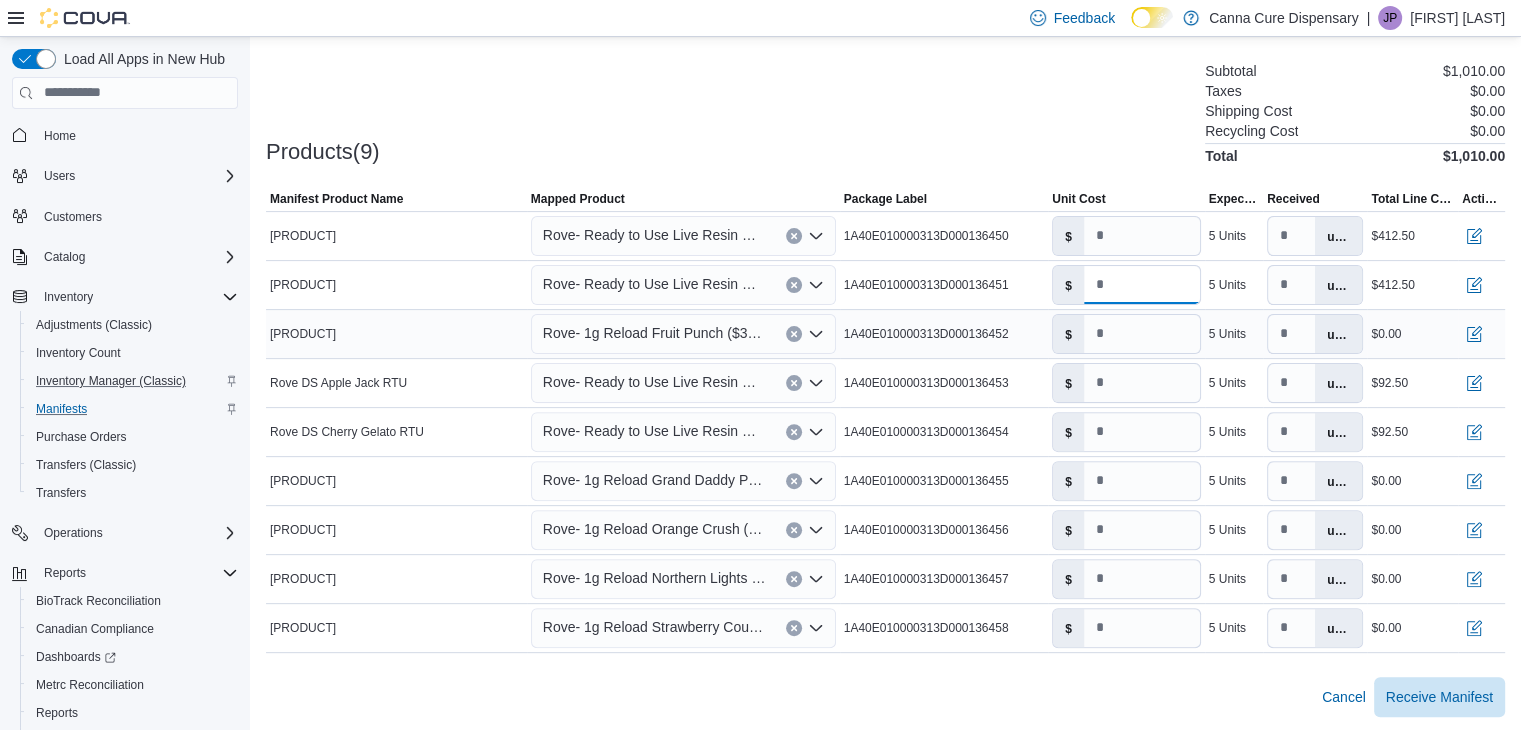 type on "****" 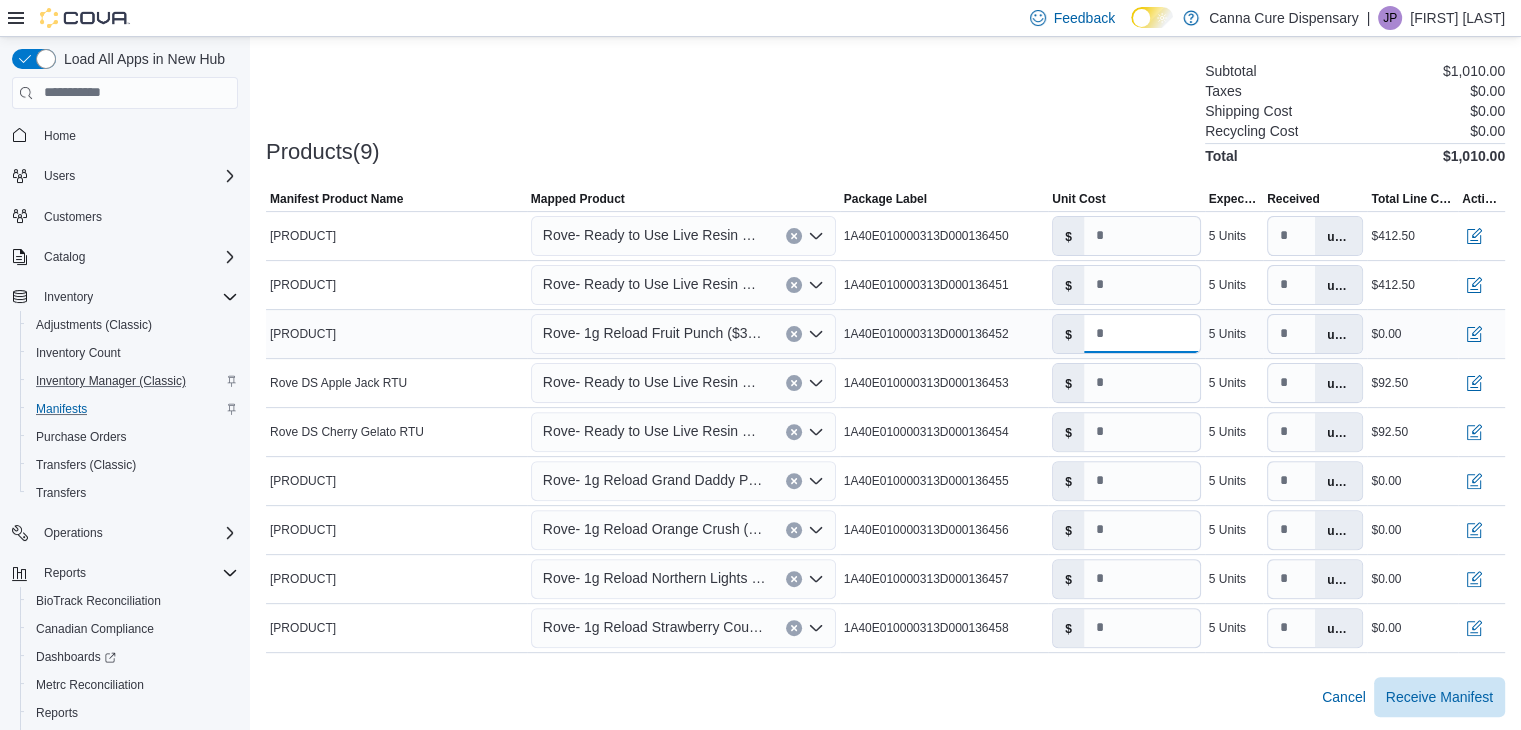 click on "*" at bounding box center [1142, 334] 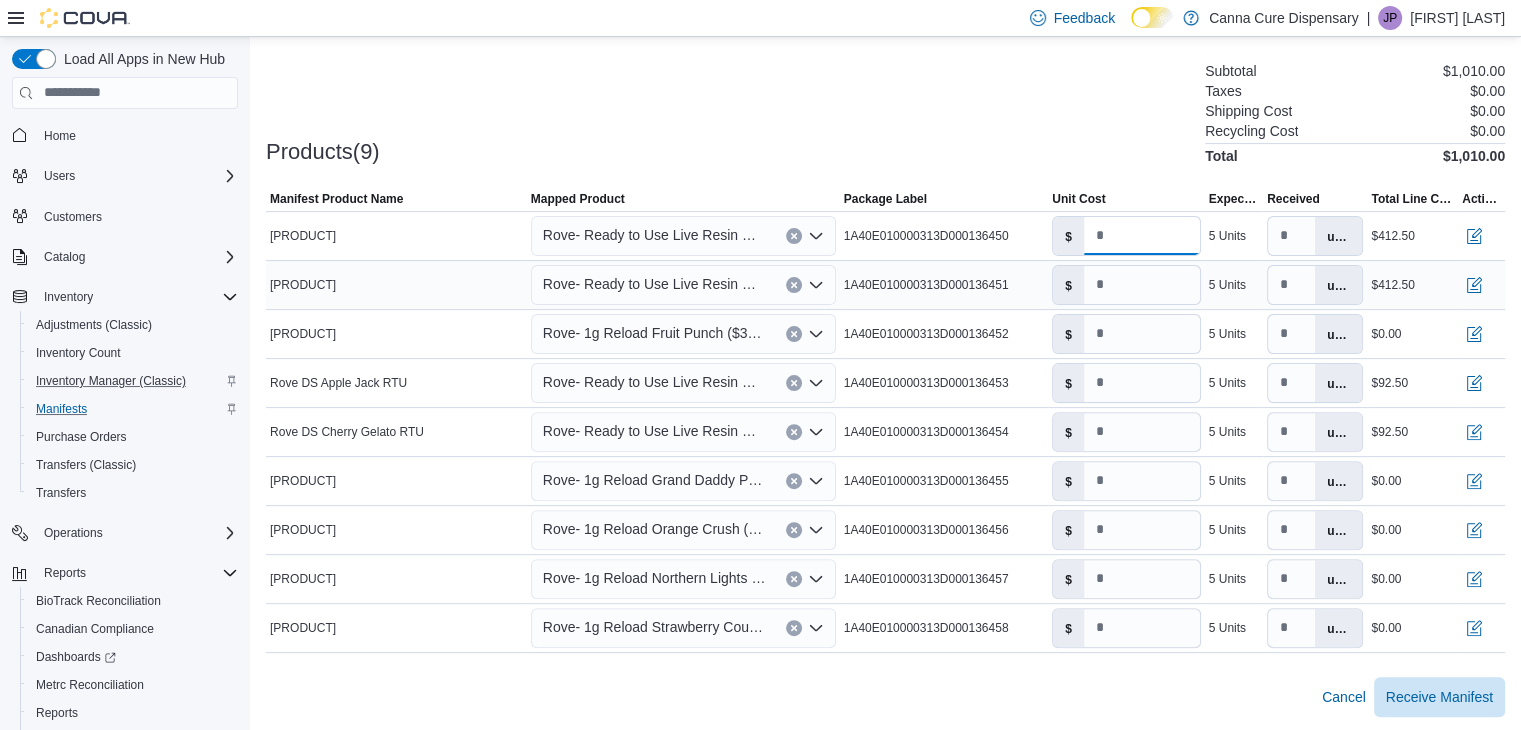 drag, startPoint x: 1140, startPoint y: 245, endPoint x: 1070, endPoint y: 260, distance: 71.5891 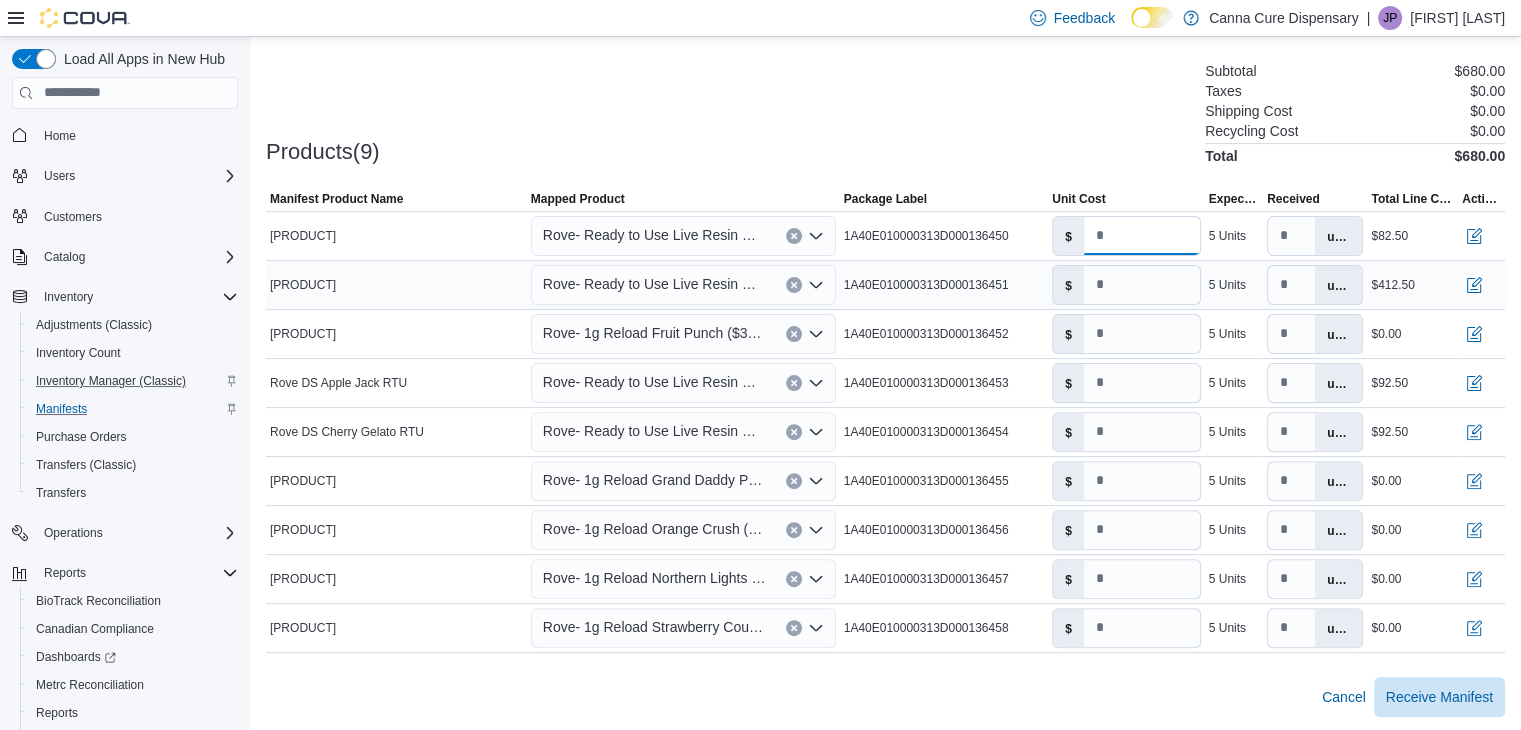 type on "****" 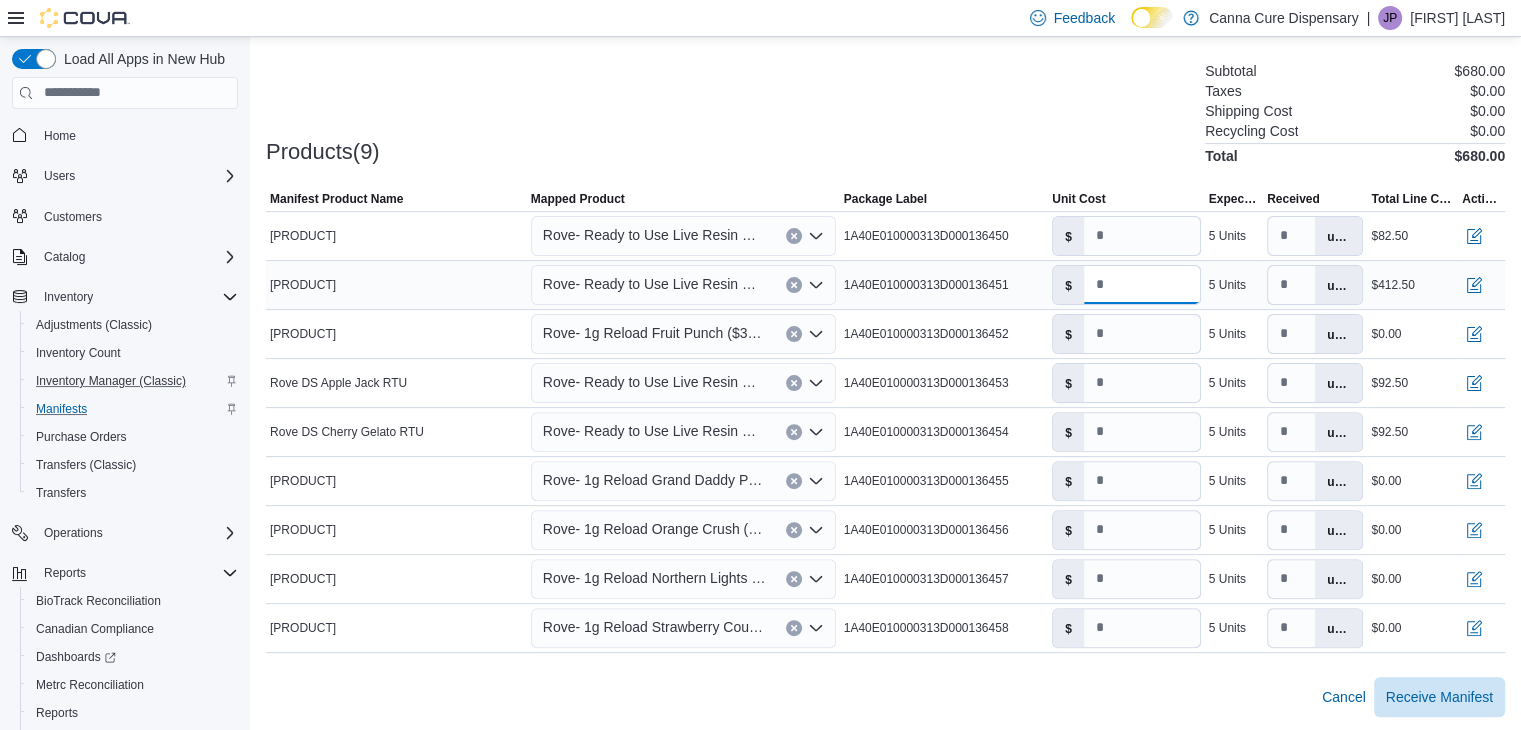 drag, startPoint x: 1134, startPoint y: 283, endPoint x: 1022, endPoint y: 288, distance: 112.11155 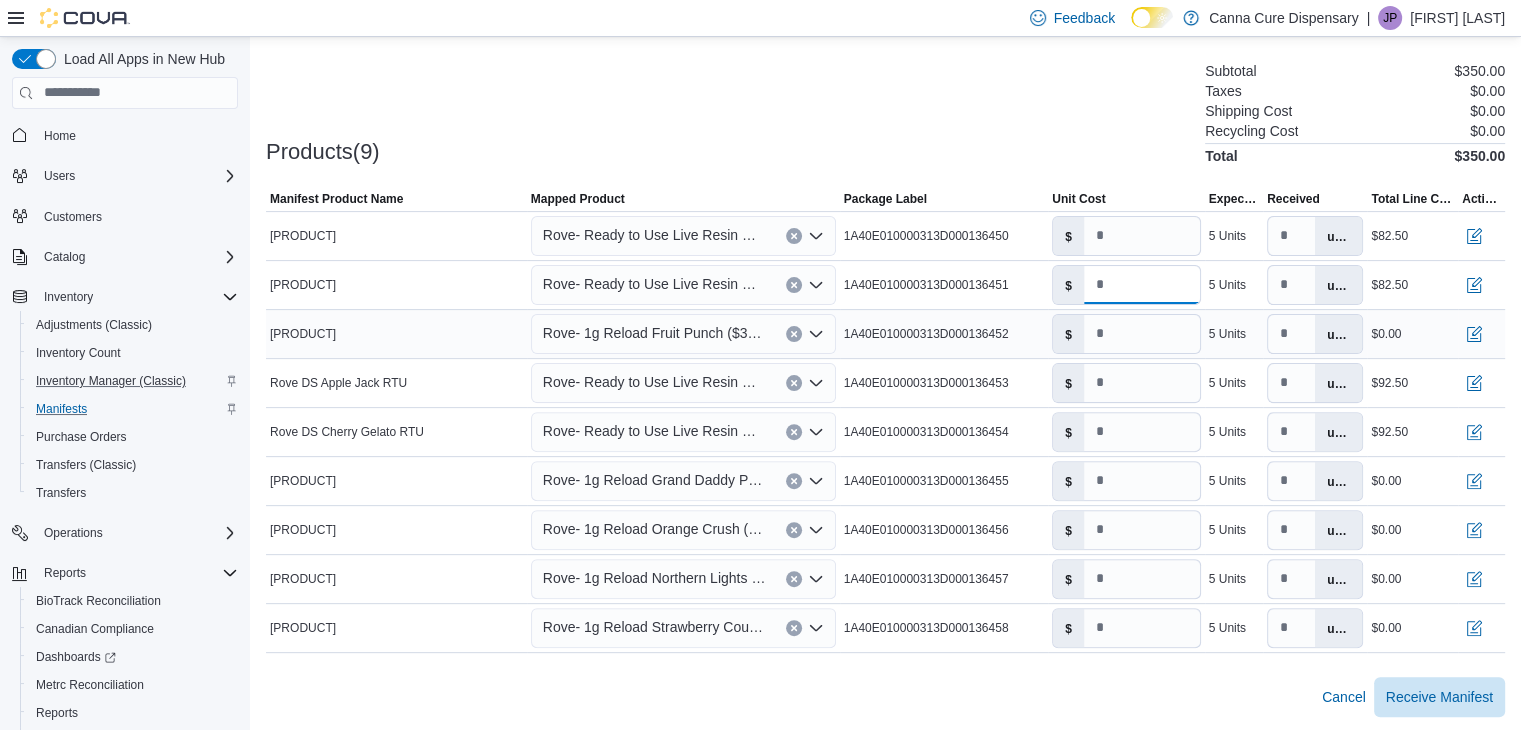 type on "****" 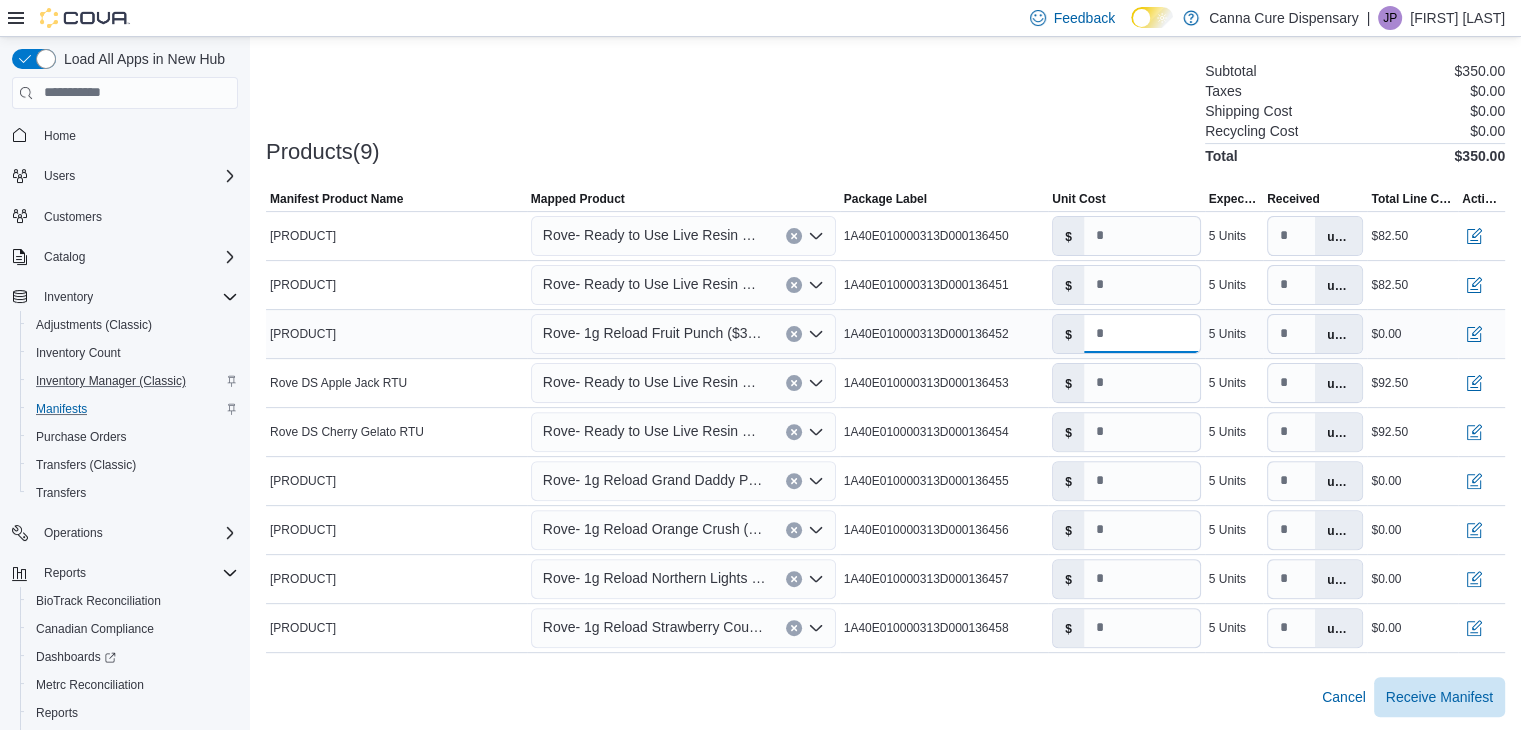 click on "*" at bounding box center (1142, 334) 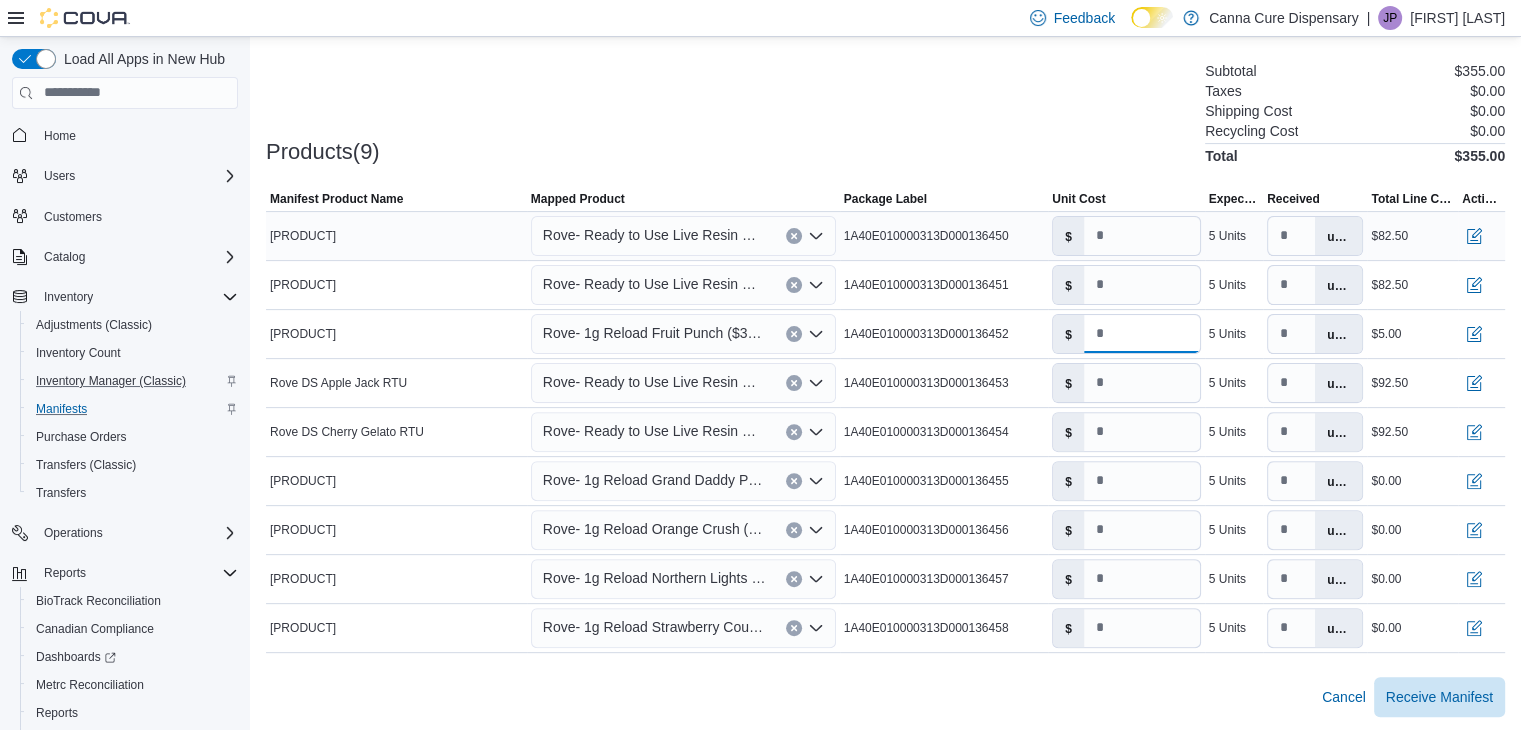 type on "*" 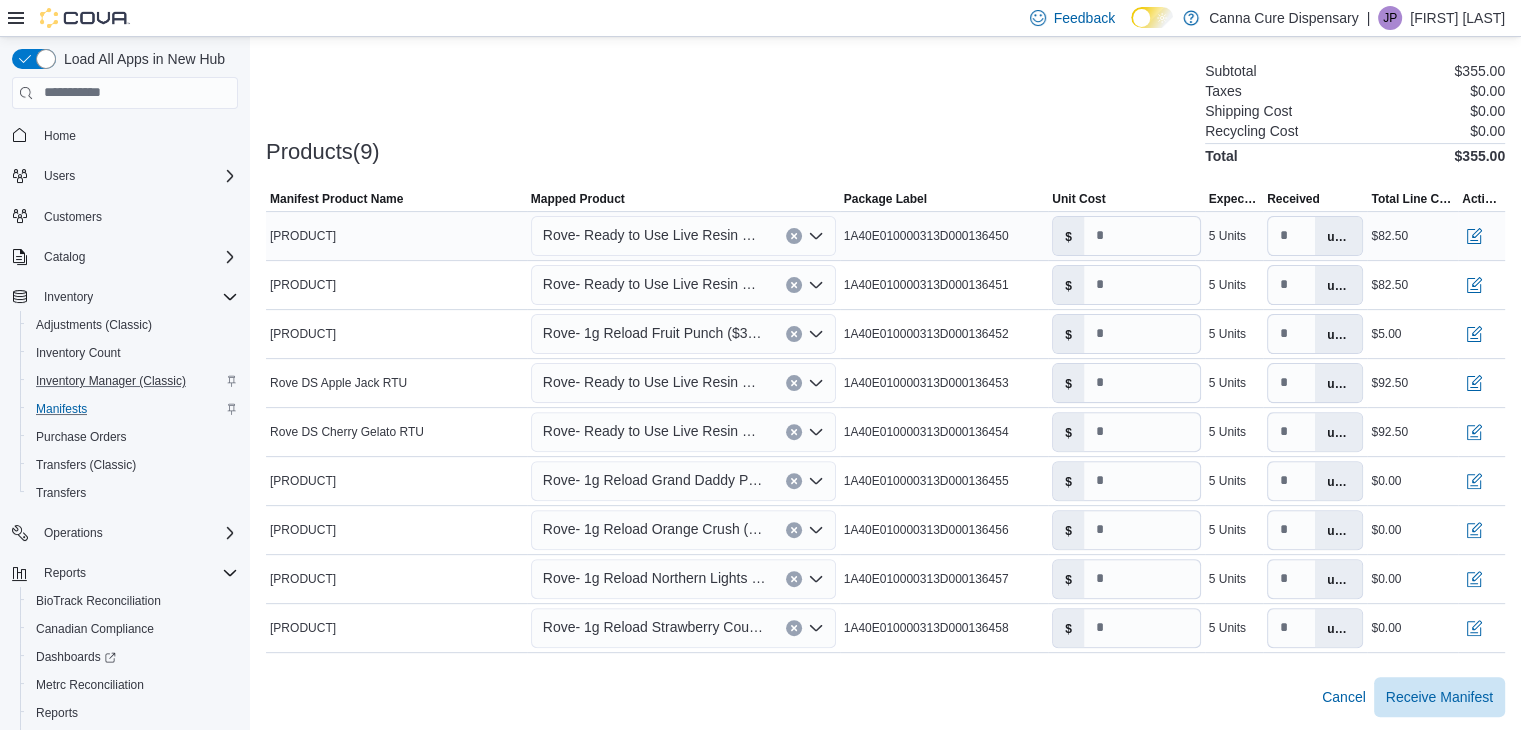 click on "Rove- Ready to Use Live Resin Diamond 1g Disposable Maui Waui ($36 OTD)" at bounding box center [654, 235] 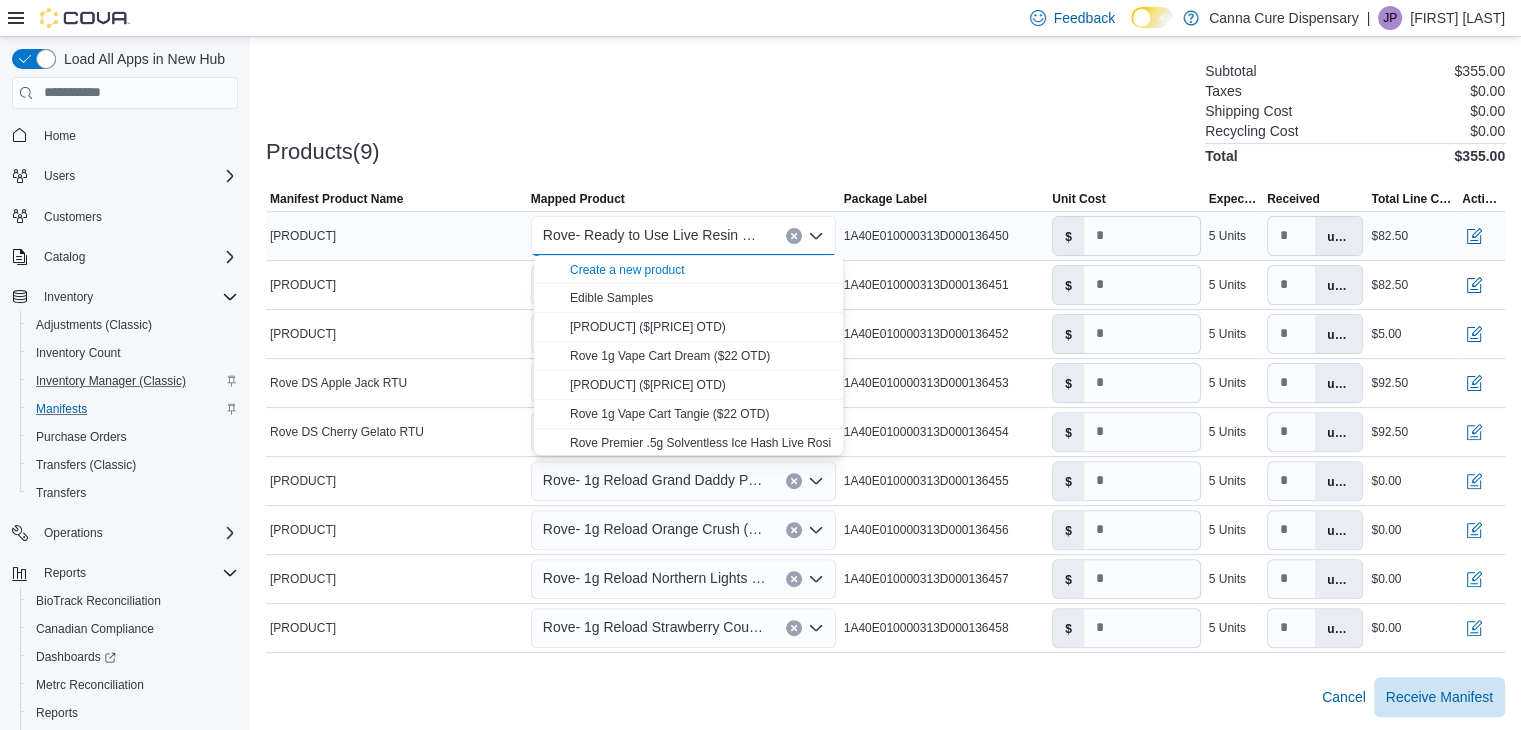 click on "Rove- Ready to Use Live Resin Diamond 1g Disposable Maui Waui ($36 OTD) Combo box. Selected. Rove- Ready to Use Live Resin Diamond 1g Disposable Maui Waui ($36 OTD). Press Backspace to delete Rove- Ready to Use Live Resin Diamond 1g Disposable Maui Waui ($36 OTD). Combo box input. Search for a product. Type some text or, to display a list of choices, press Down Arrow. To exit the list of choices, press Escape." at bounding box center (683, 236) 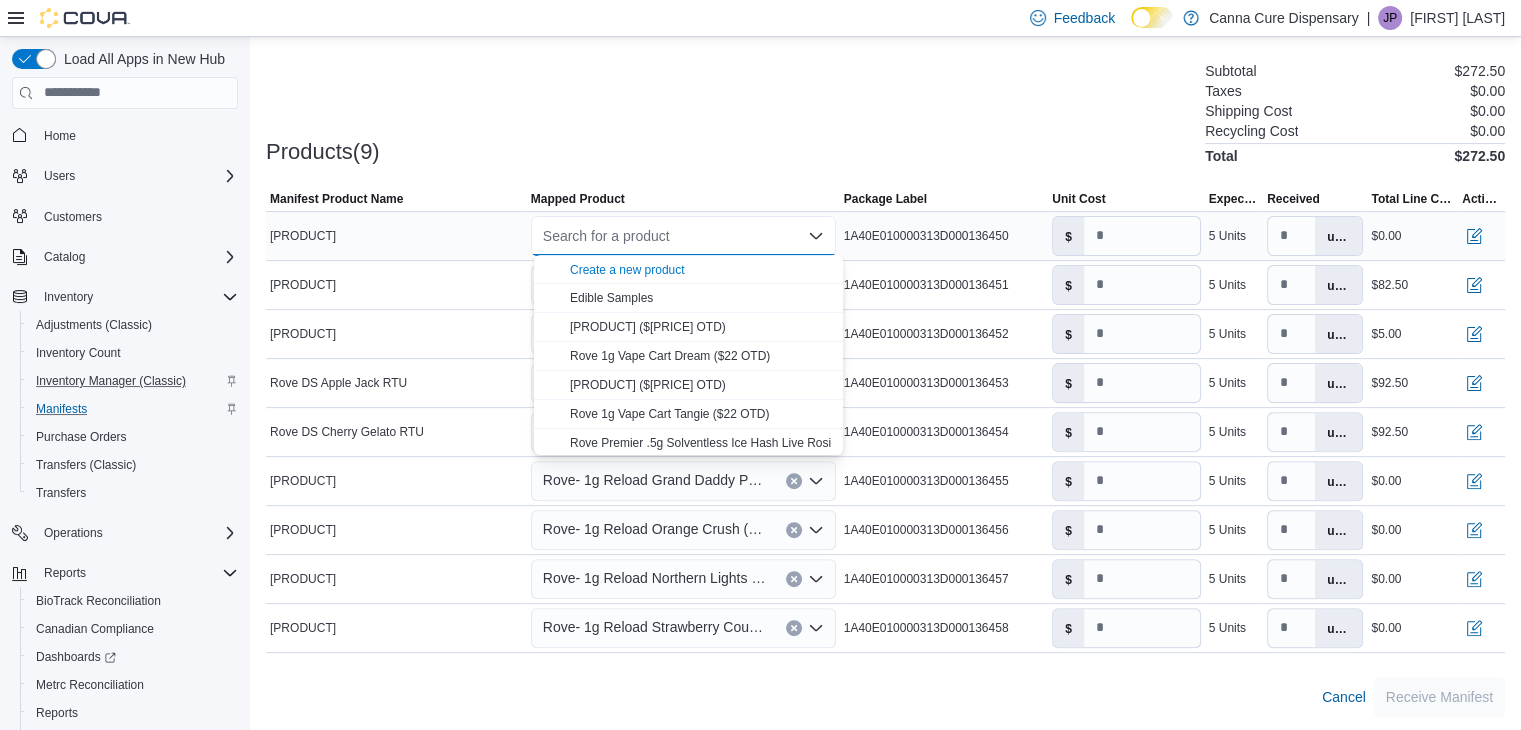 click on "Search for a product Combo box. Selected. Combo box input. Search for a product. Type some text or, to display a list of choices, press Down Arrow. To exit the list of choices, press Escape." at bounding box center [683, 236] 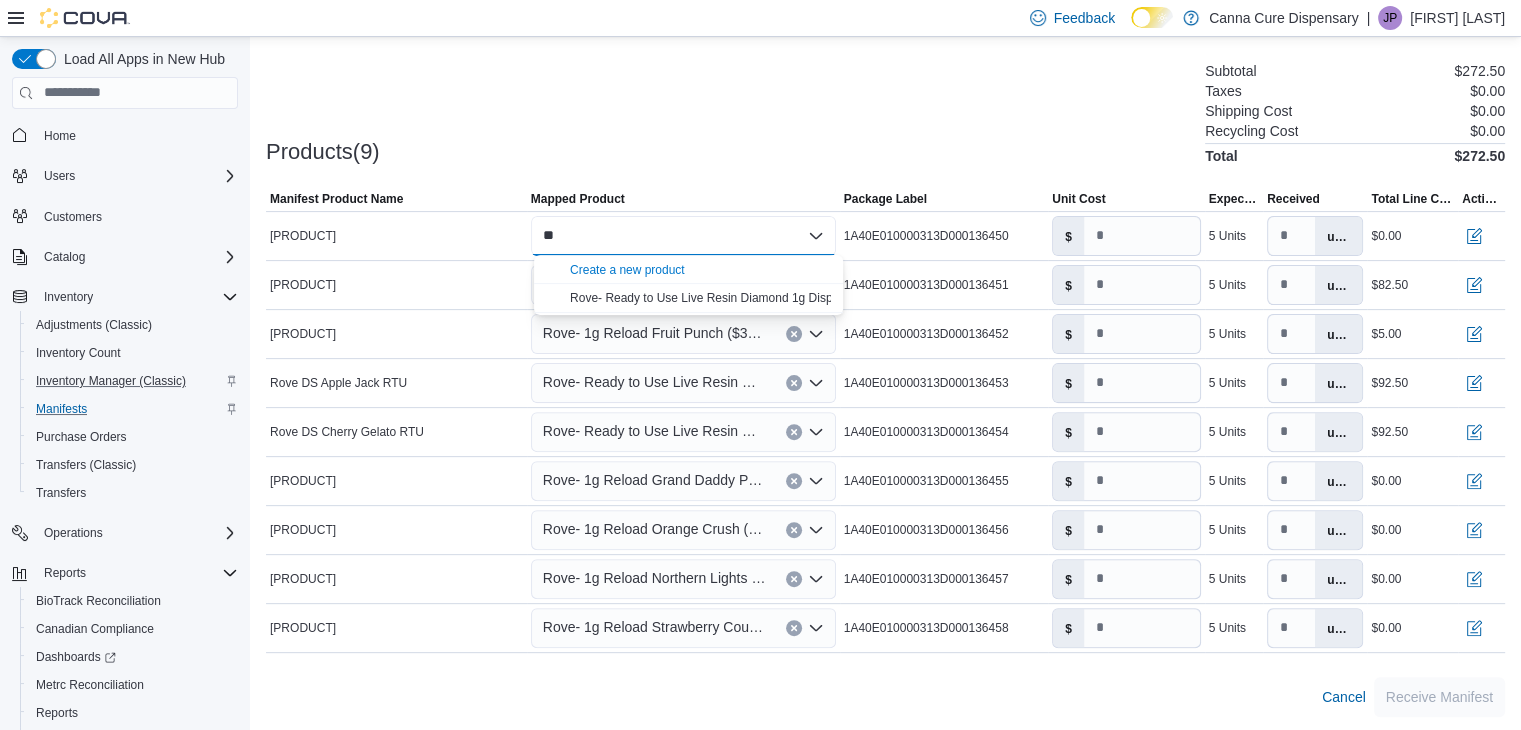 type on "*" 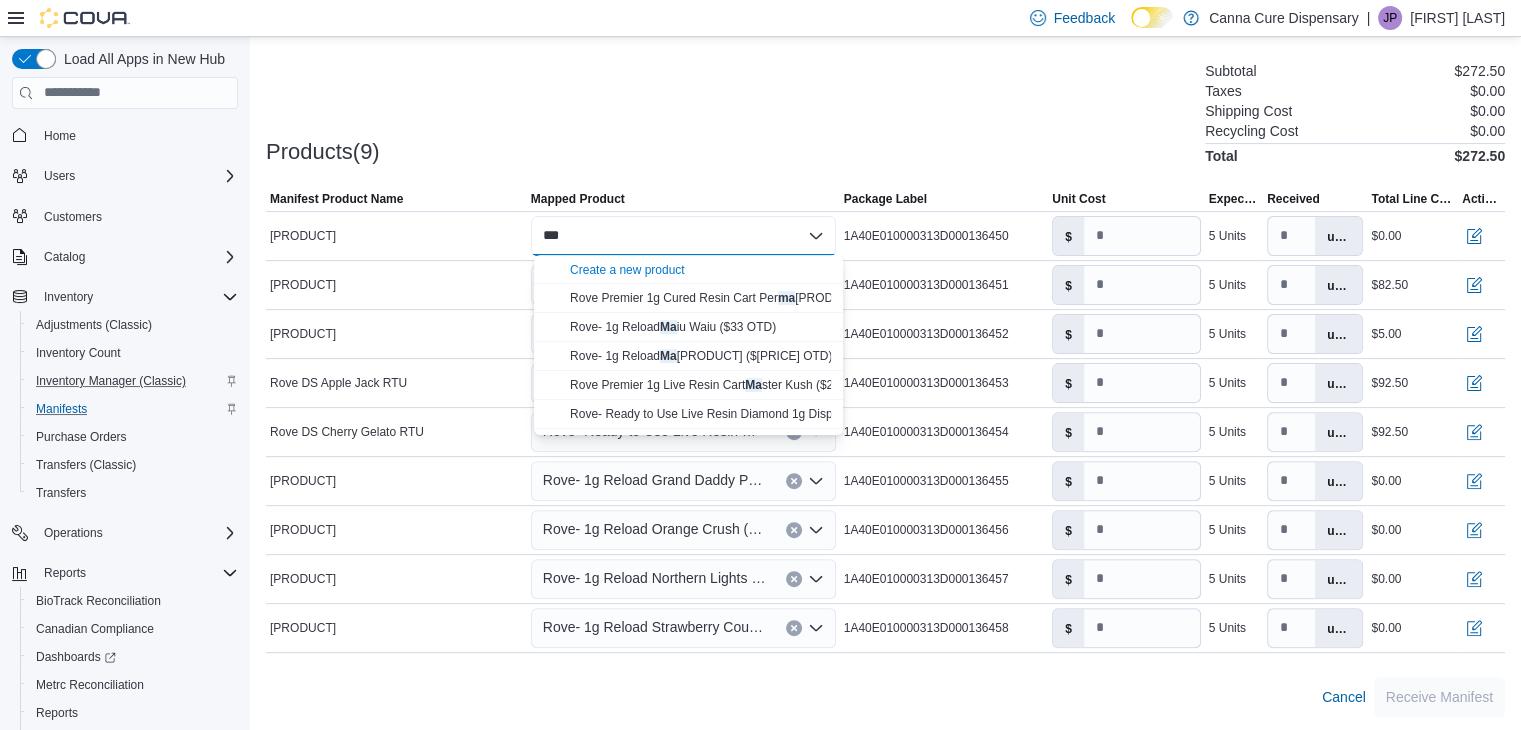 type on "****" 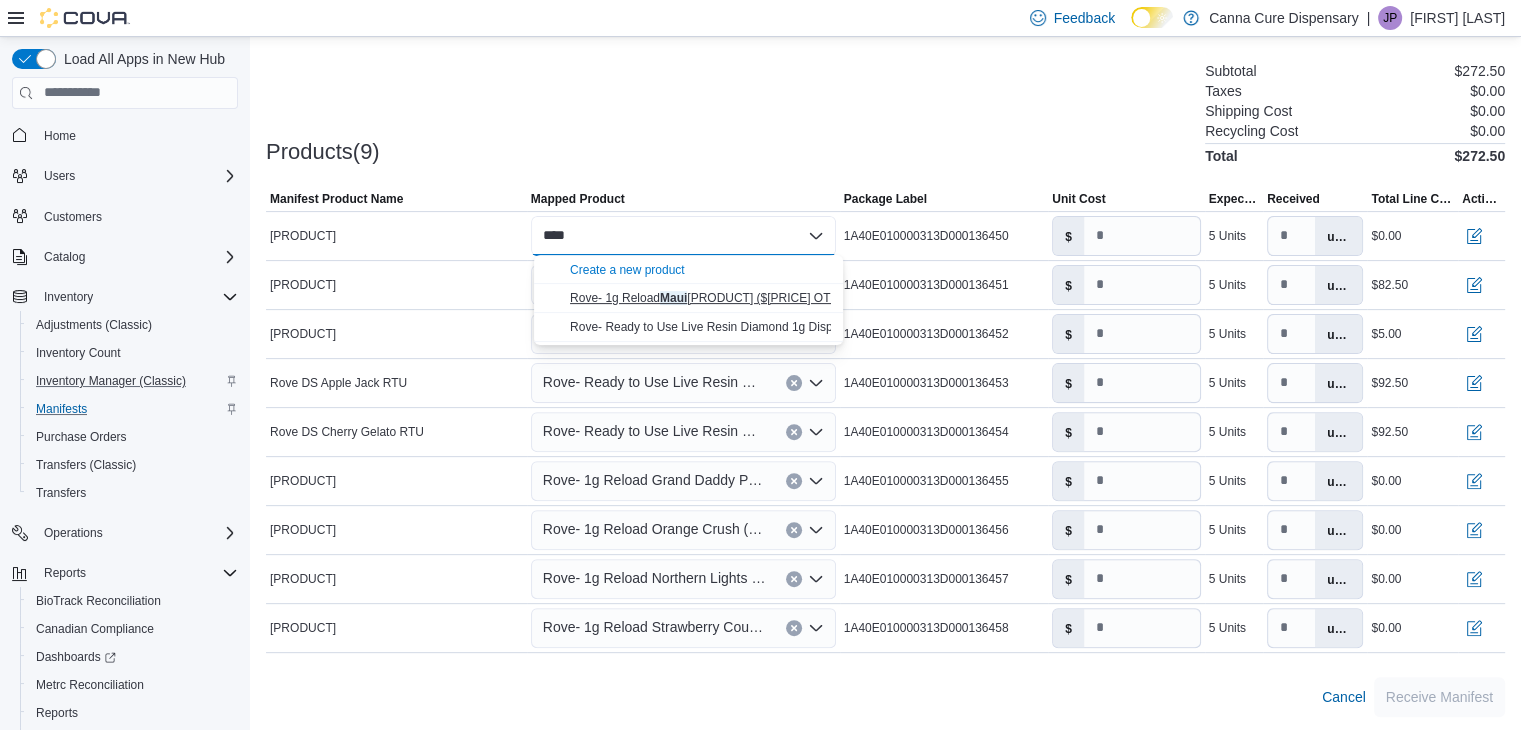 click on "Rove- 1g Reload Maui Waui ($33 OTD)" at bounding box center (706, 298) 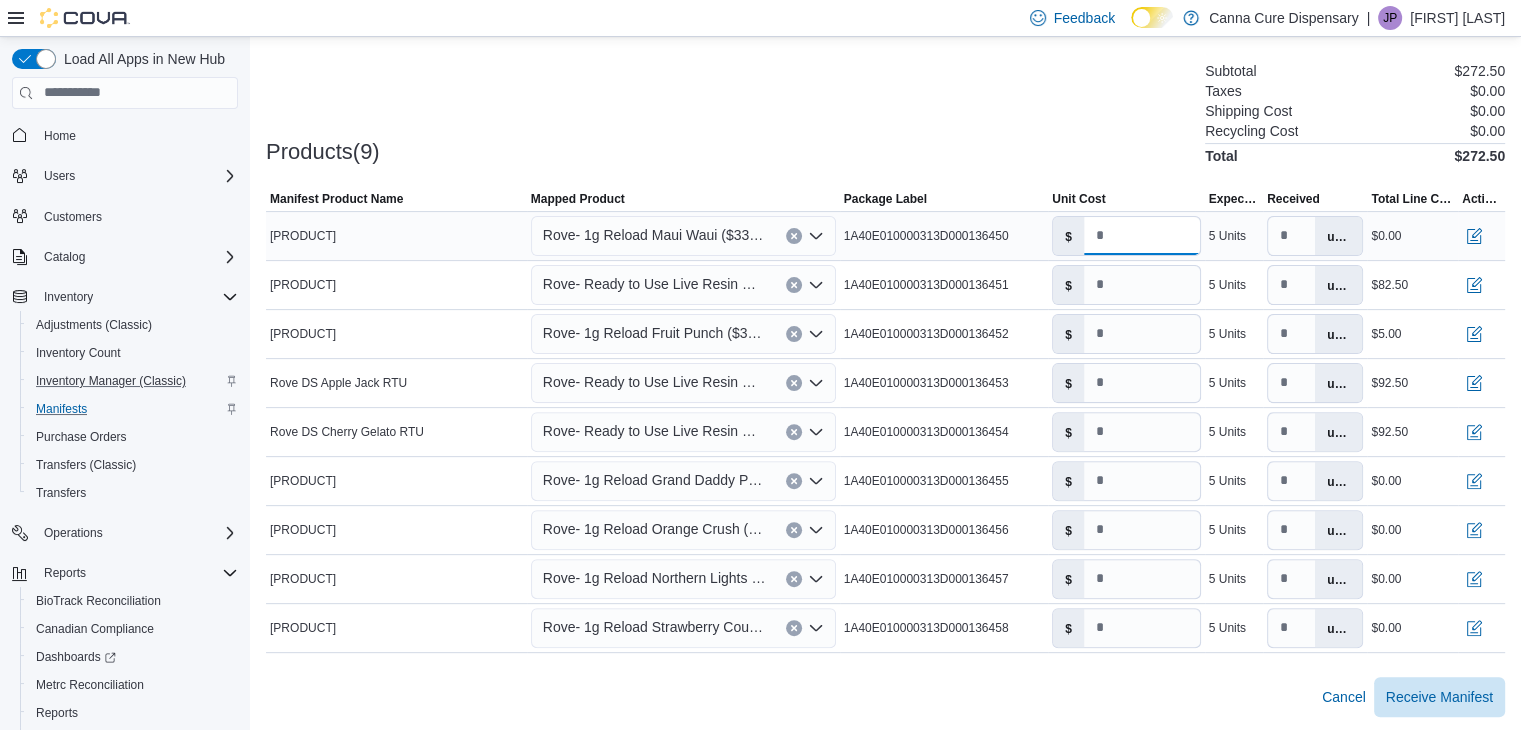 click on "*" at bounding box center [1142, 236] 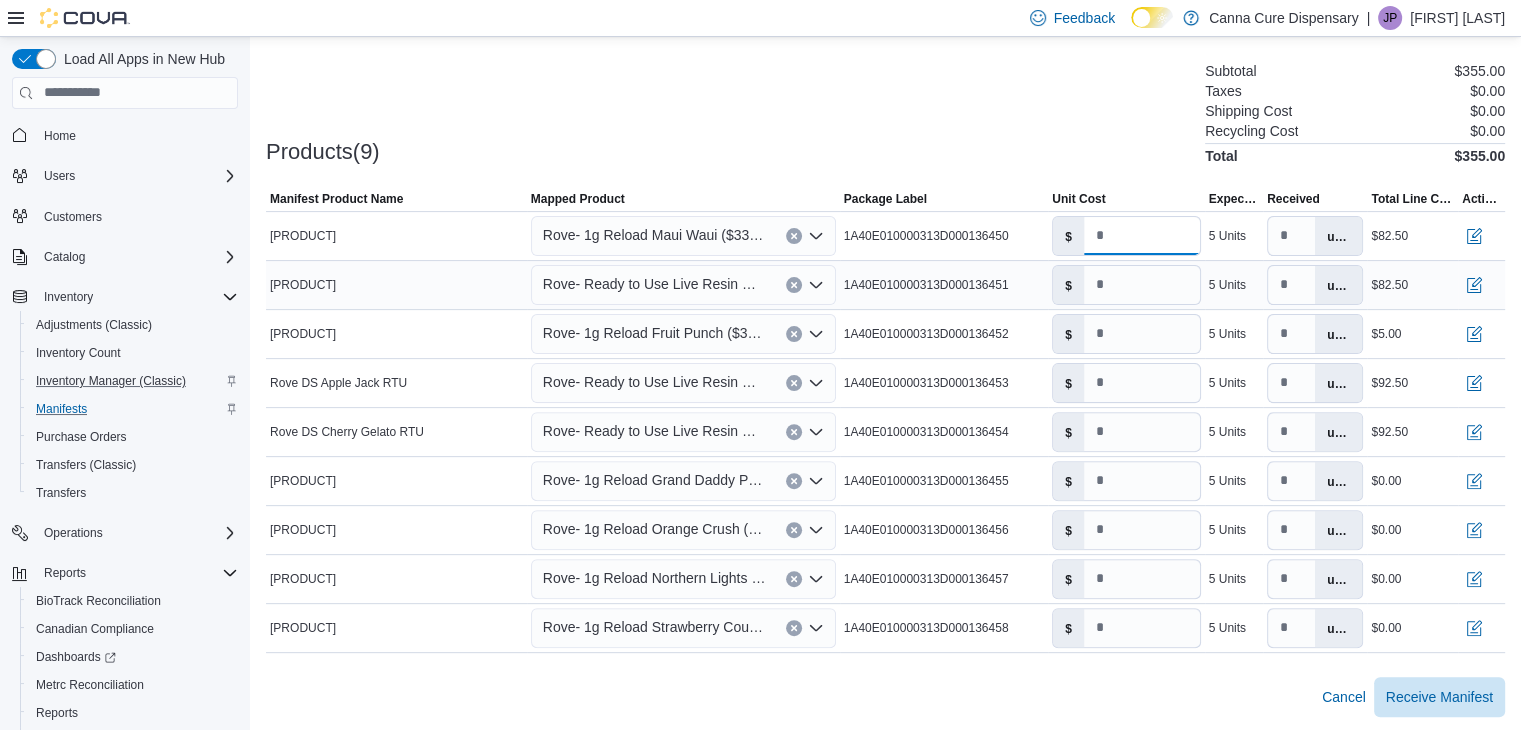type on "****" 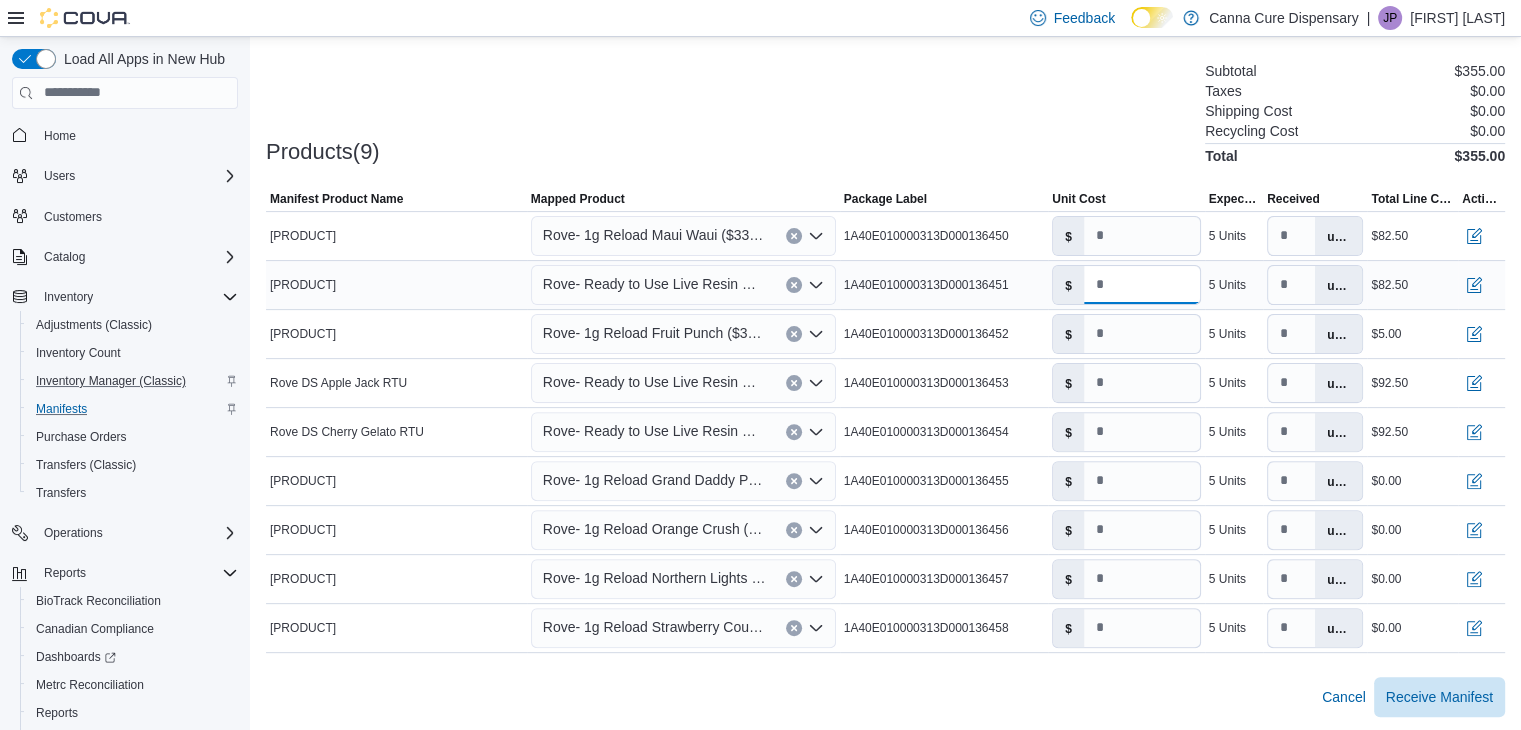 drag, startPoint x: 1134, startPoint y: 285, endPoint x: 1100, endPoint y: 298, distance: 36.40055 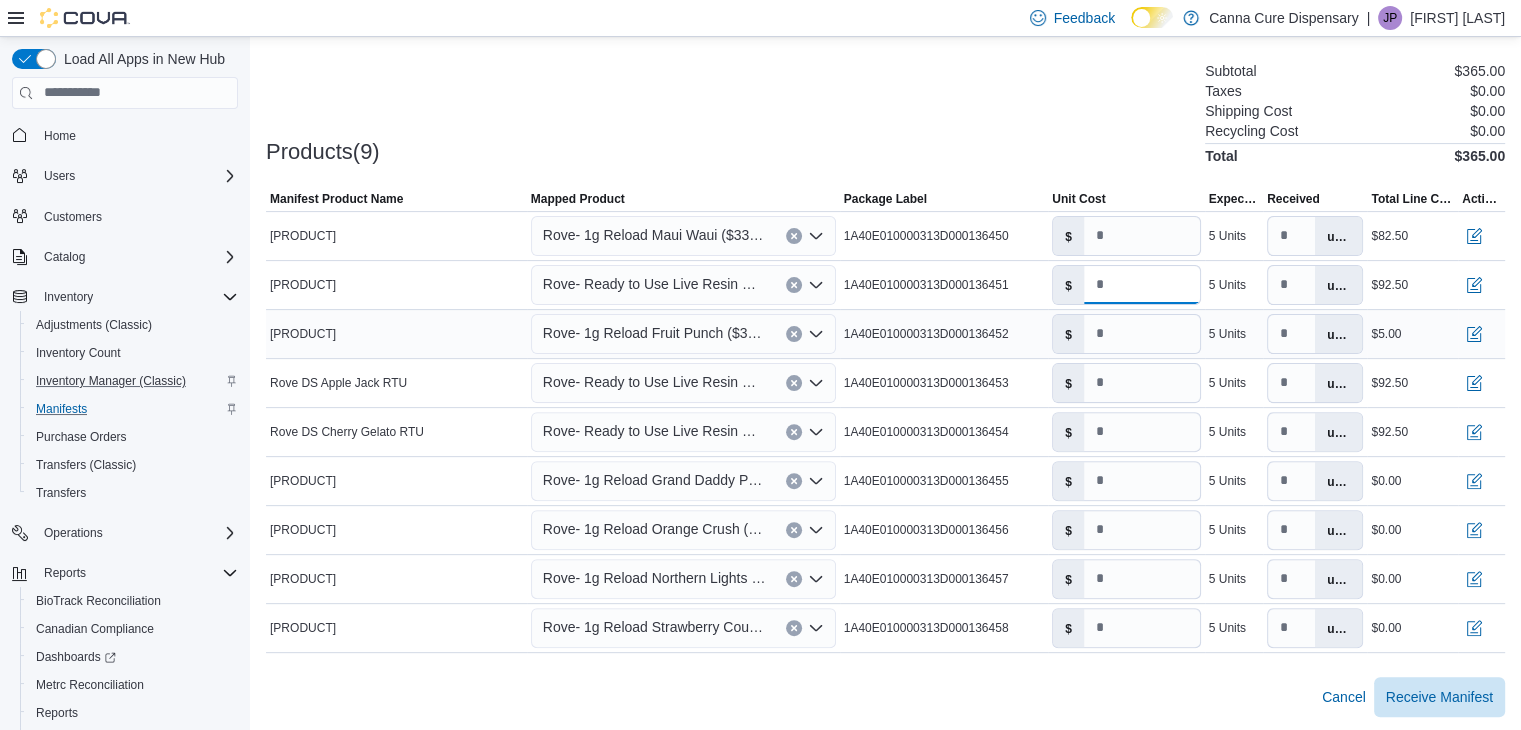 type on "****" 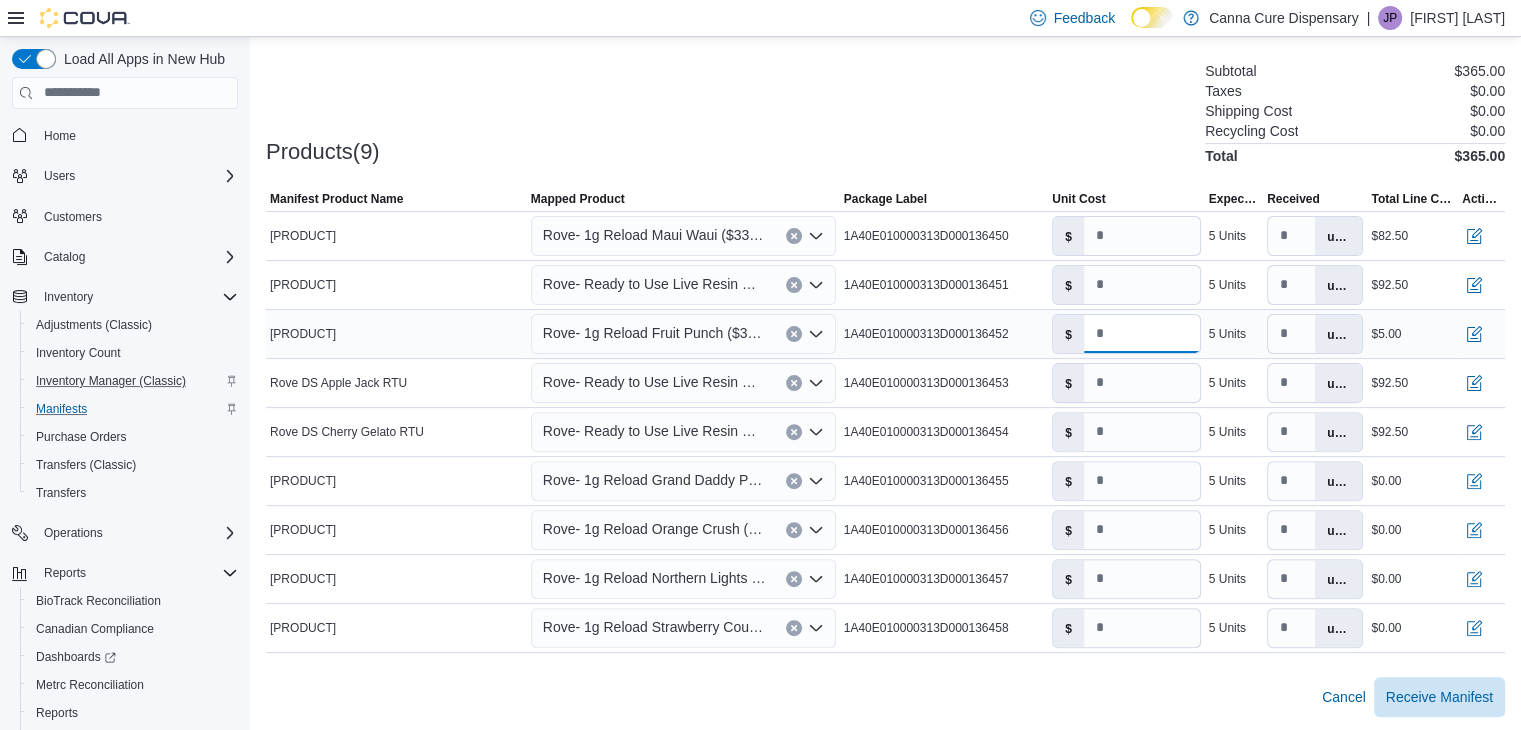 click on "*" at bounding box center [1142, 334] 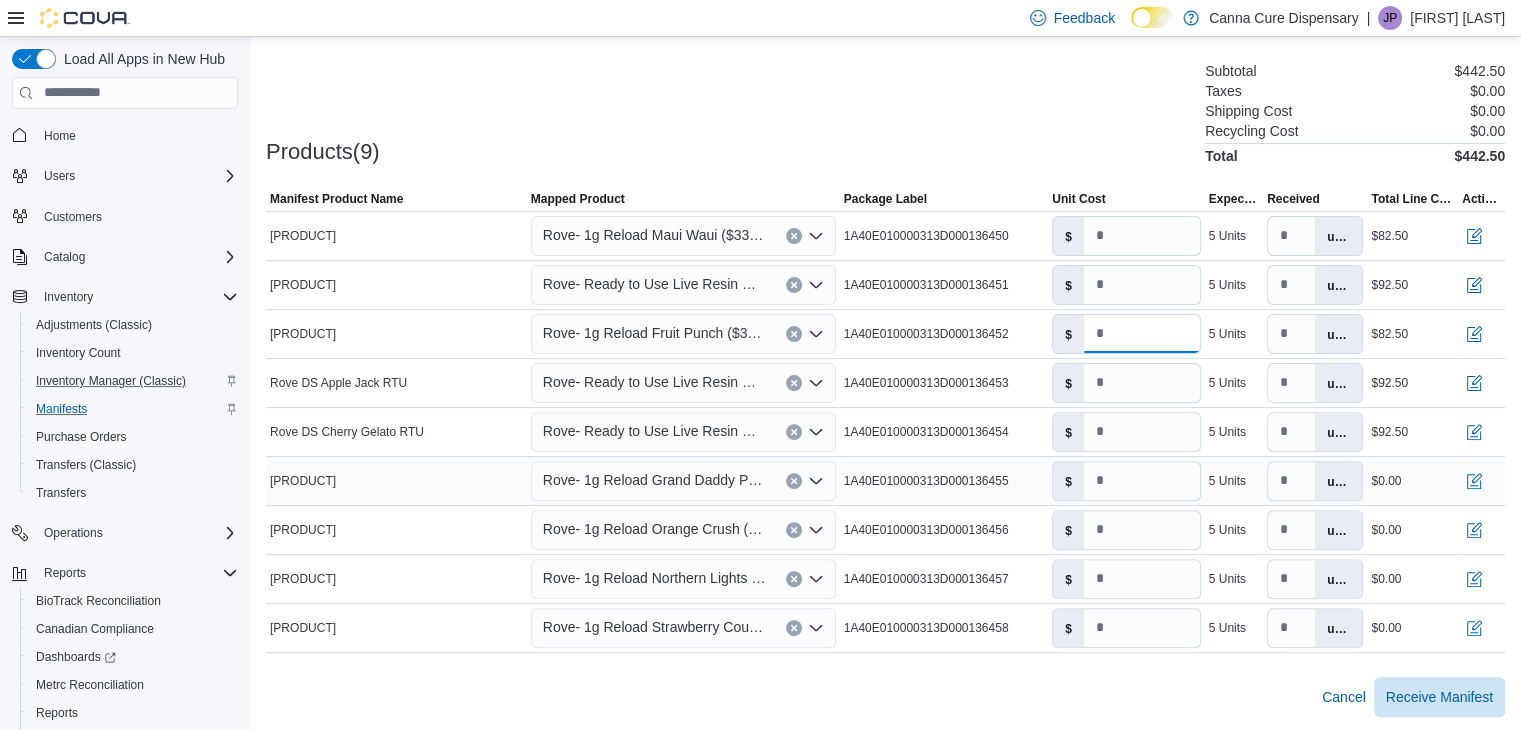 type on "****" 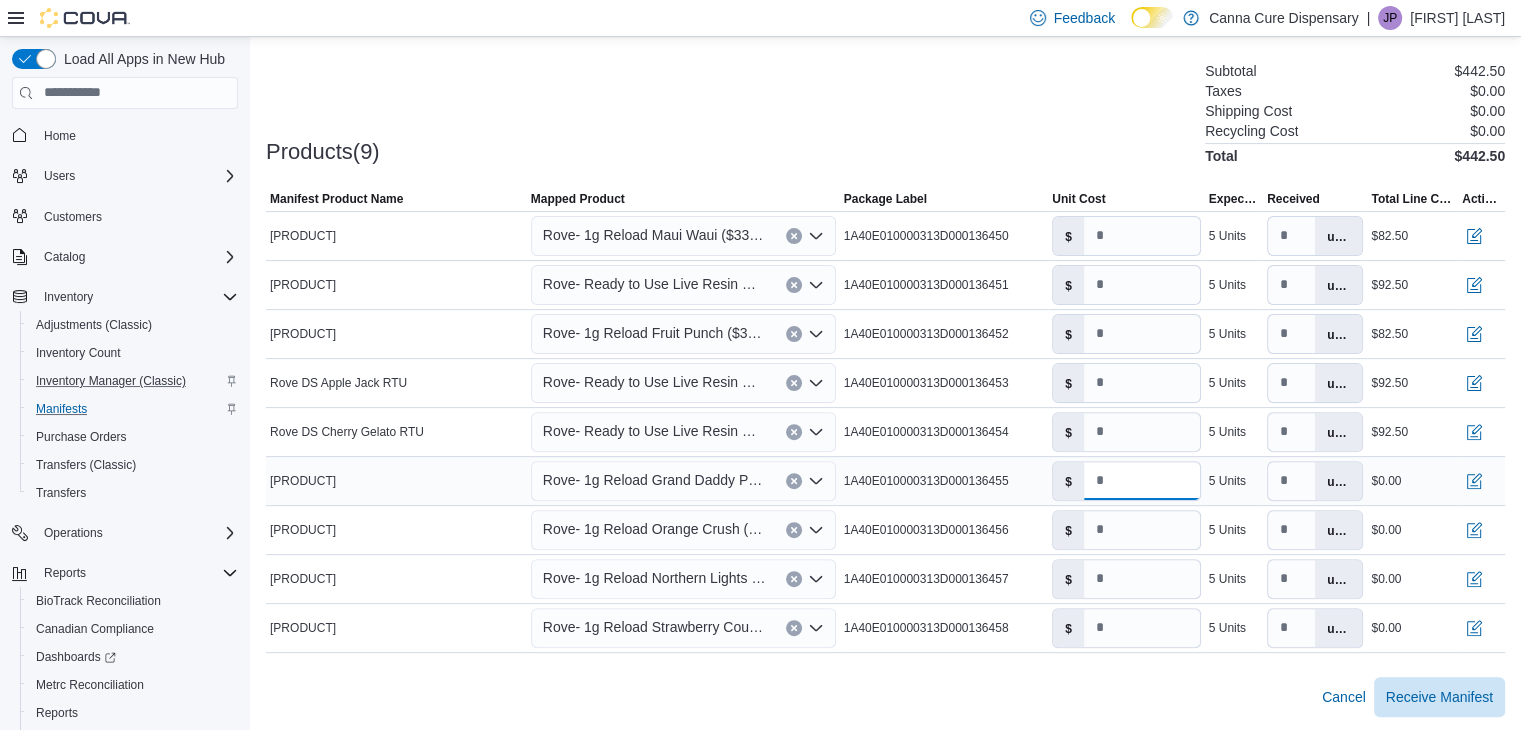click on "*" at bounding box center (1142, 481) 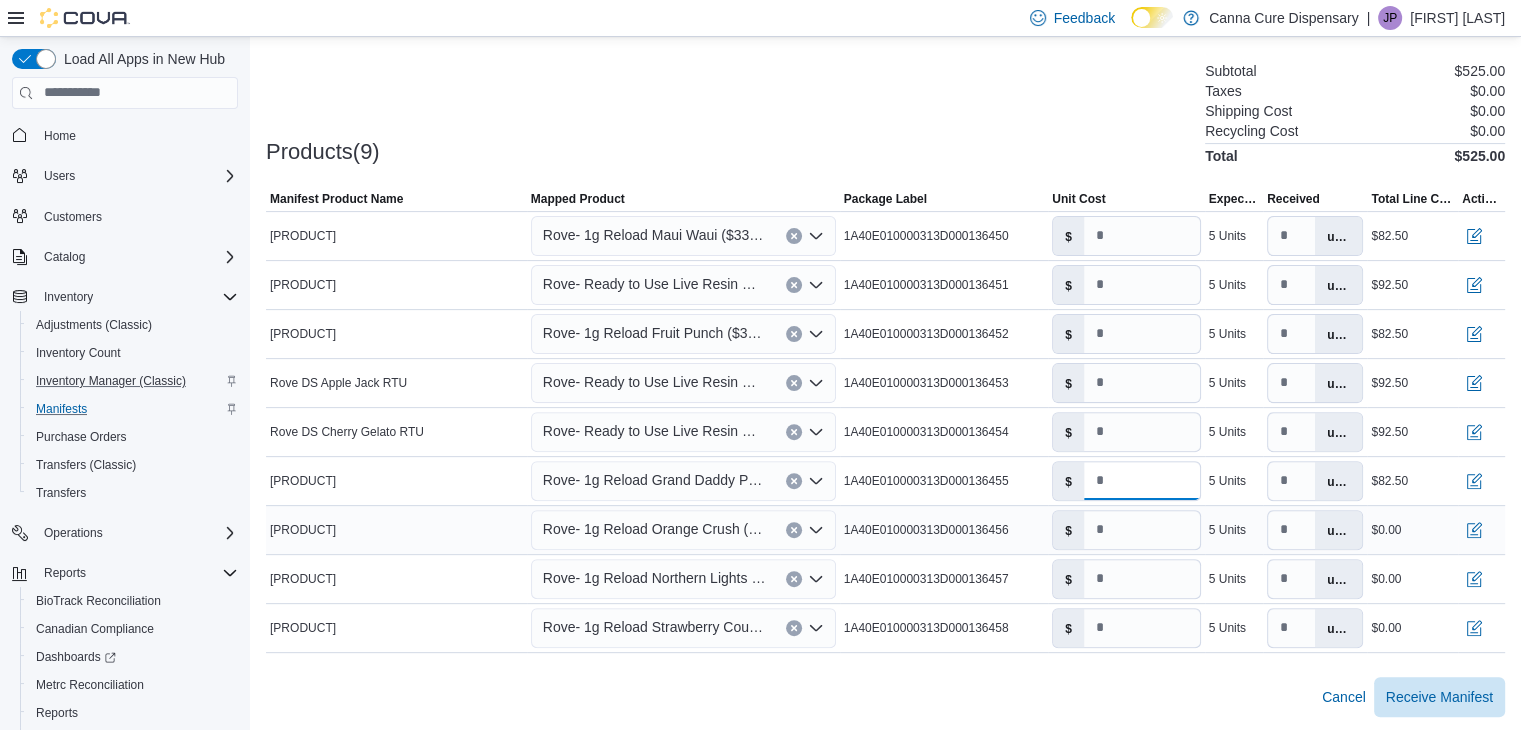 type on "****" 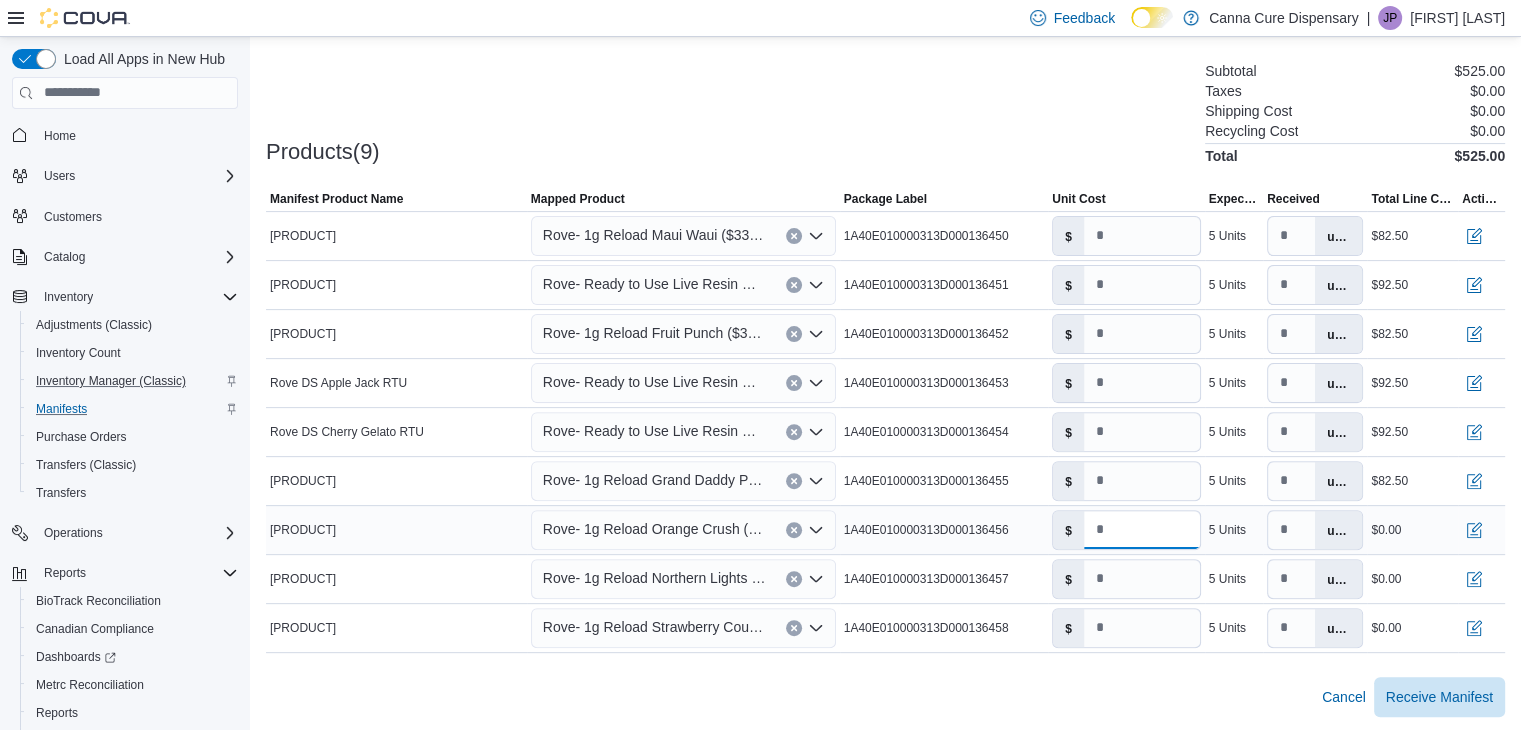 click on "*" at bounding box center [1142, 530] 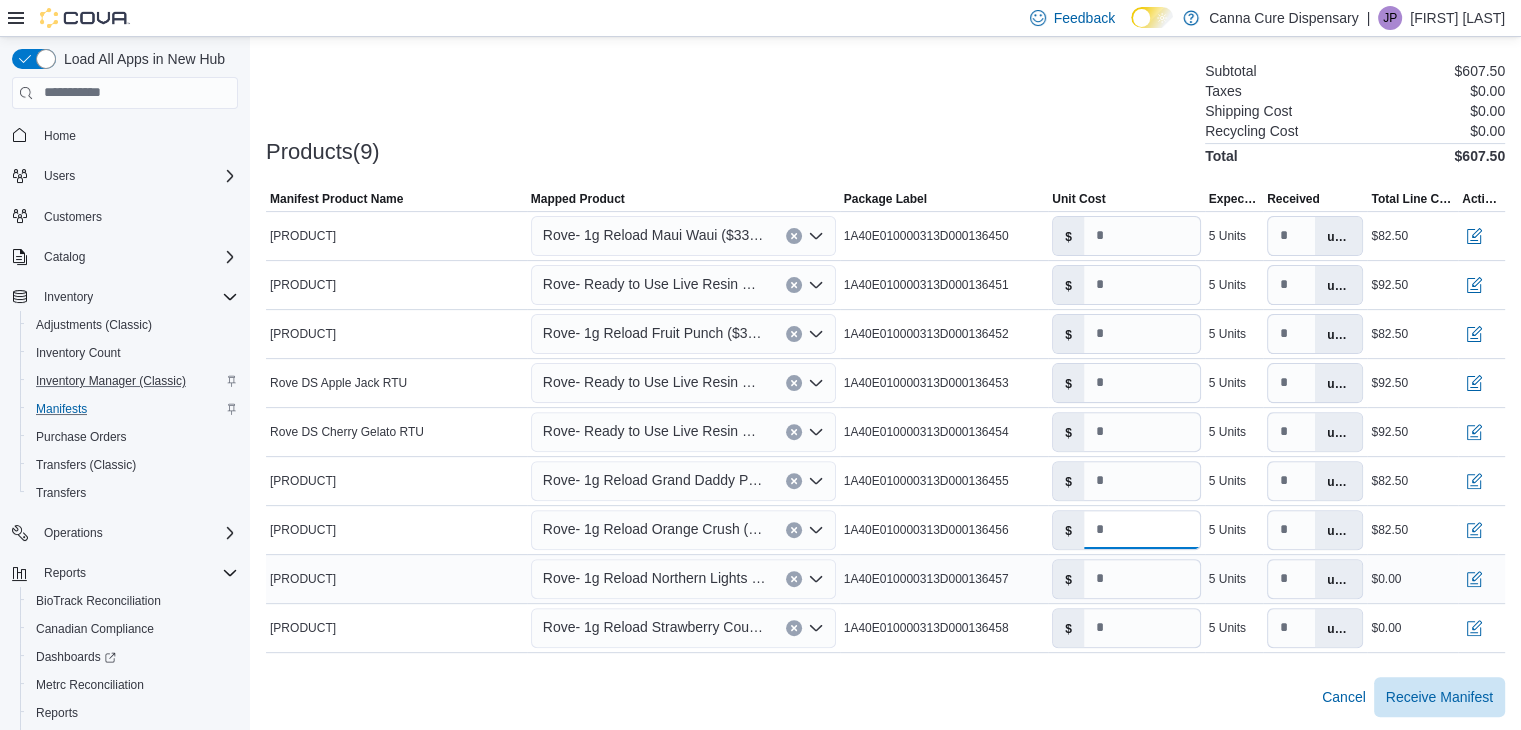 type on "****" 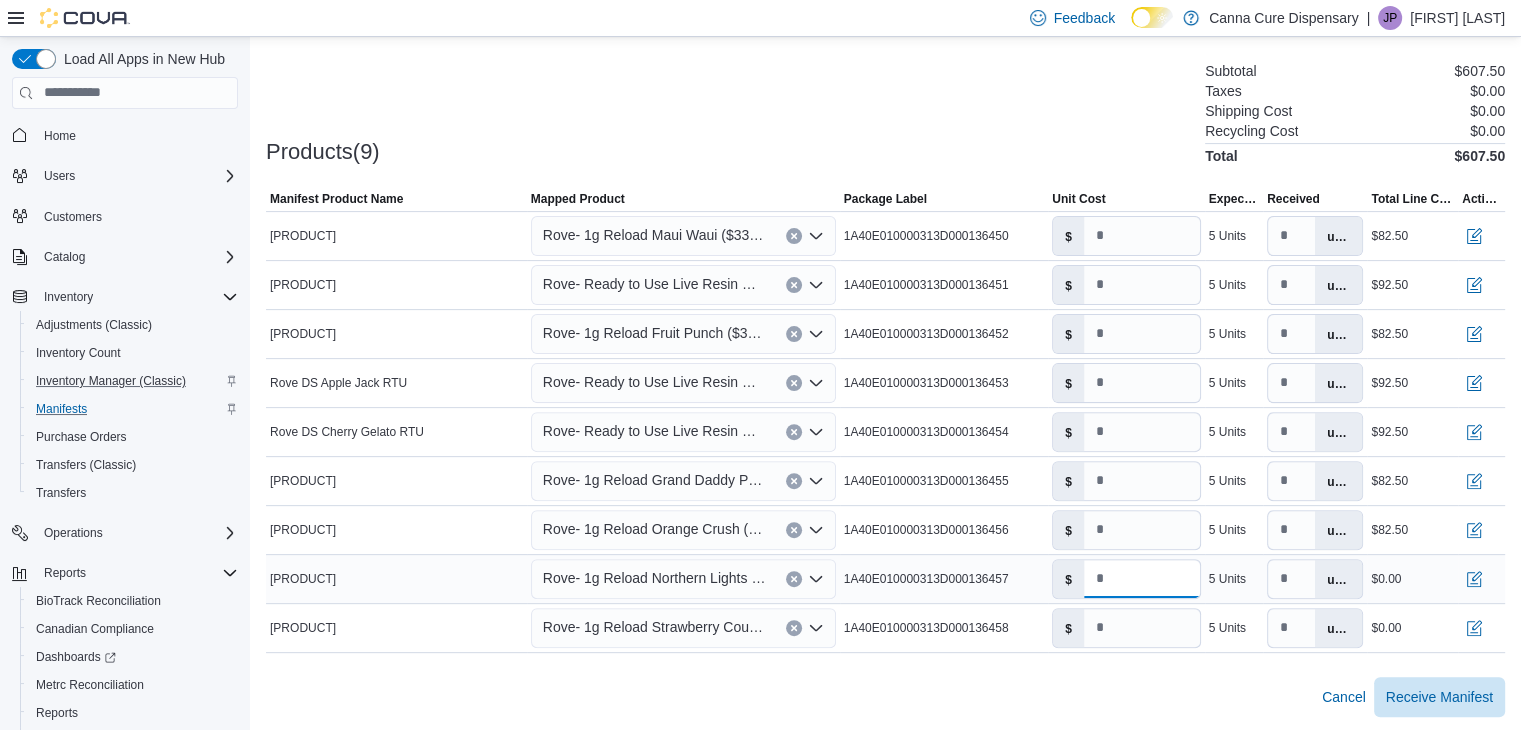 click on "*" at bounding box center [1142, 579] 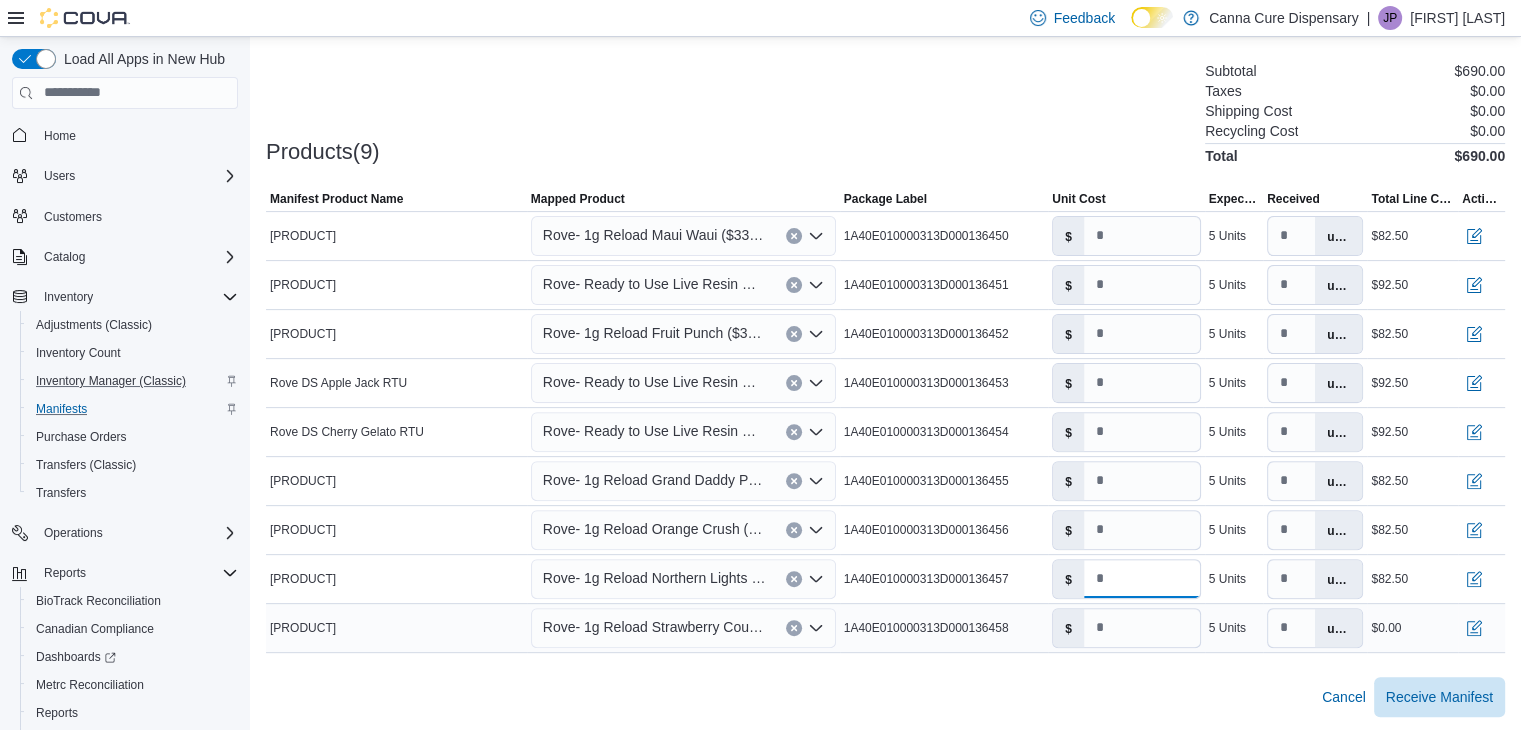 type on "****" 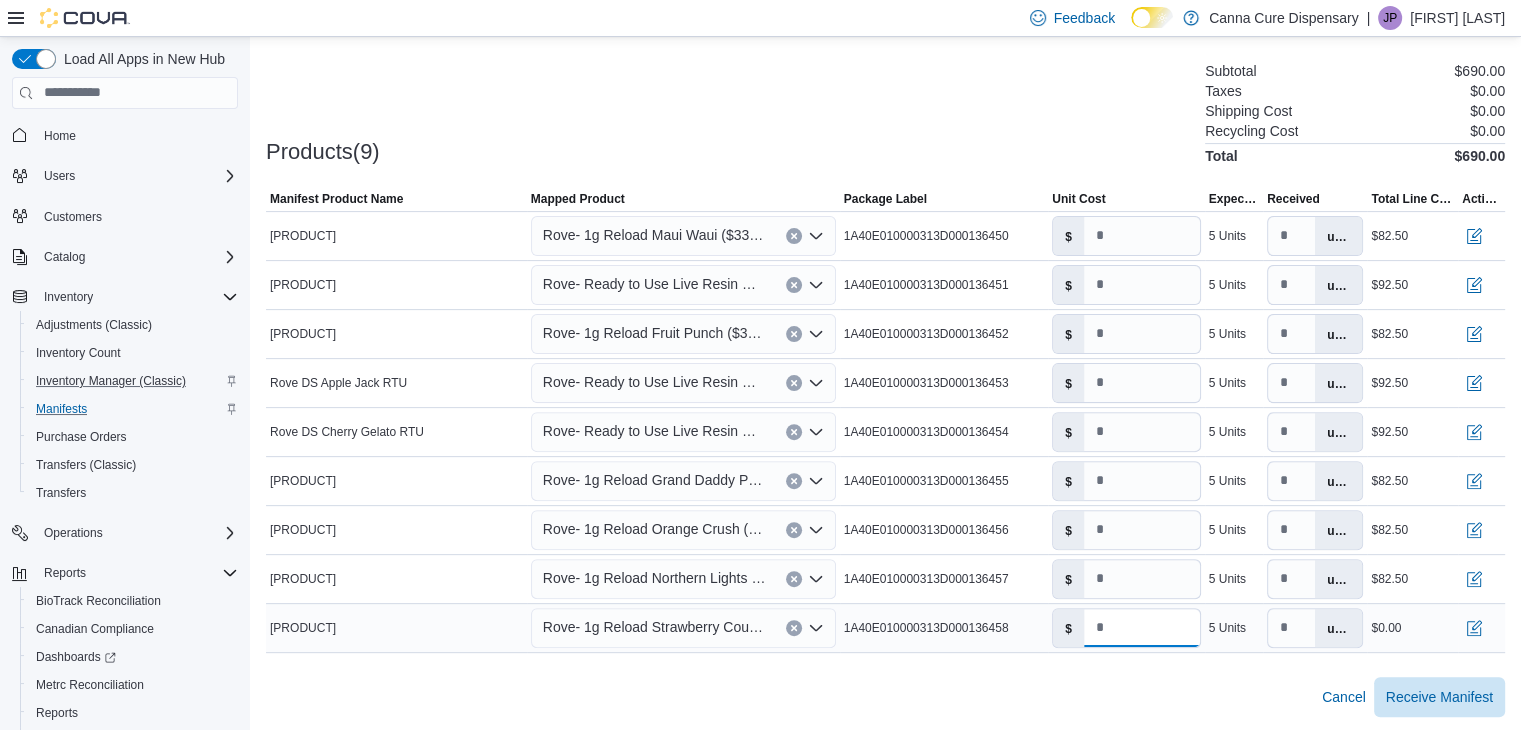 click on "*" at bounding box center [1142, 628] 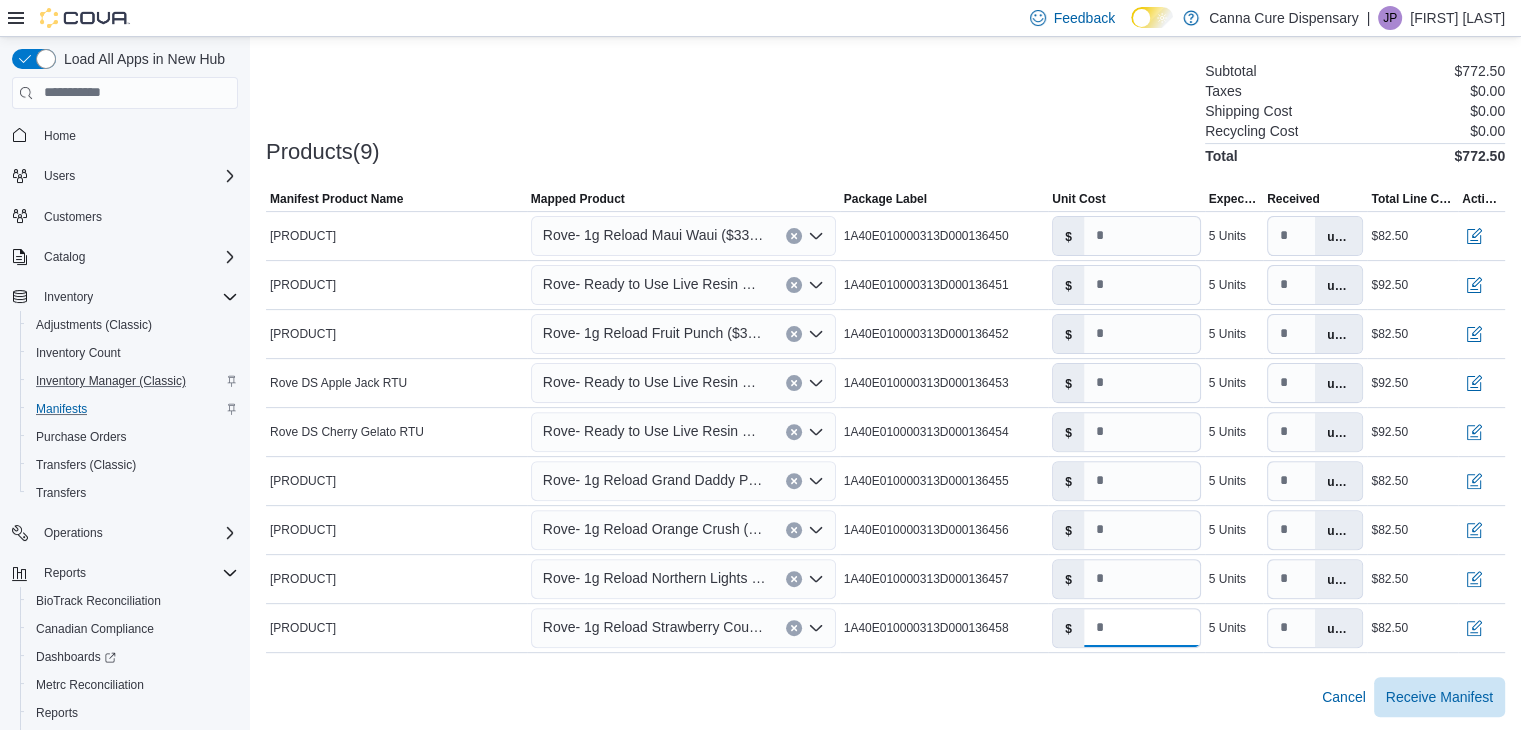 type on "****" 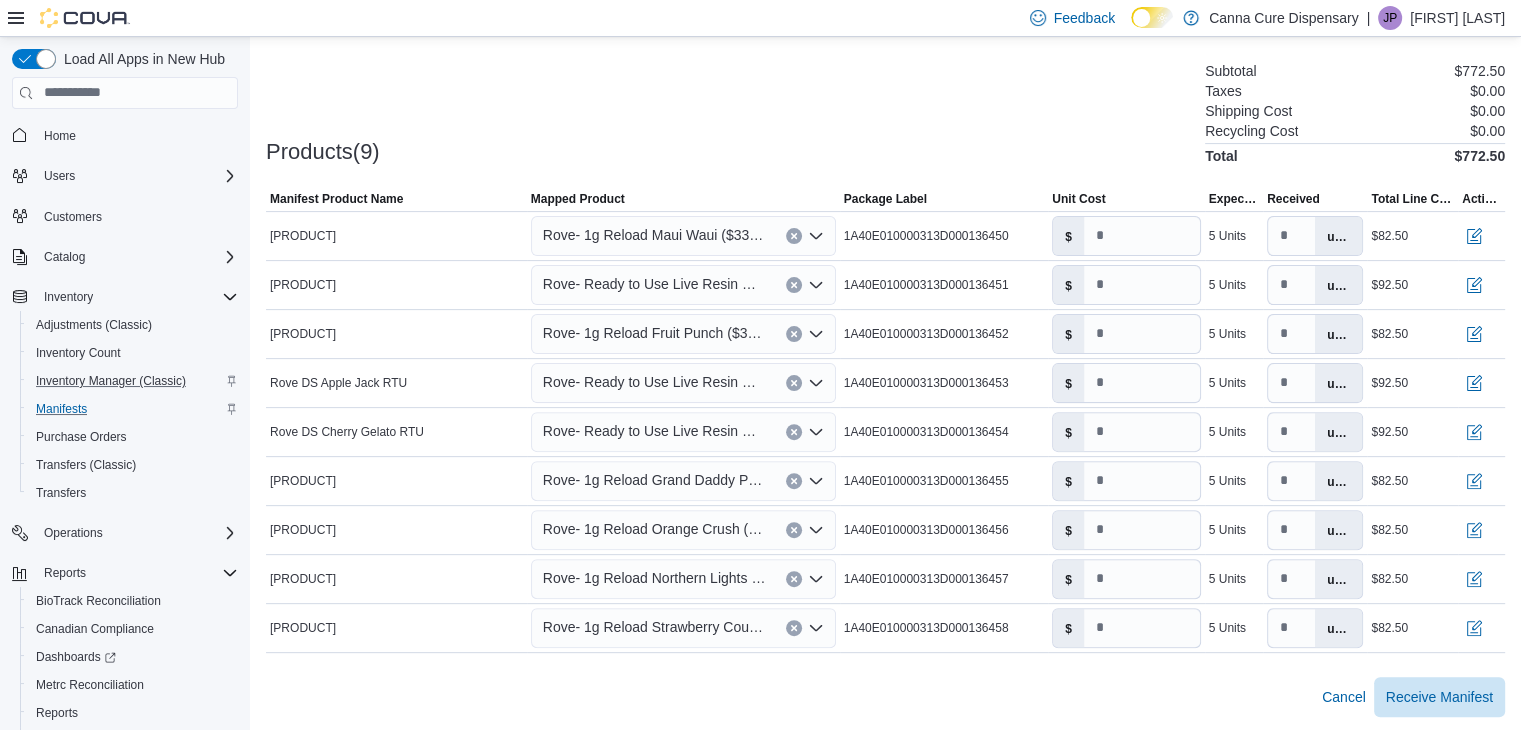 click at bounding box center [885, 176] 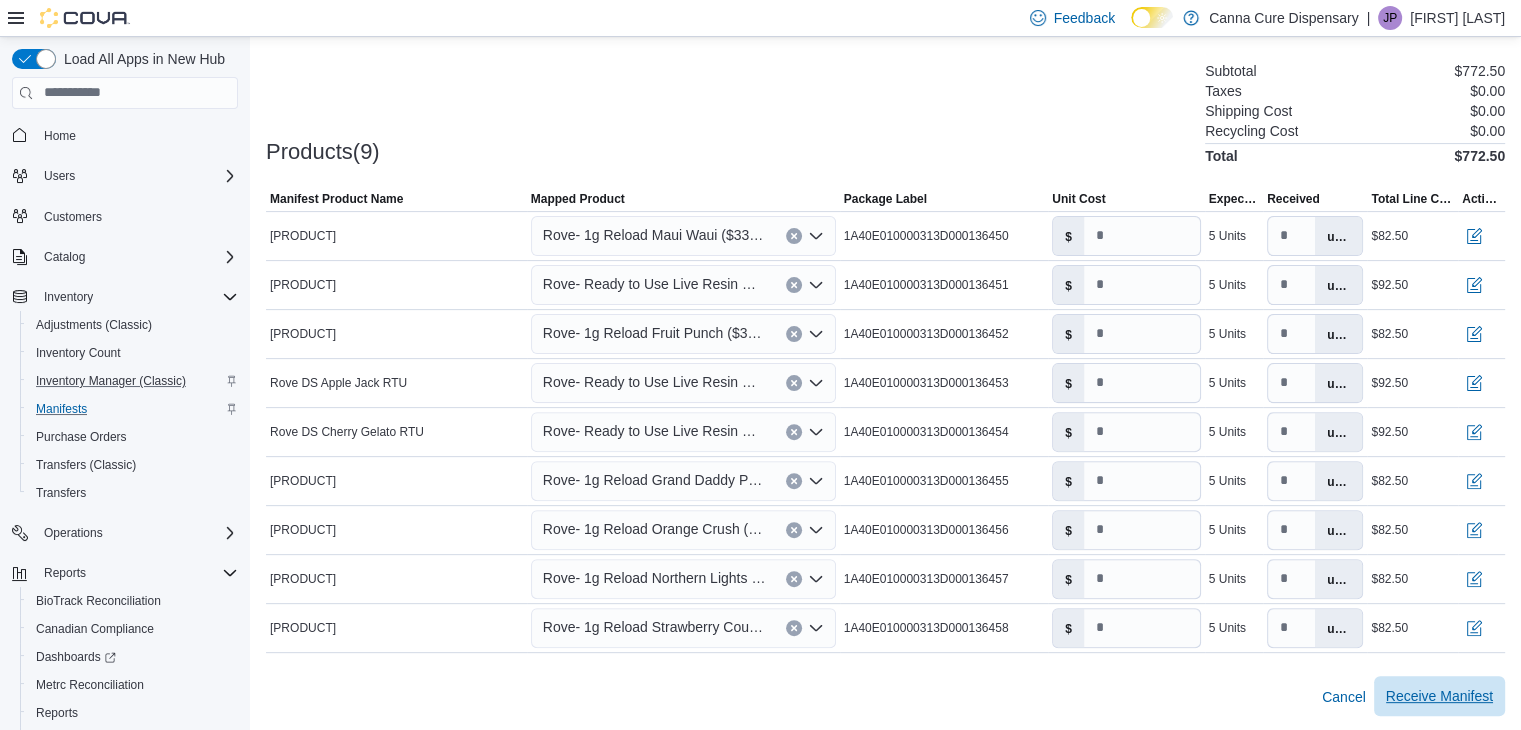 click on "Receive Manifest" at bounding box center (1439, 696) 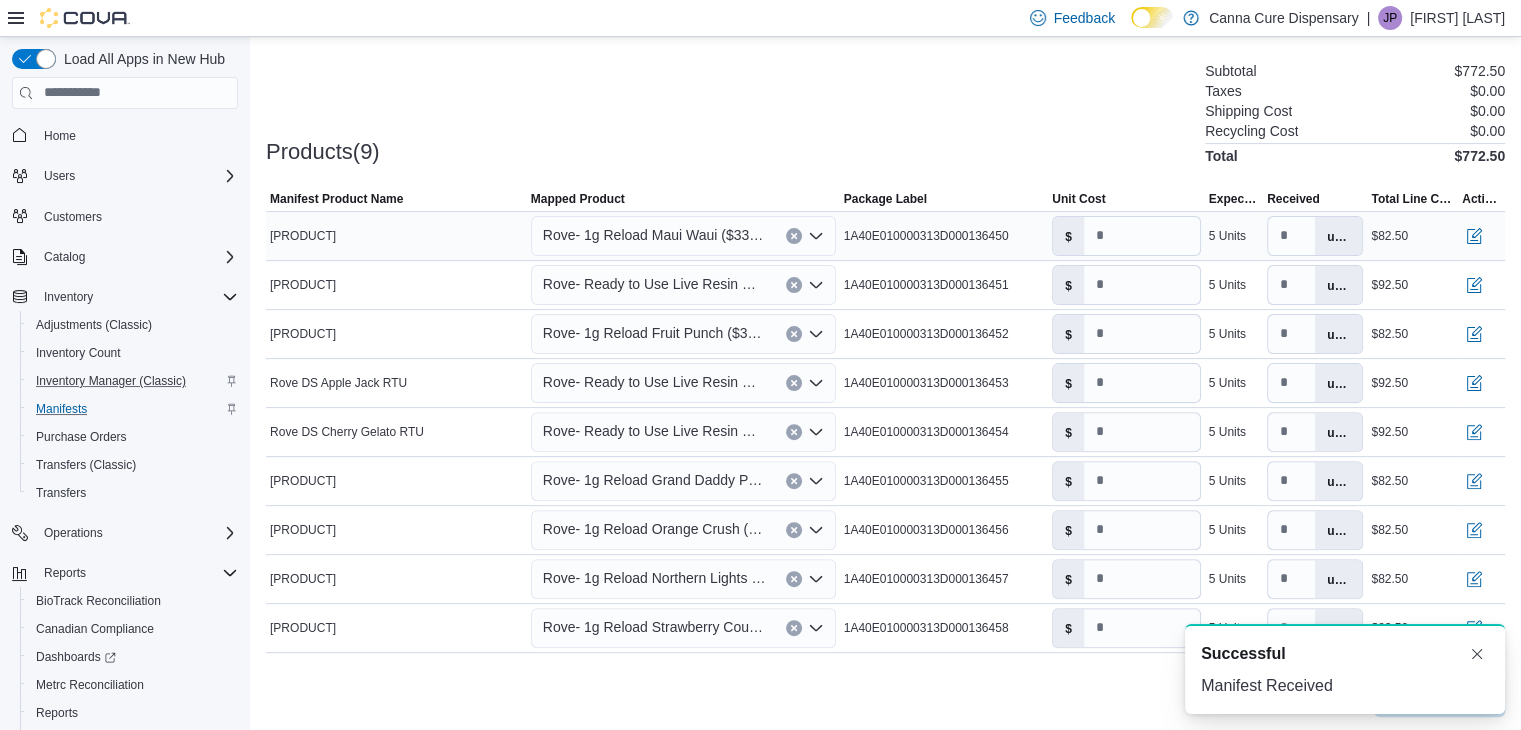 scroll, scrollTop: 0, scrollLeft: 0, axis: both 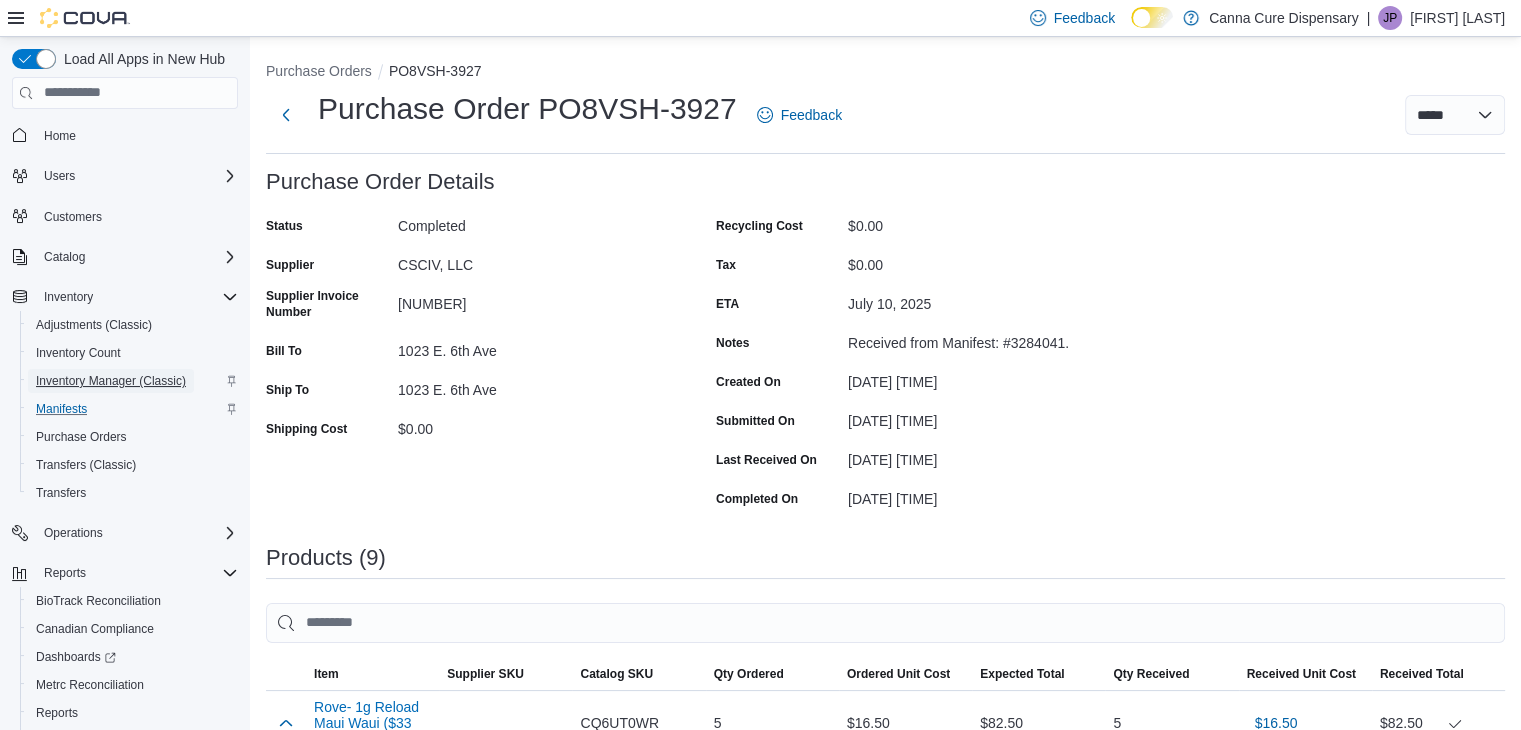 click on "Inventory Manager (Classic)" at bounding box center (111, 381) 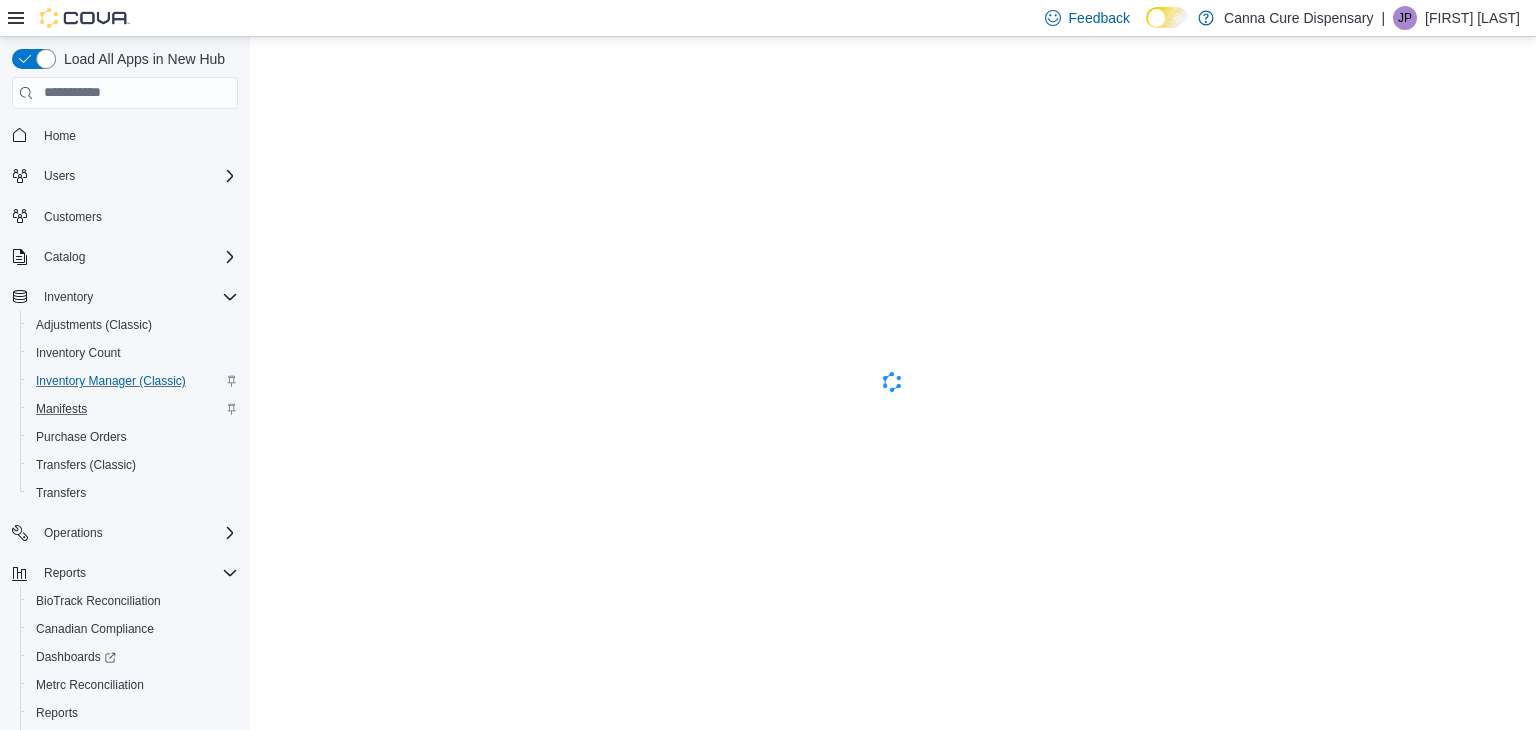 scroll, scrollTop: 0, scrollLeft: 0, axis: both 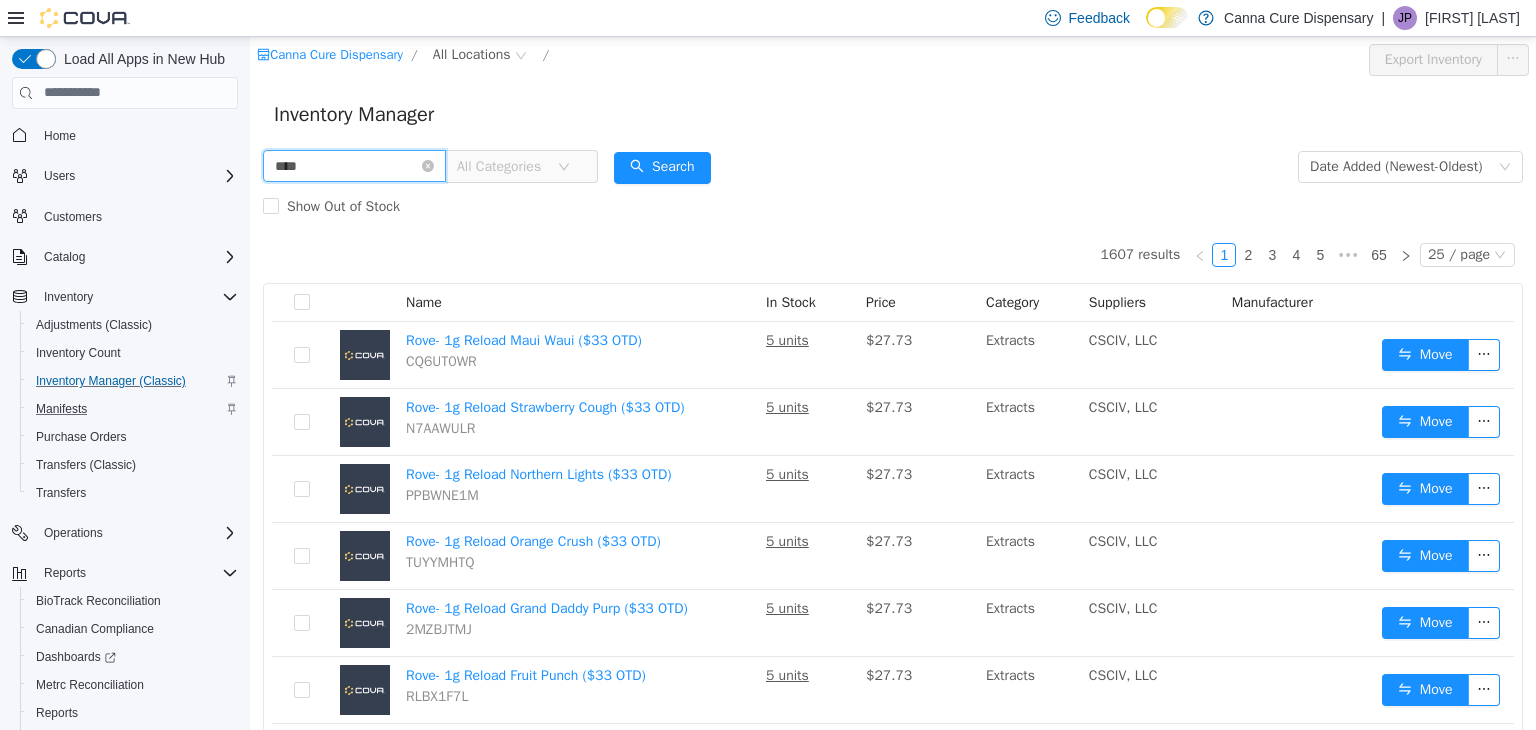 type on "****" 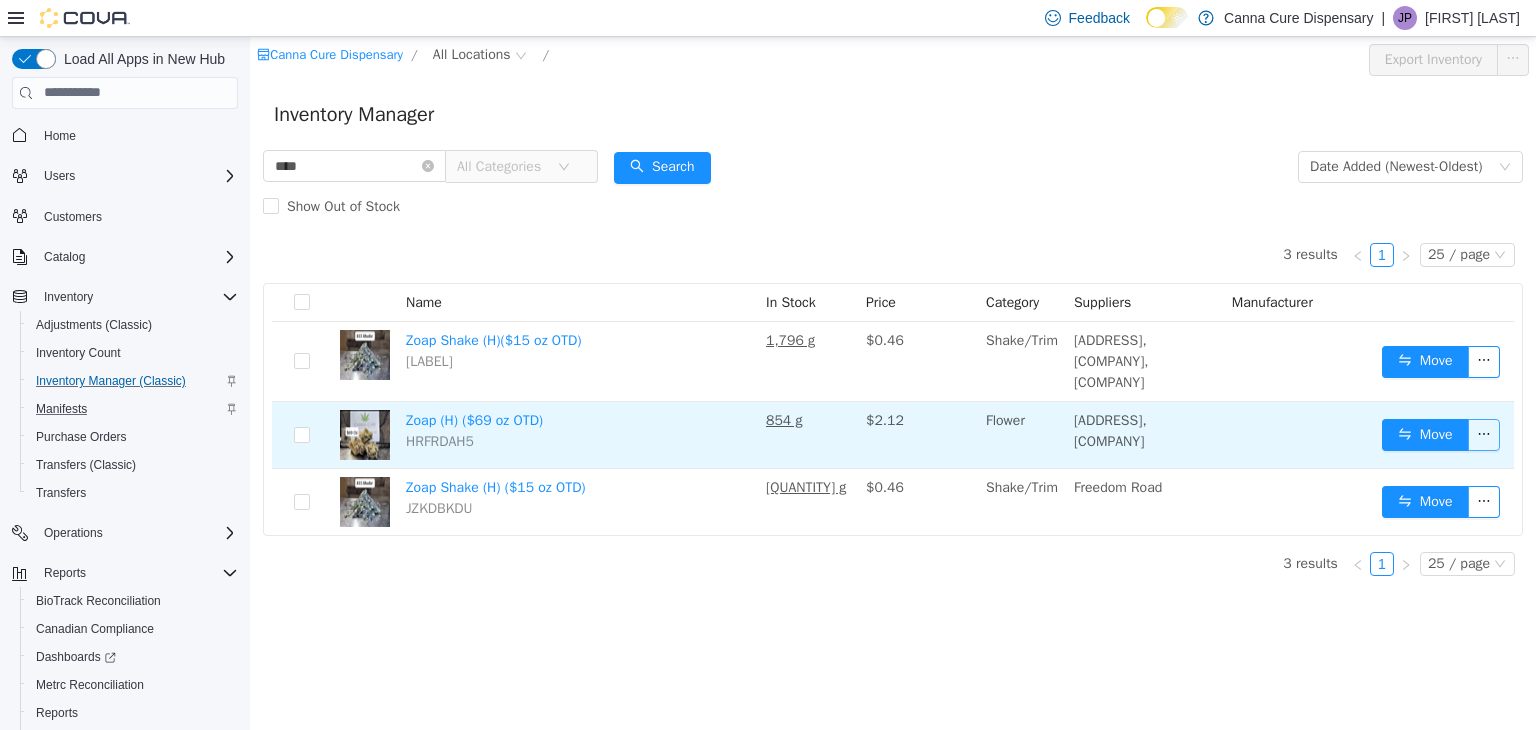 click at bounding box center [1484, 434] 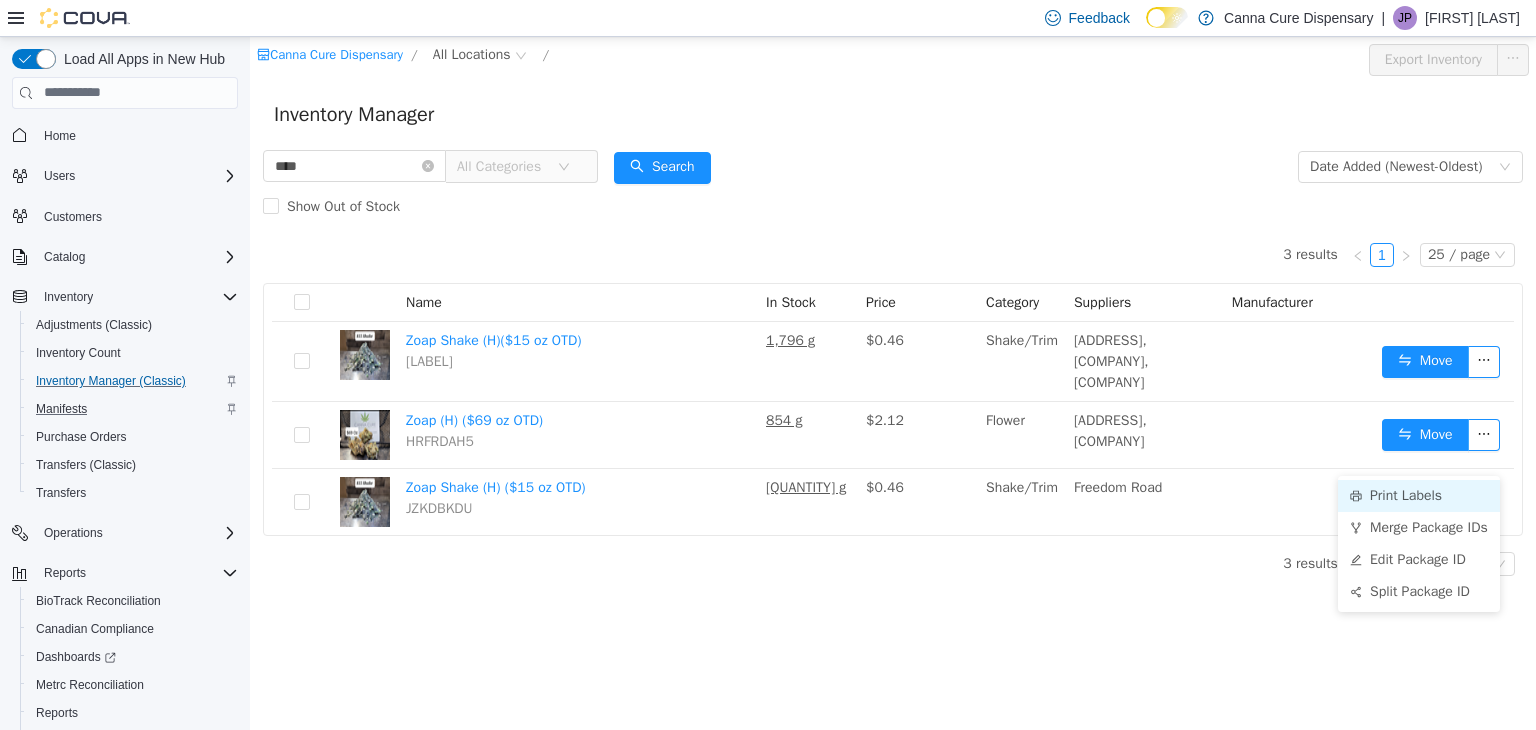 click on "Print Labels" at bounding box center [1419, 495] 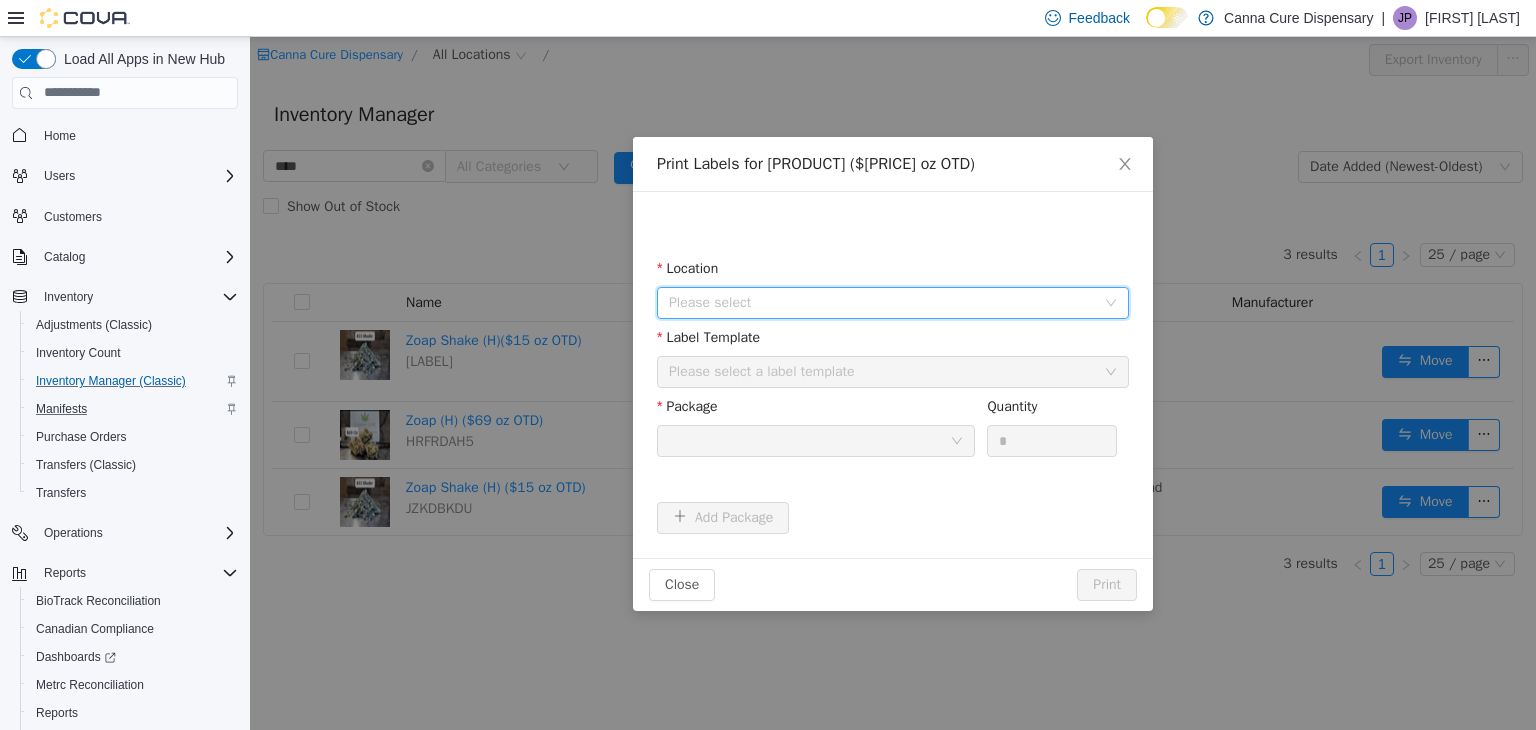 click on "Please select" at bounding box center (882, 302) 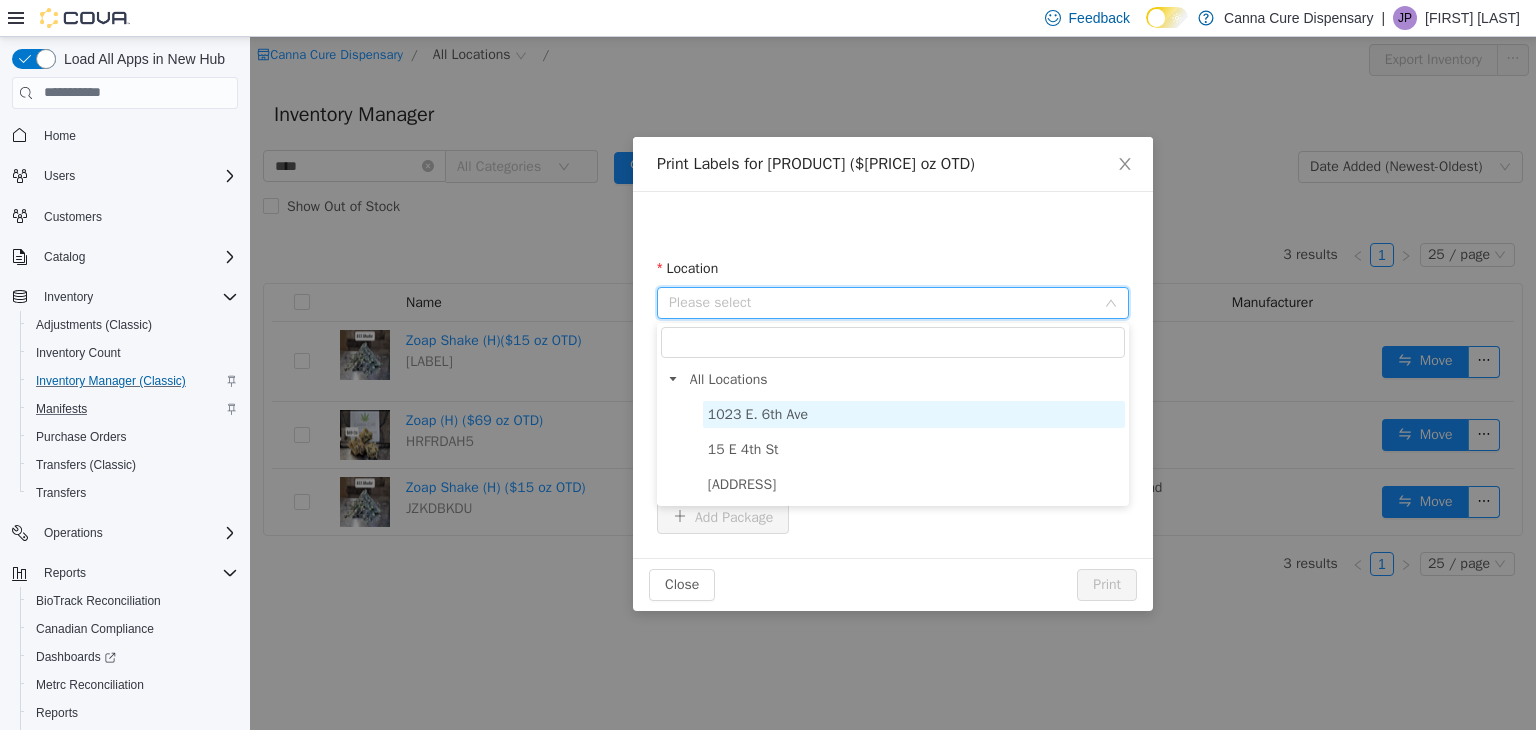 click on "1023 E. 6th Ave" at bounding box center [758, 413] 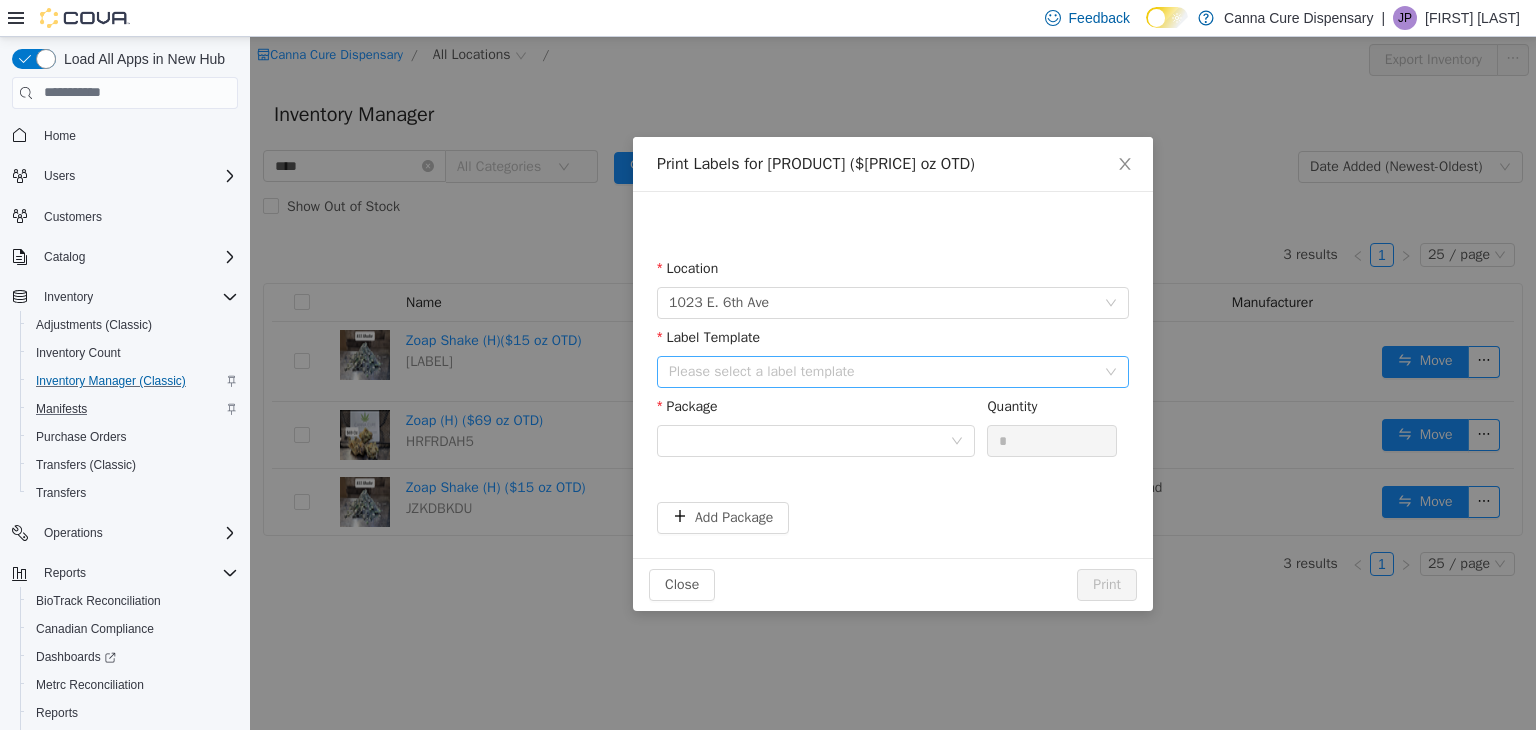click on "Please select a label template" at bounding box center [882, 371] 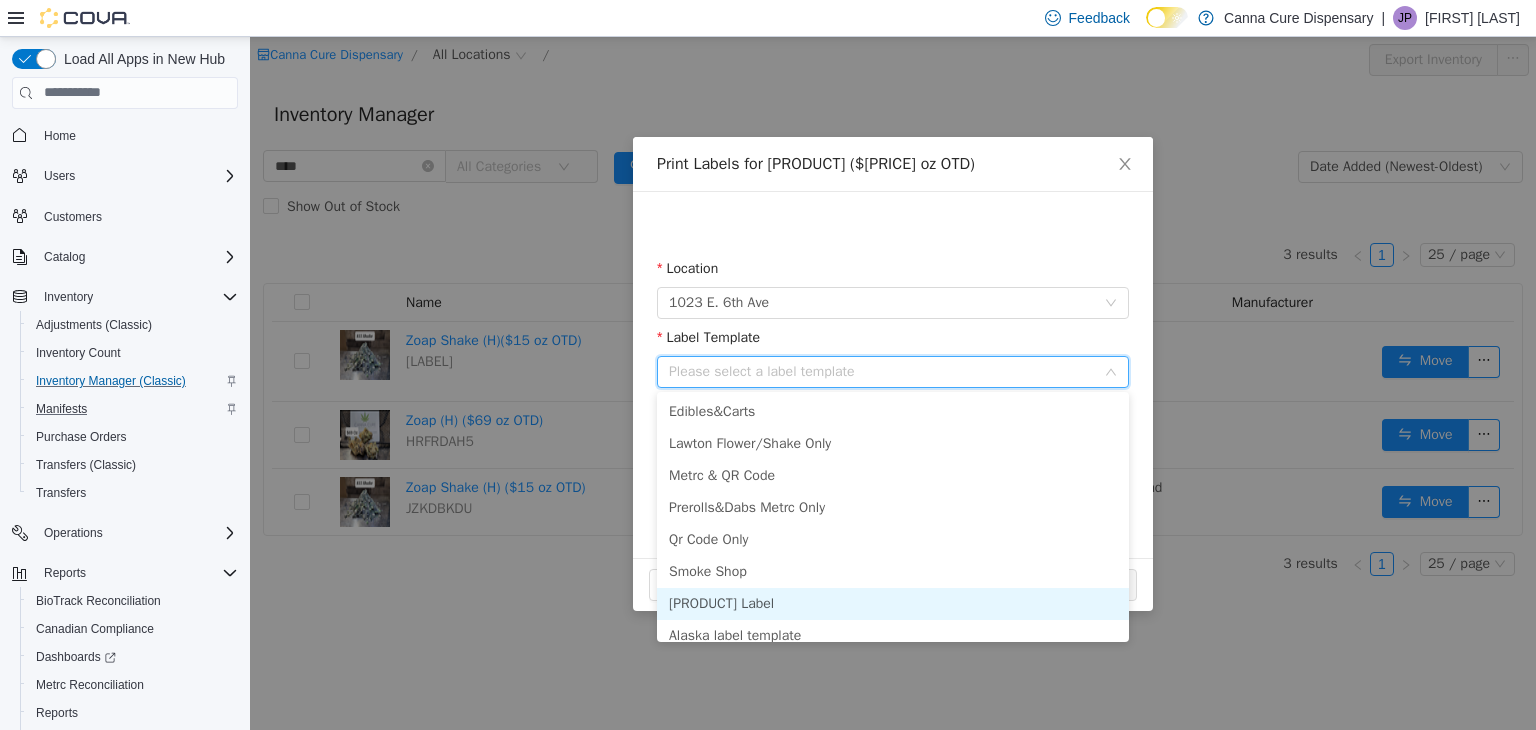 click on "[PRODUCT] Label" at bounding box center [893, 603] 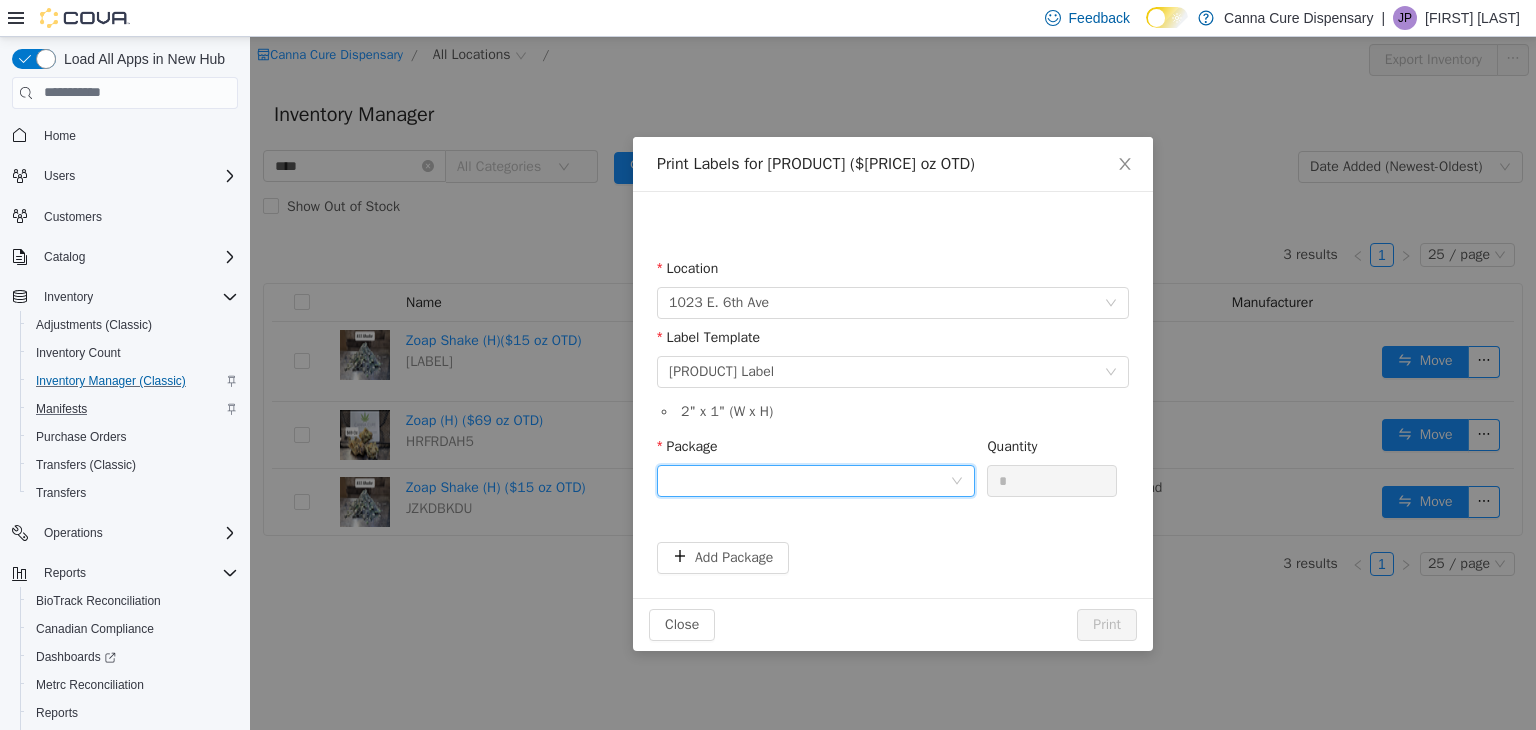click at bounding box center [809, 480] 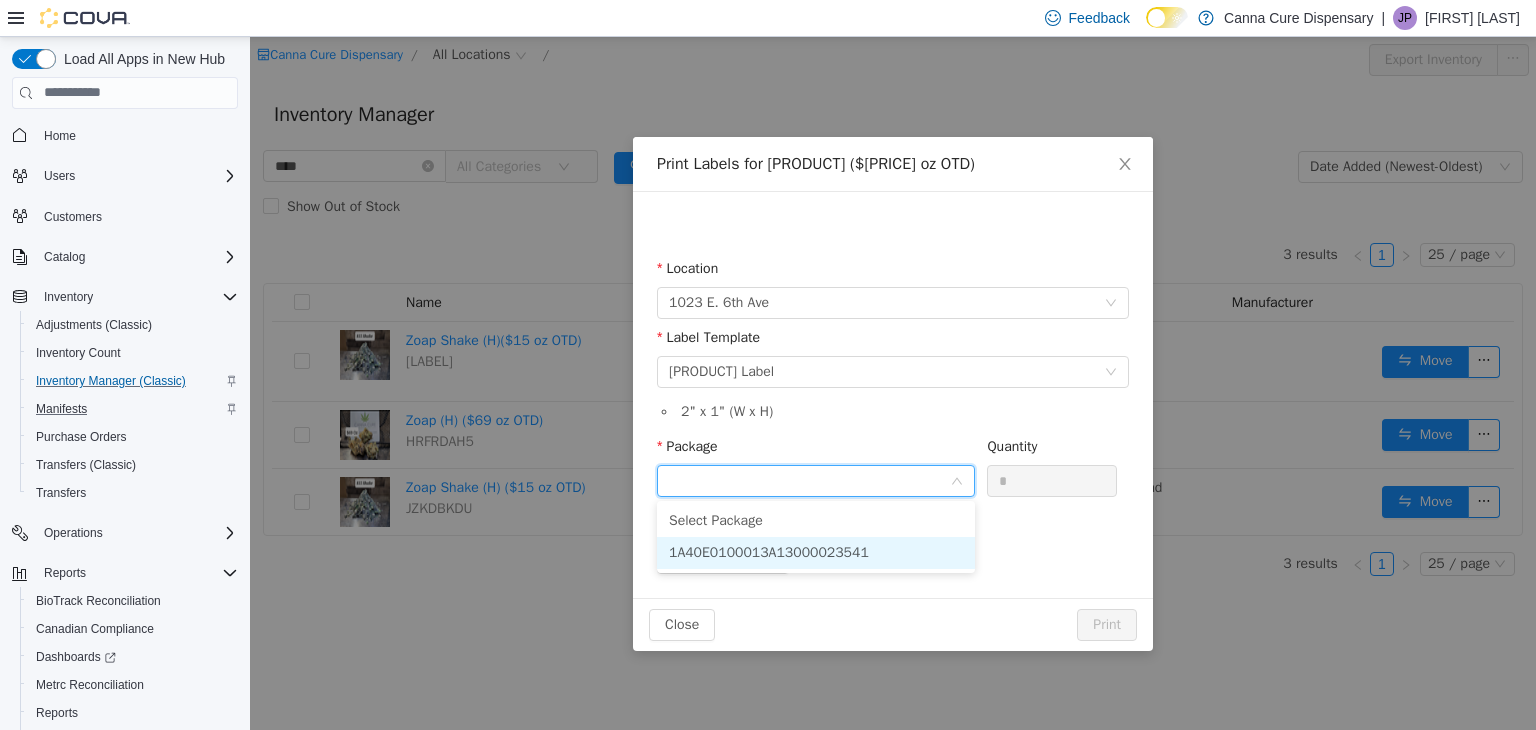 click on "1A40E0100013A13000023541" at bounding box center (816, 552) 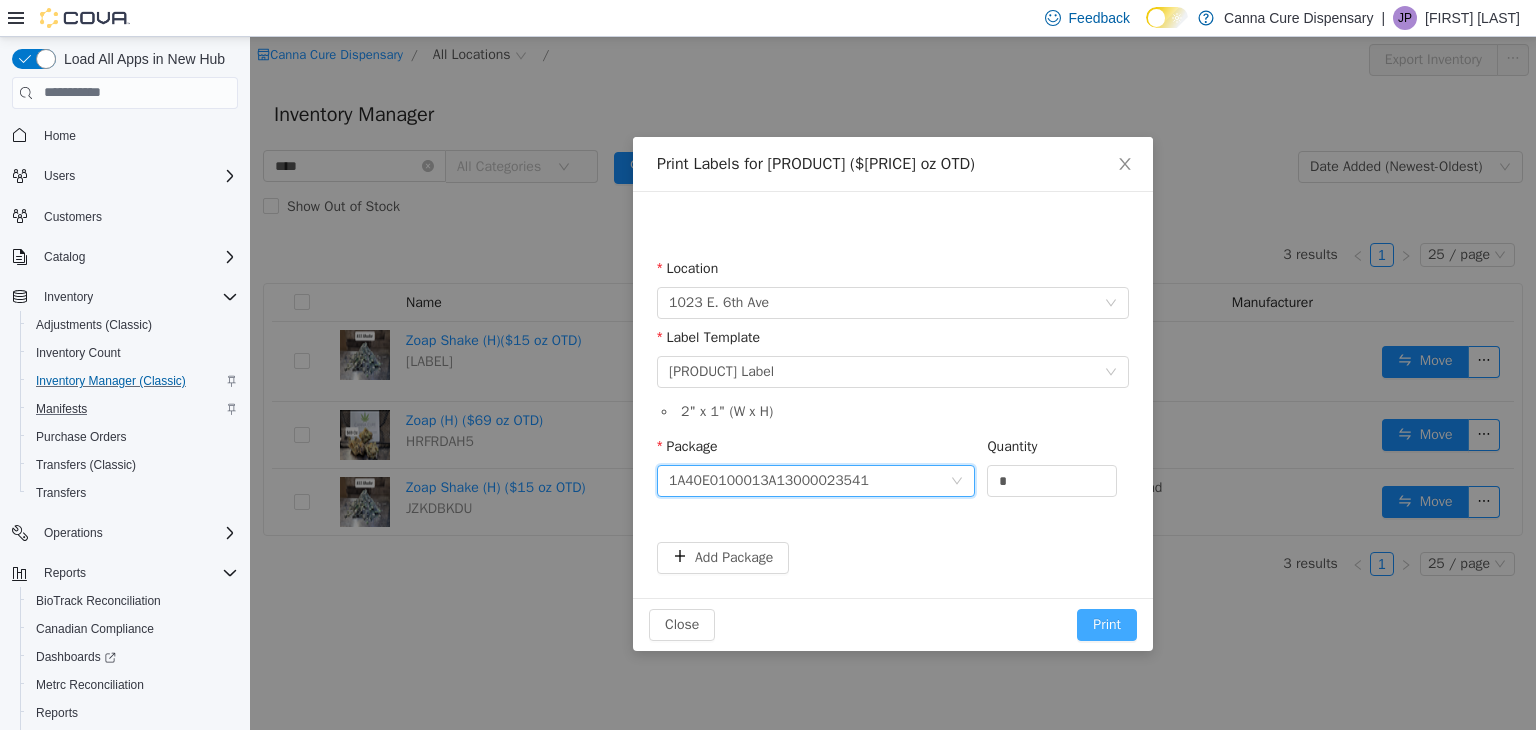 click on "Print" at bounding box center (1107, 624) 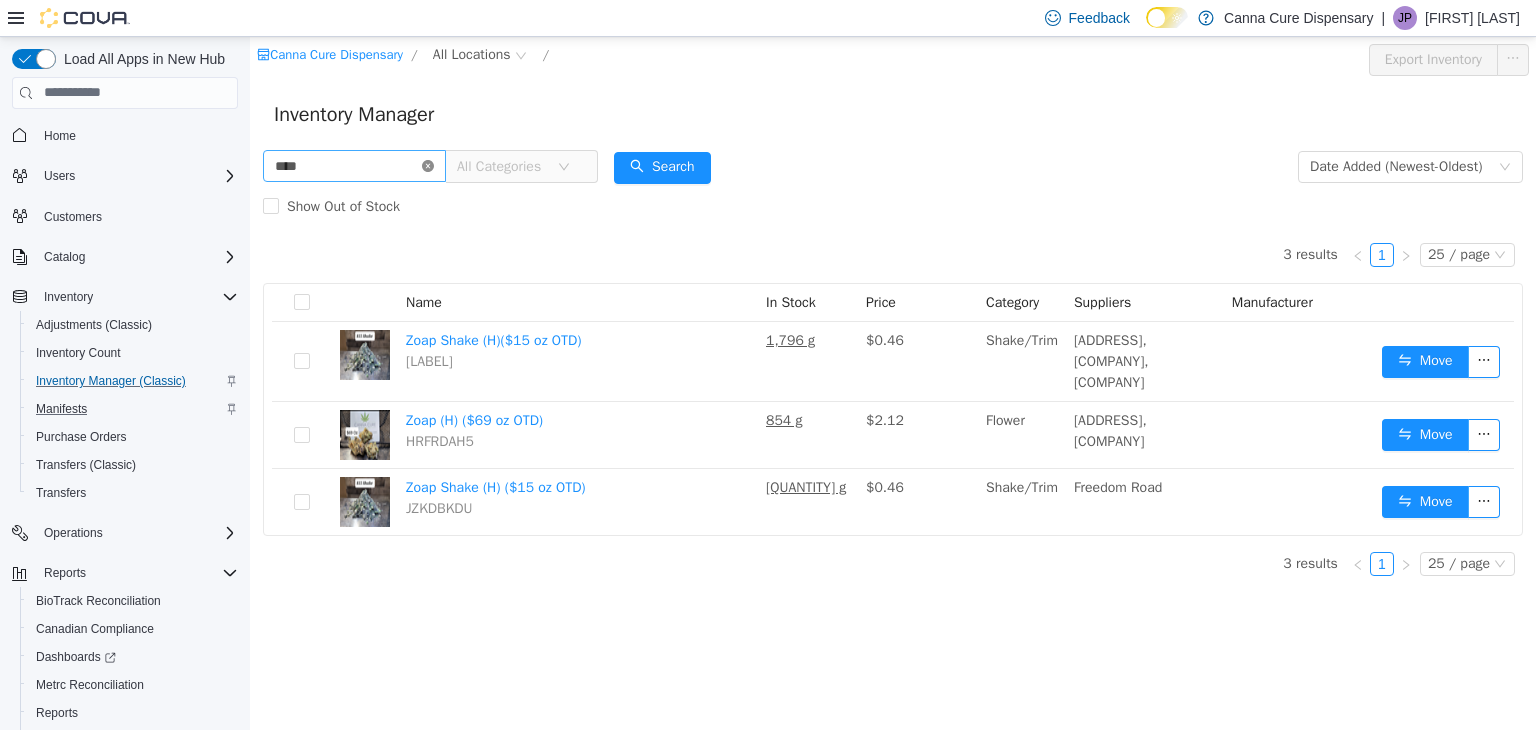 click 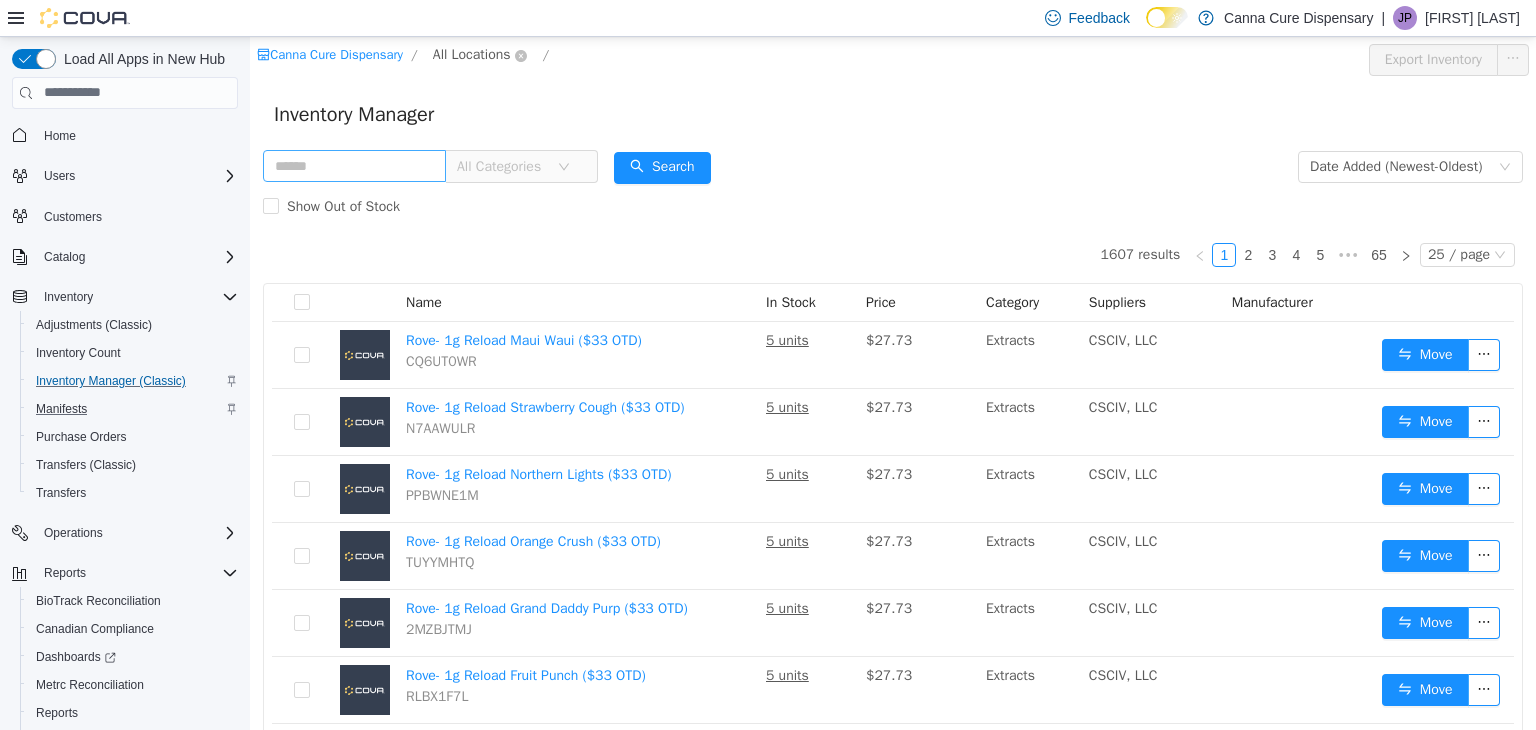 click on "All Locations" at bounding box center [472, 54] 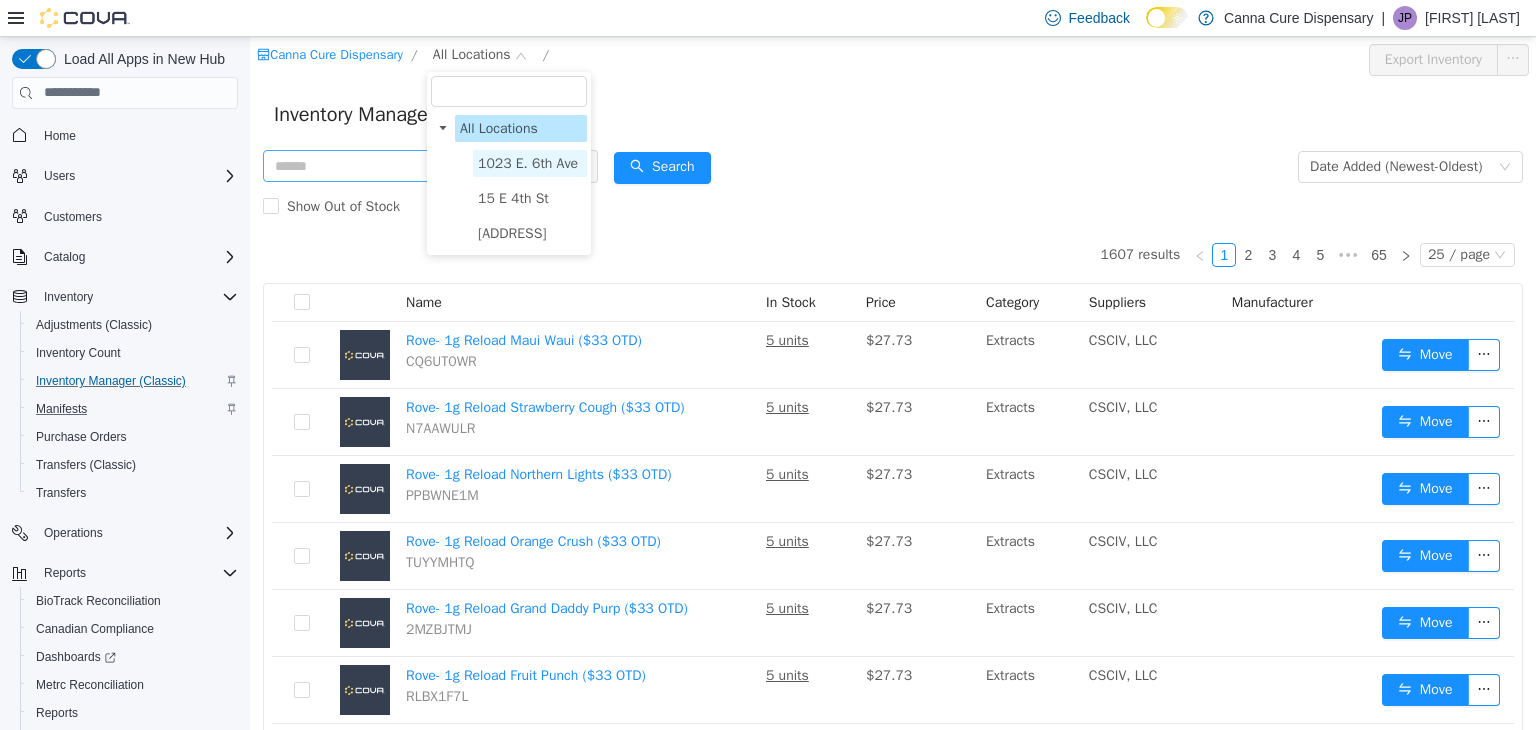 click on "1023 E. 6th Ave" at bounding box center [528, 162] 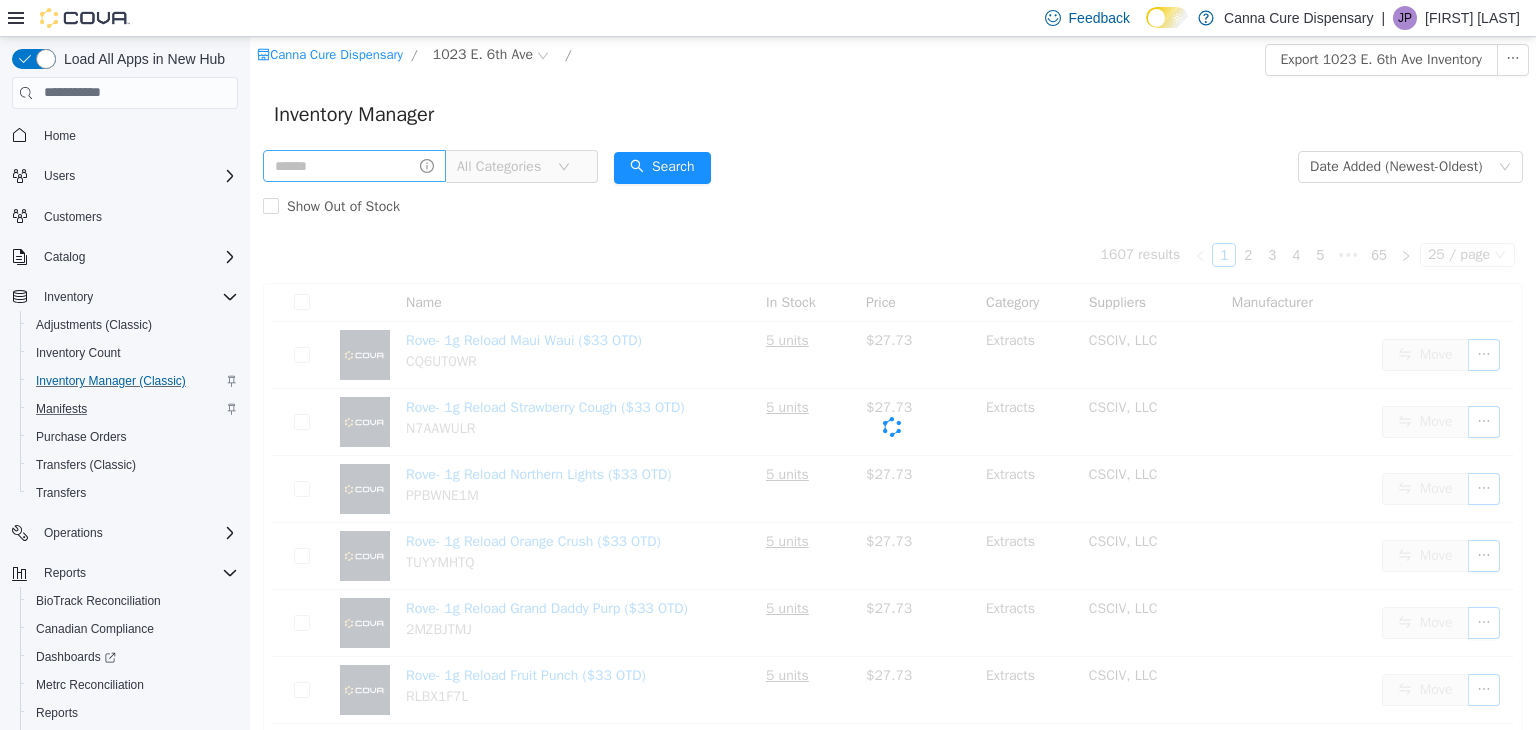 click on "Inventory Manager" at bounding box center (893, 114) 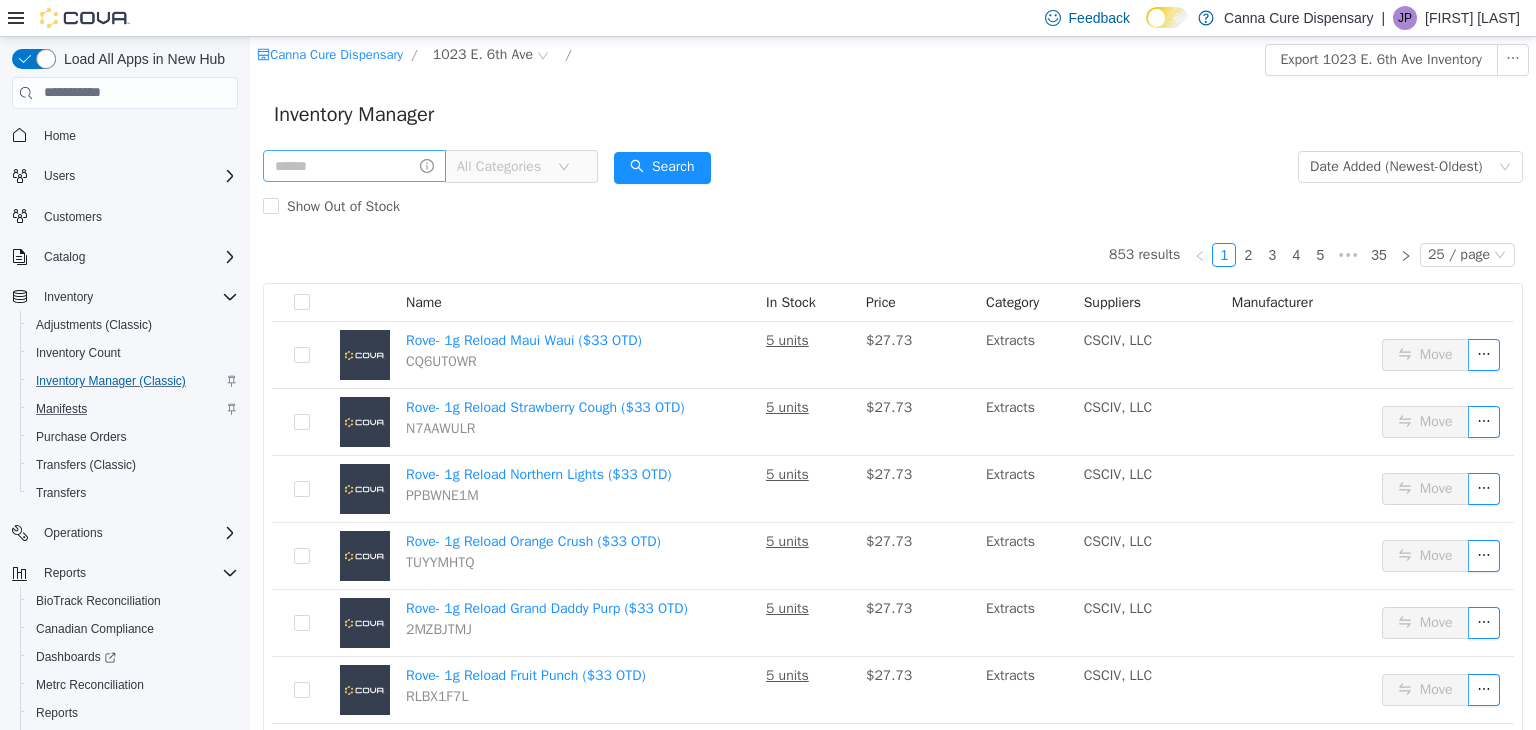 click on "All Categories Date Added (Newest-Oldest) Search Show Out of Stock" at bounding box center [893, 186] 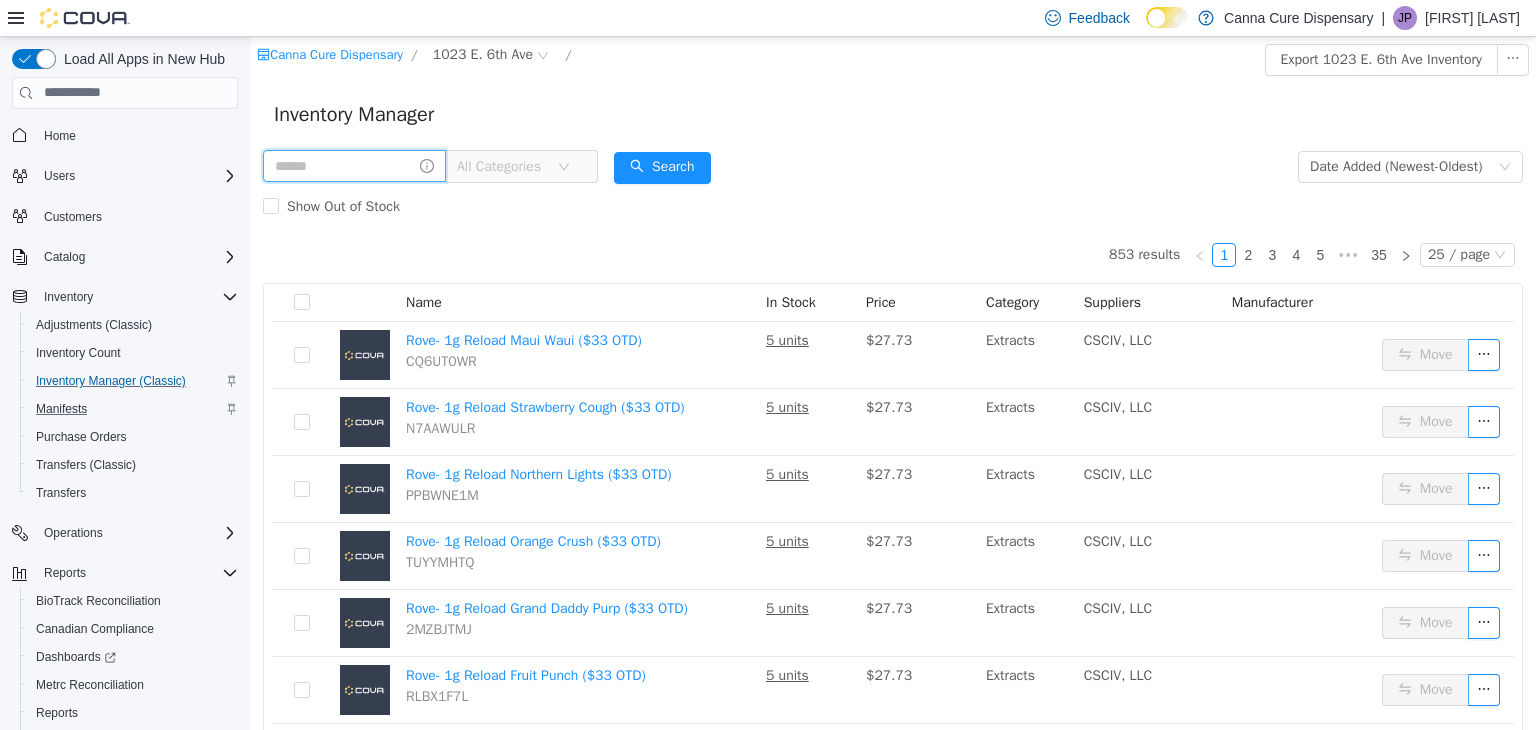 click at bounding box center (354, 165) 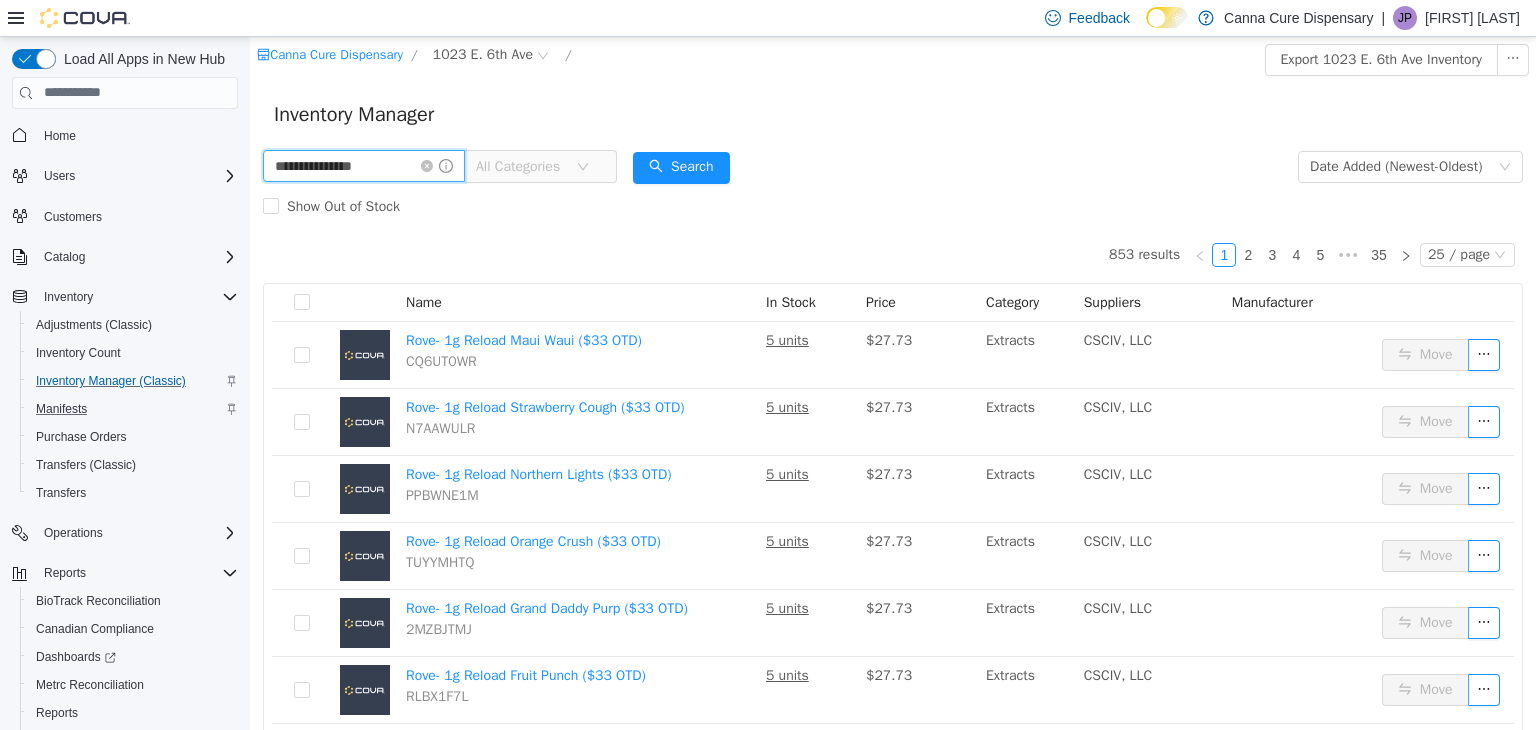 type on "**********" 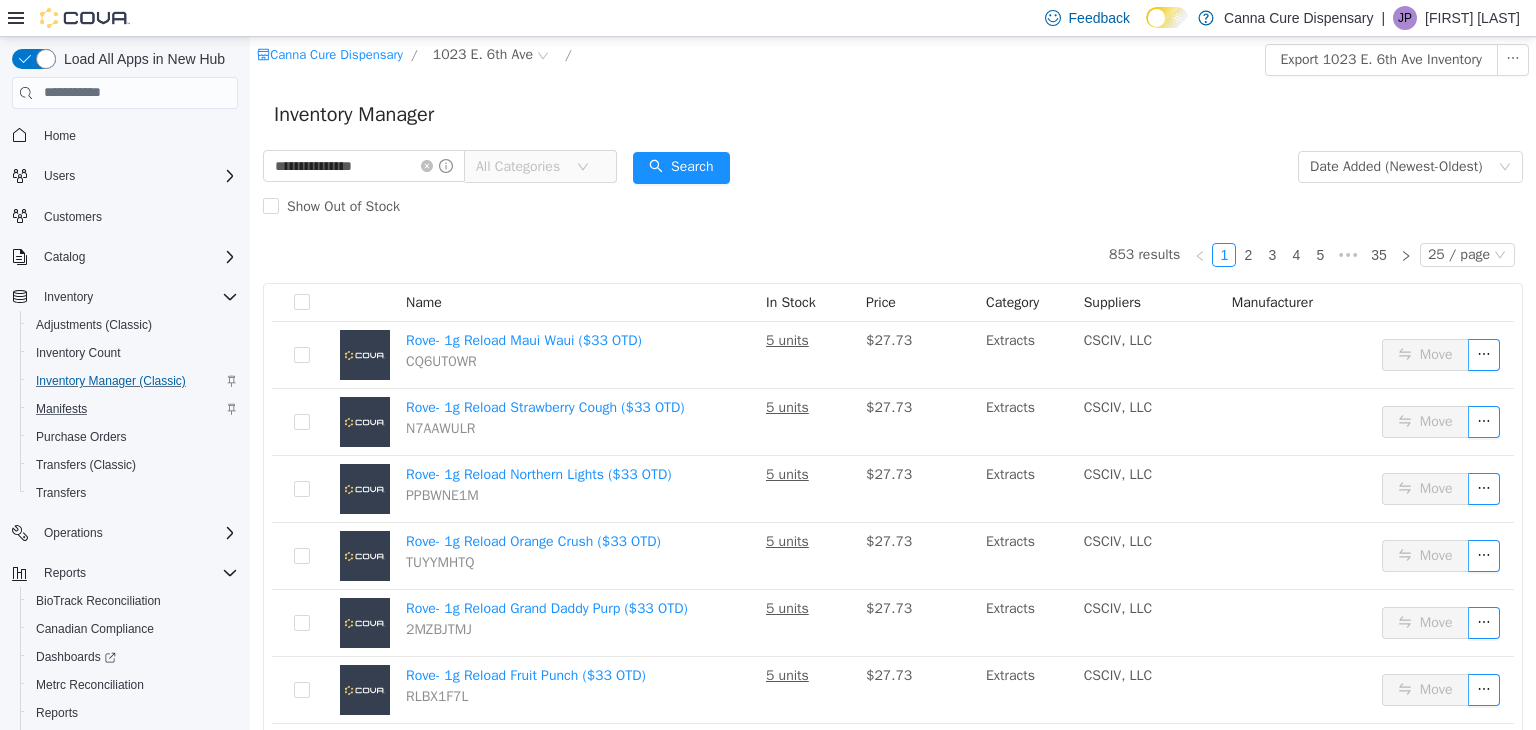 click on "All Categories" at bounding box center (521, 166) 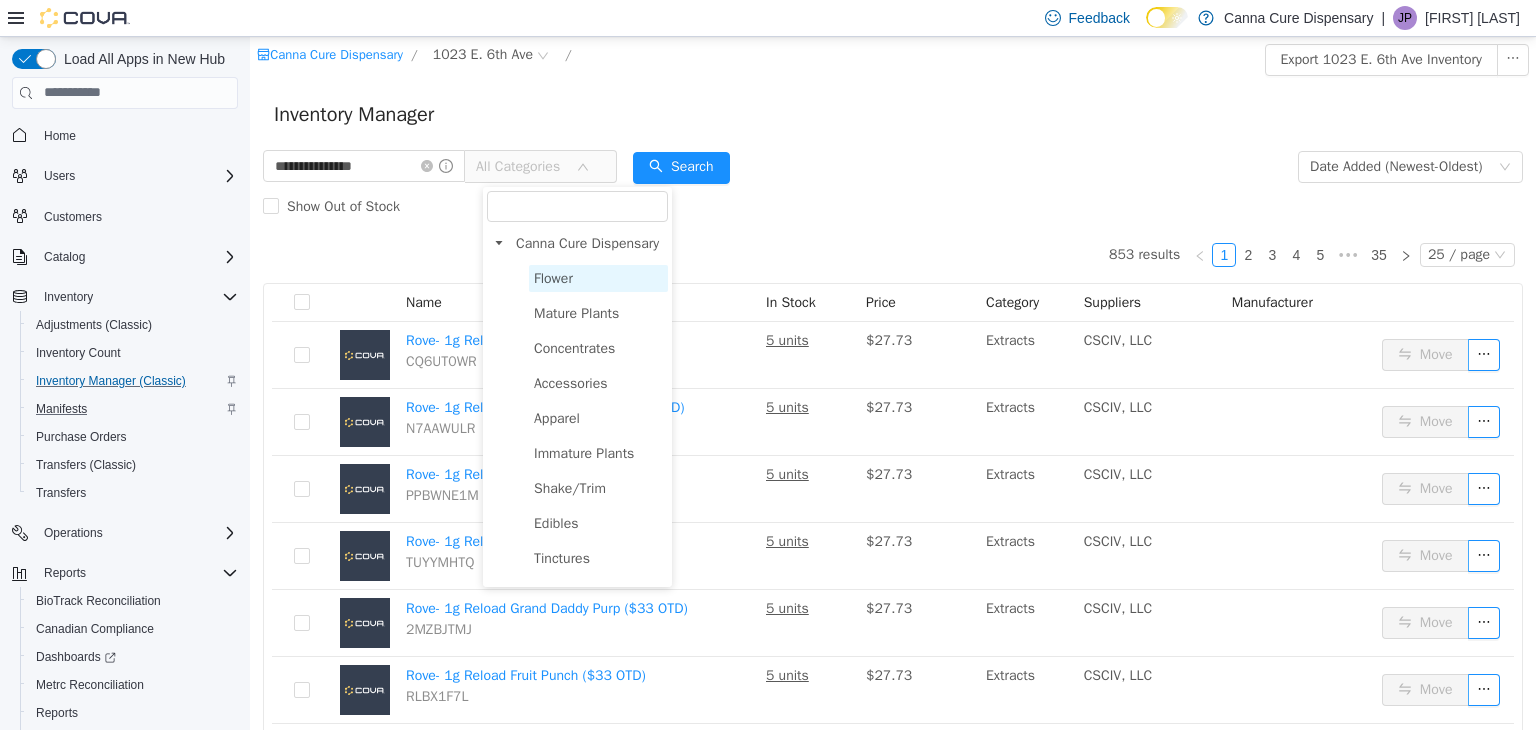 click on "Flower" at bounding box center [553, 277] 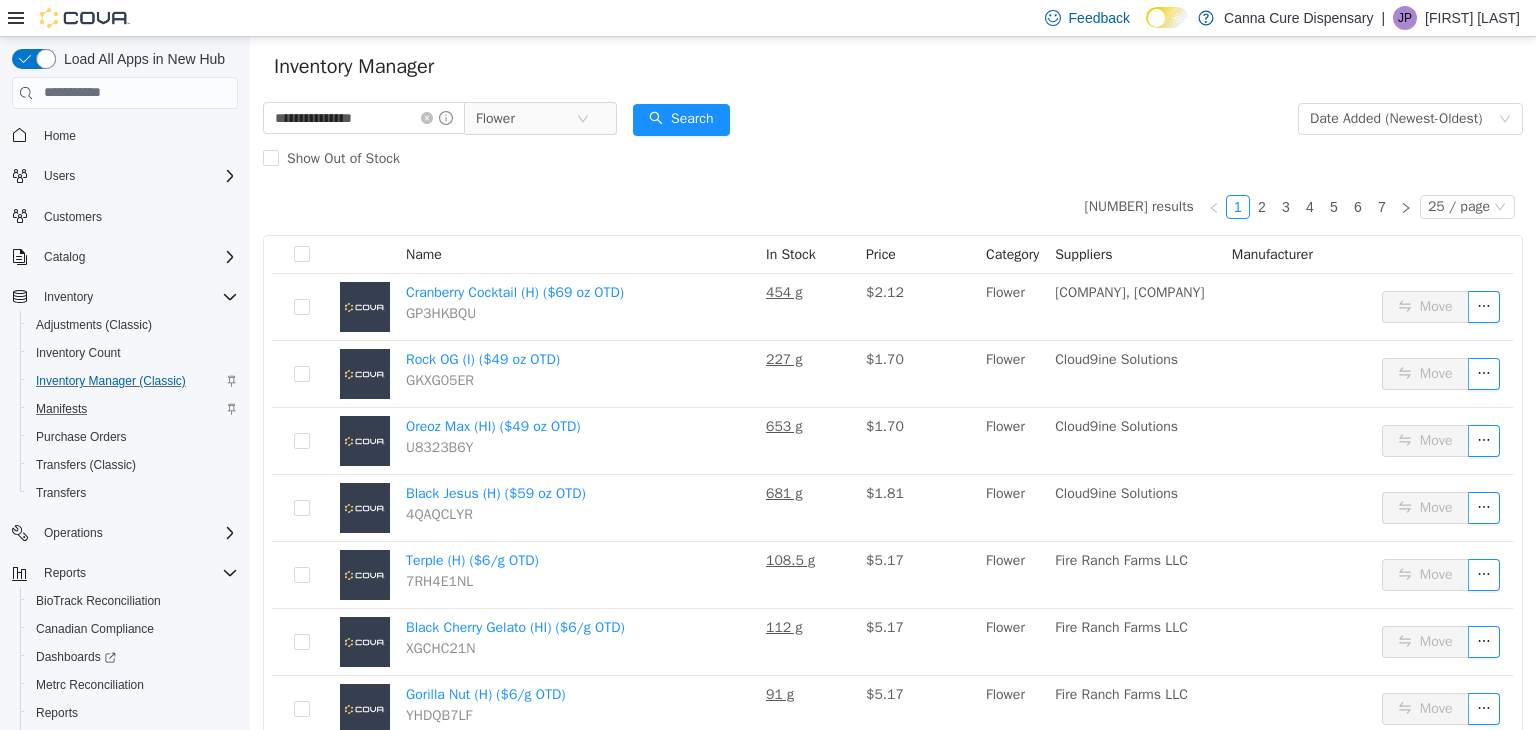 scroll, scrollTop: 19, scrollLeft: 0, axis: vertical 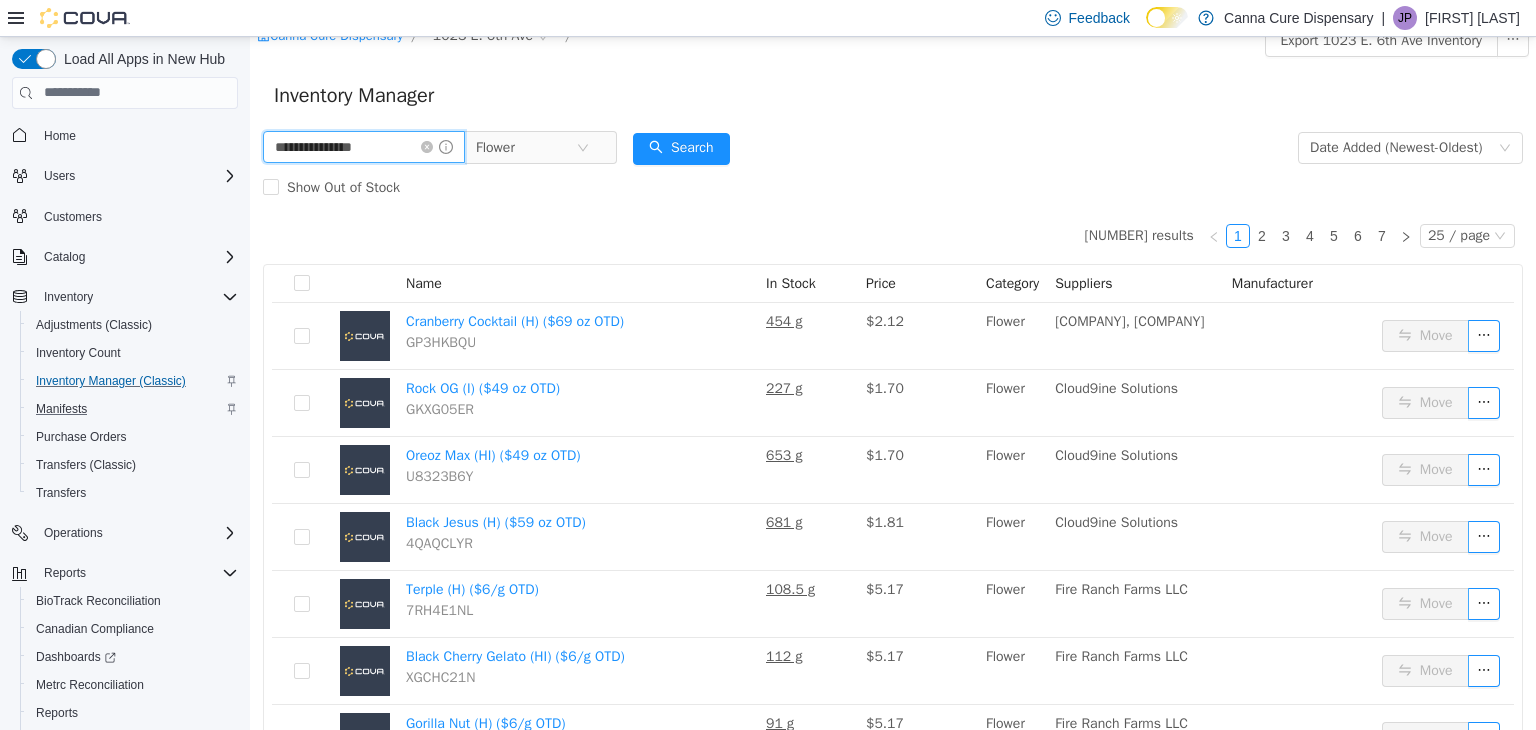 click on "**********" at bounding box center (364, 146) 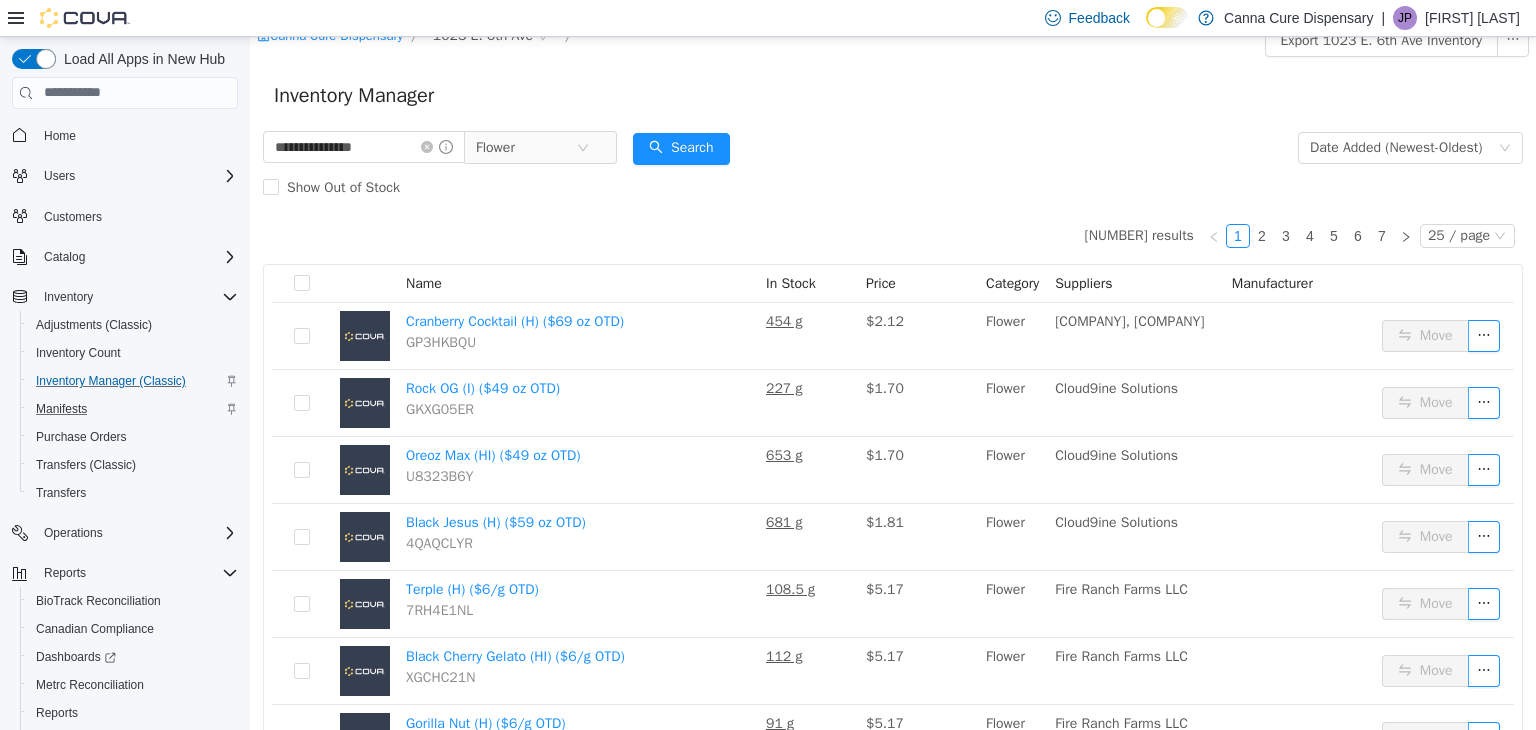 click on "Show Out of Stock" at bounding box center [893, 187] 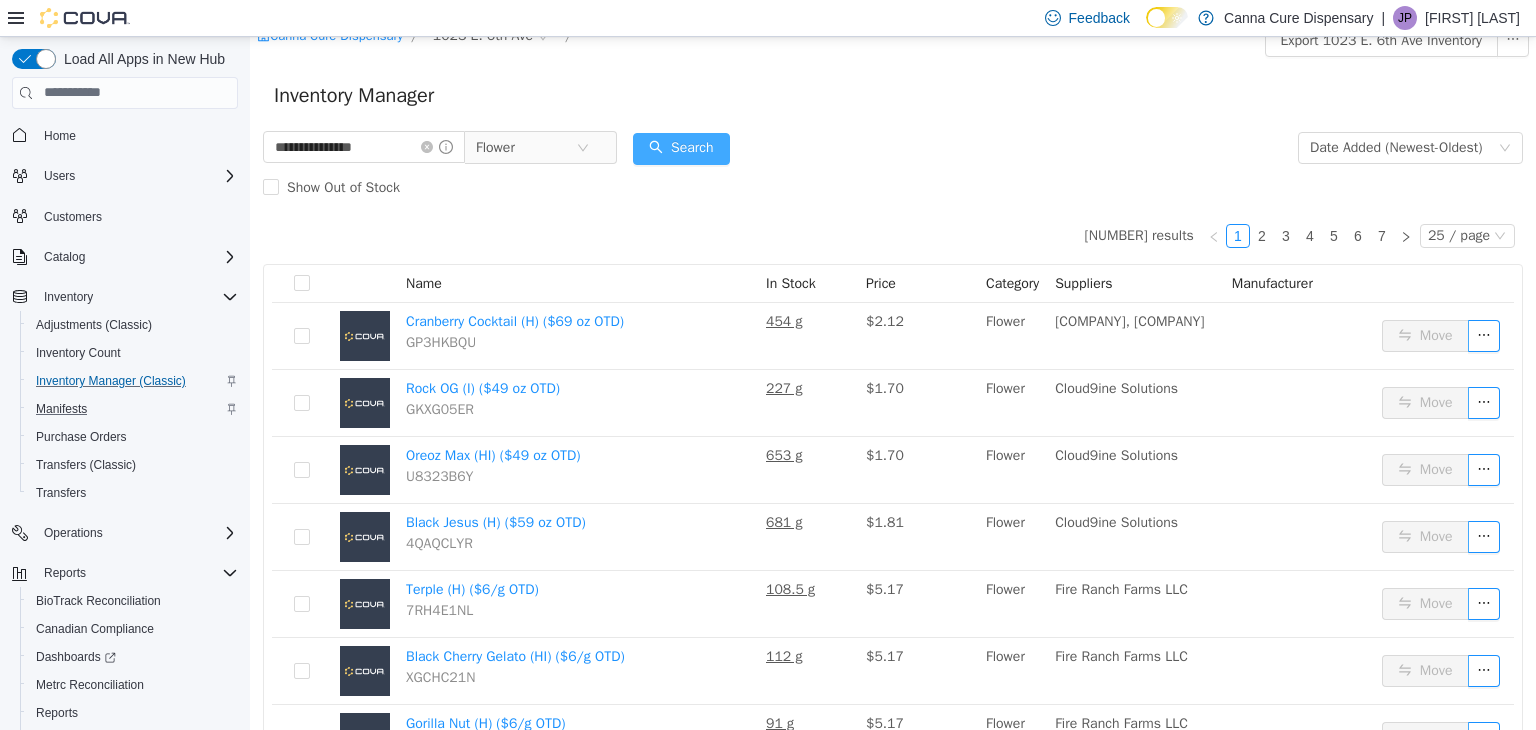 click on "Search" at bounding box center [681, 148] 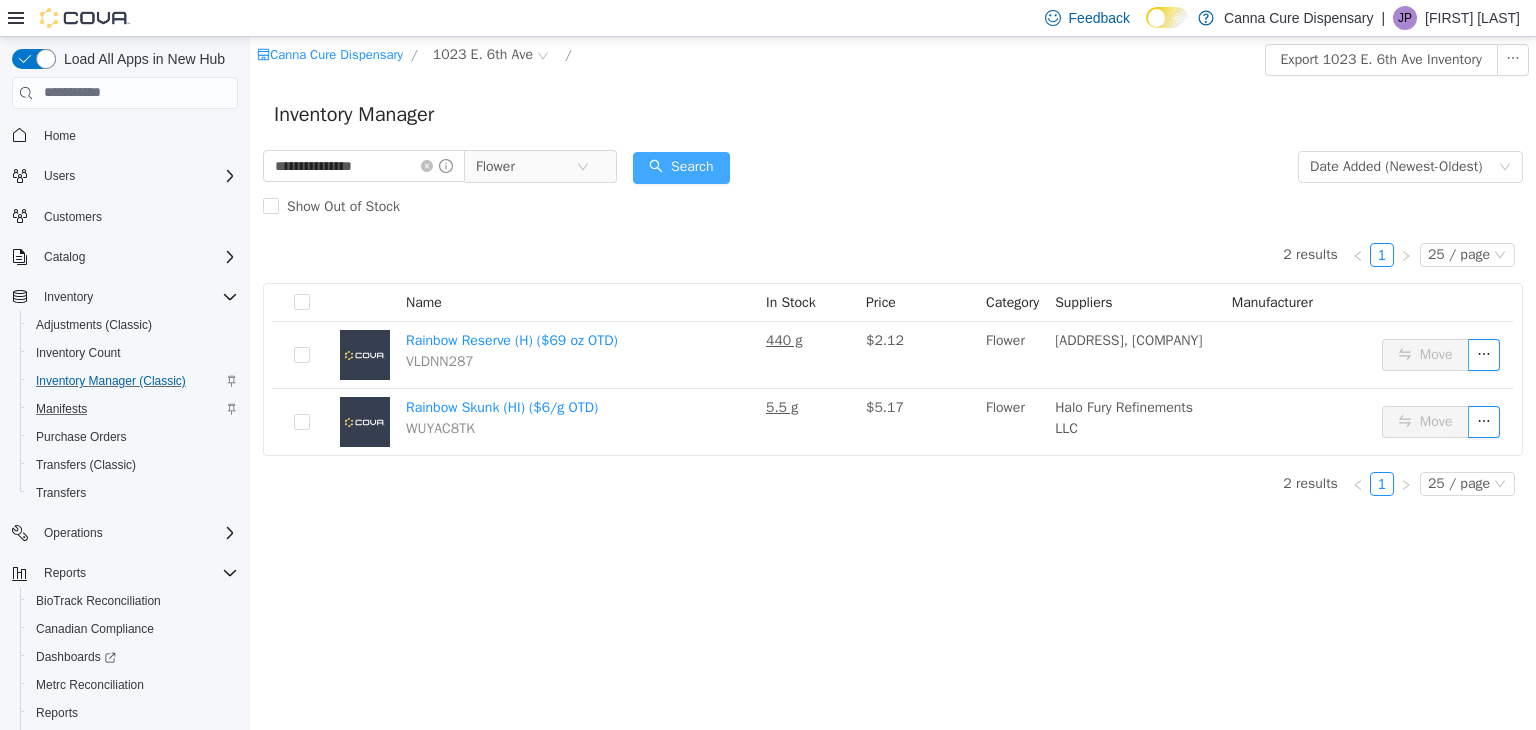 scroll, scrollTop: 0, scrollLeft: 0, axis: both 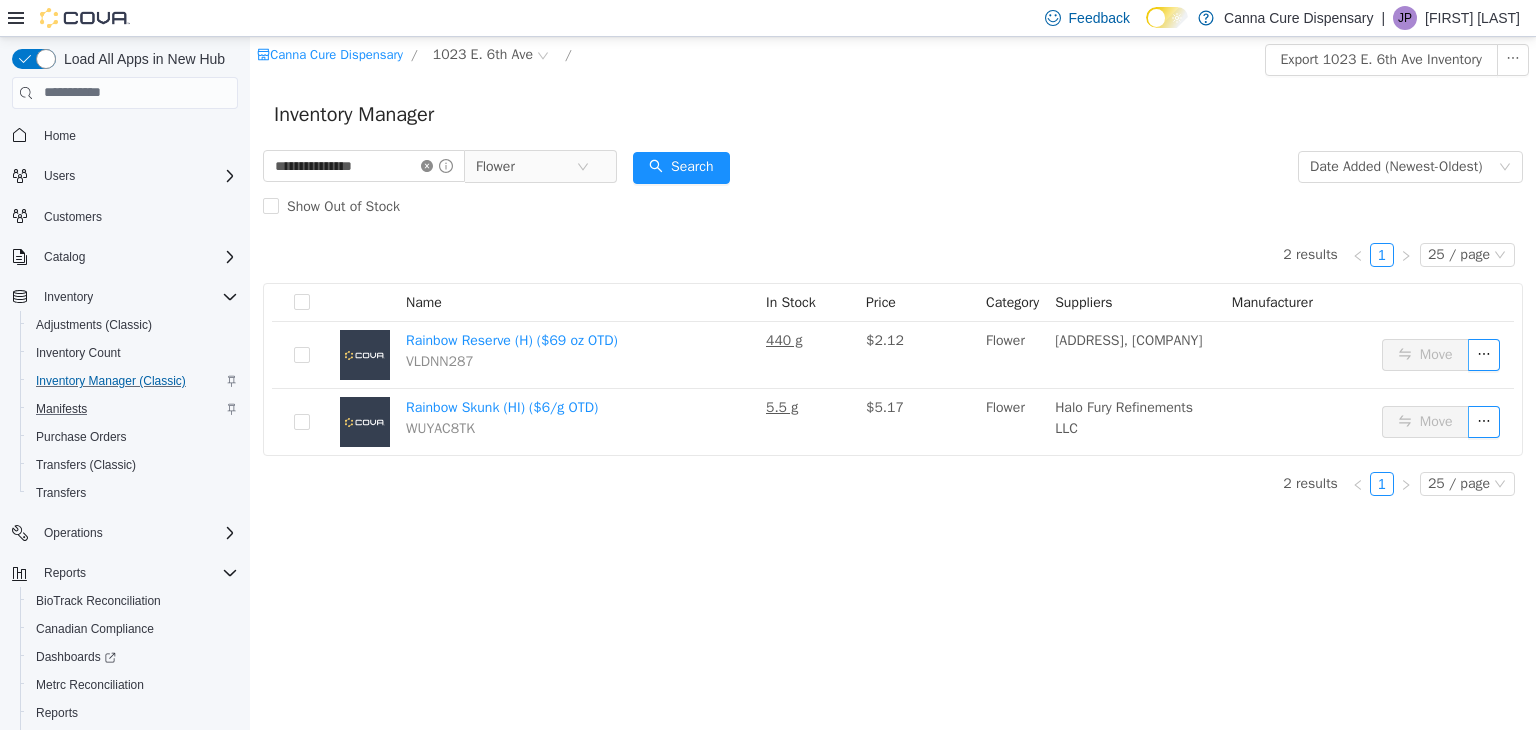 click 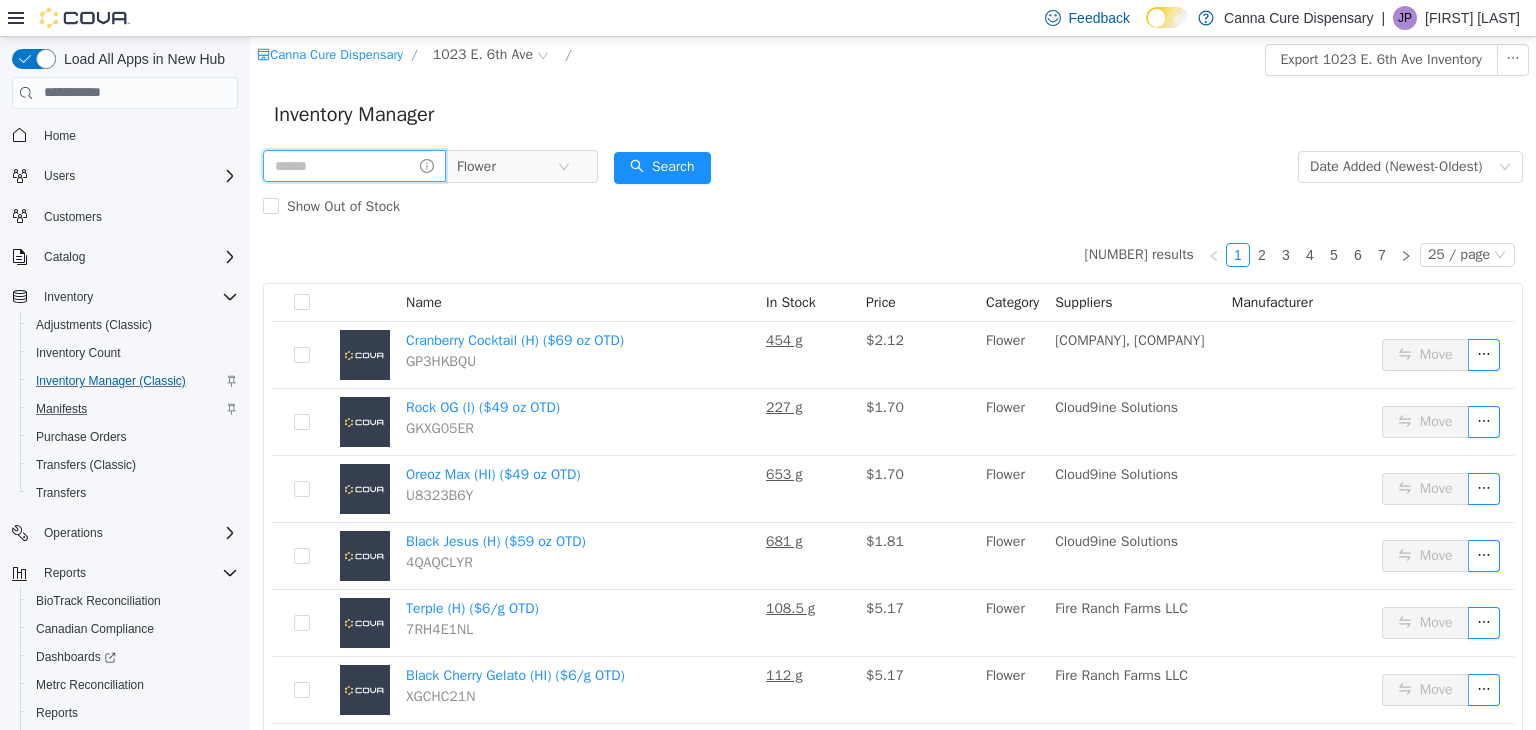 click at bounding box center [354, 165] 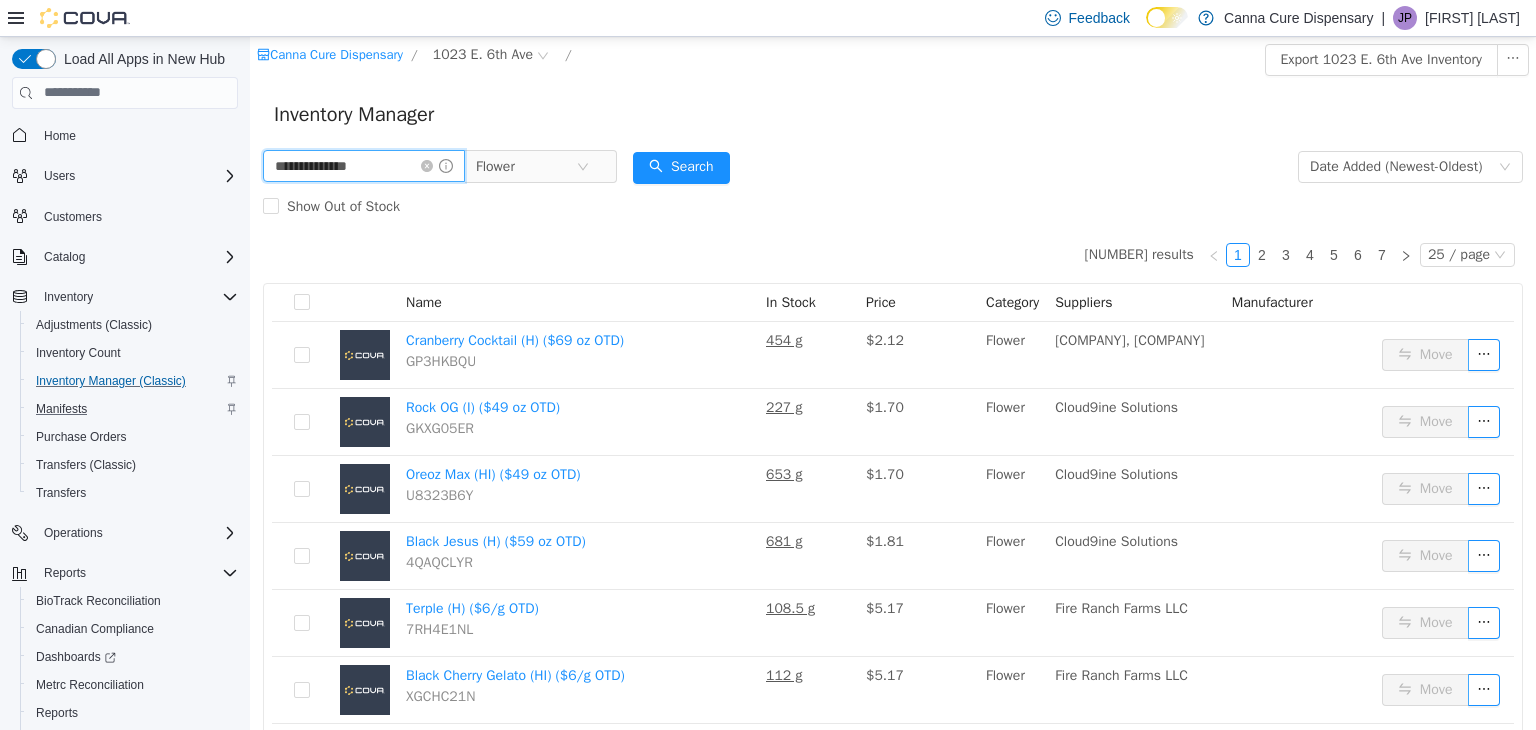 type on "**********" 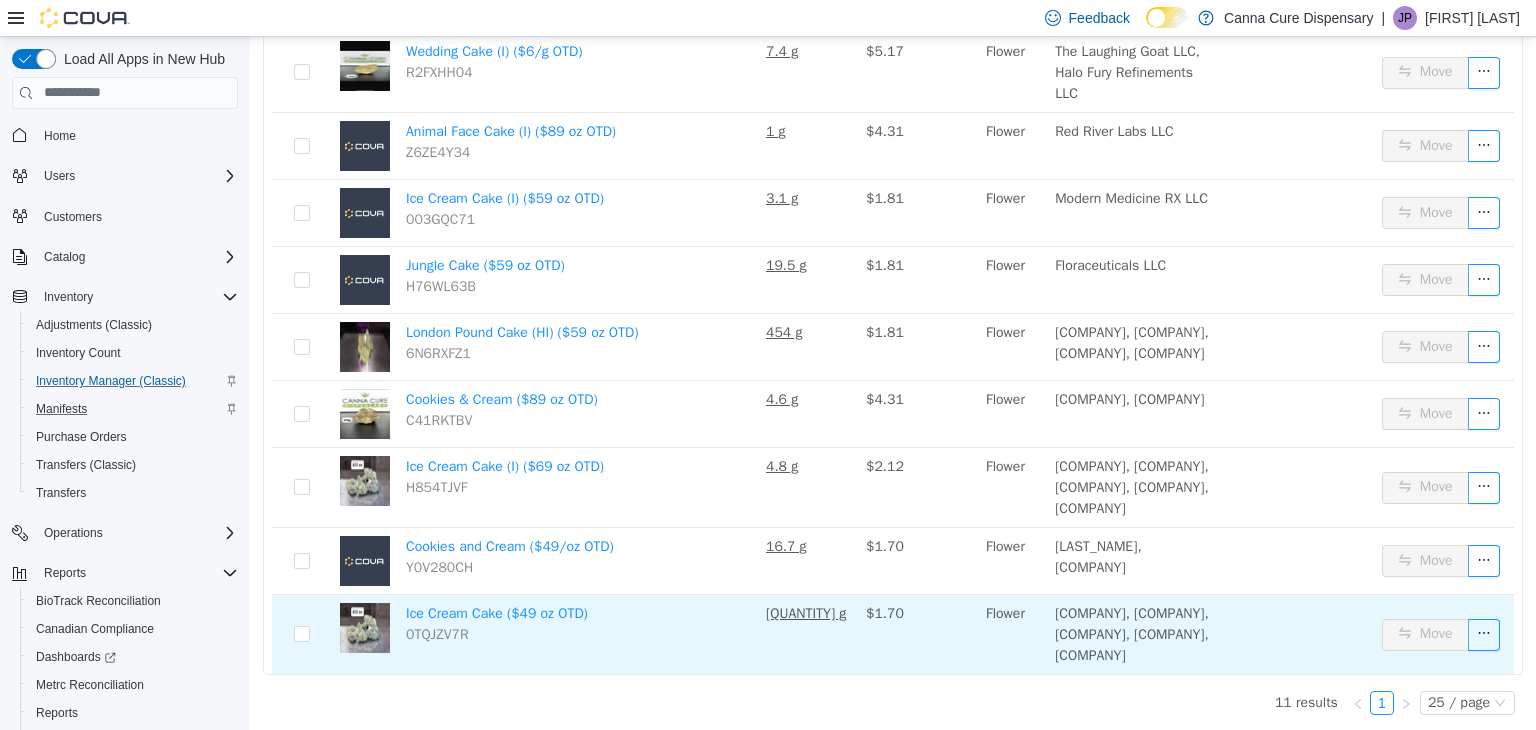 scroll, scrollTop: 616, scrollLeft: 0, axis: vertical 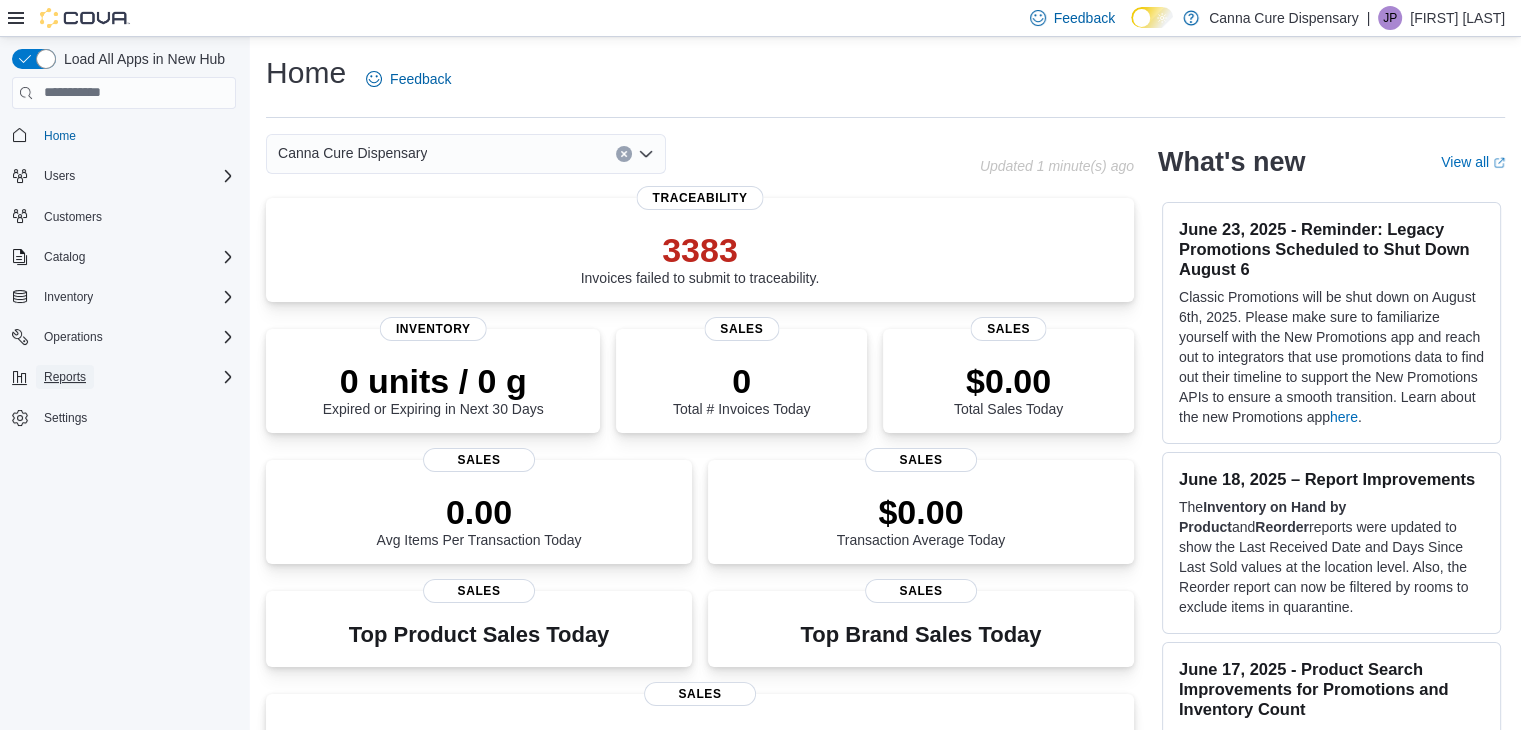 click on "Reports" at bounding box center (65, 377) 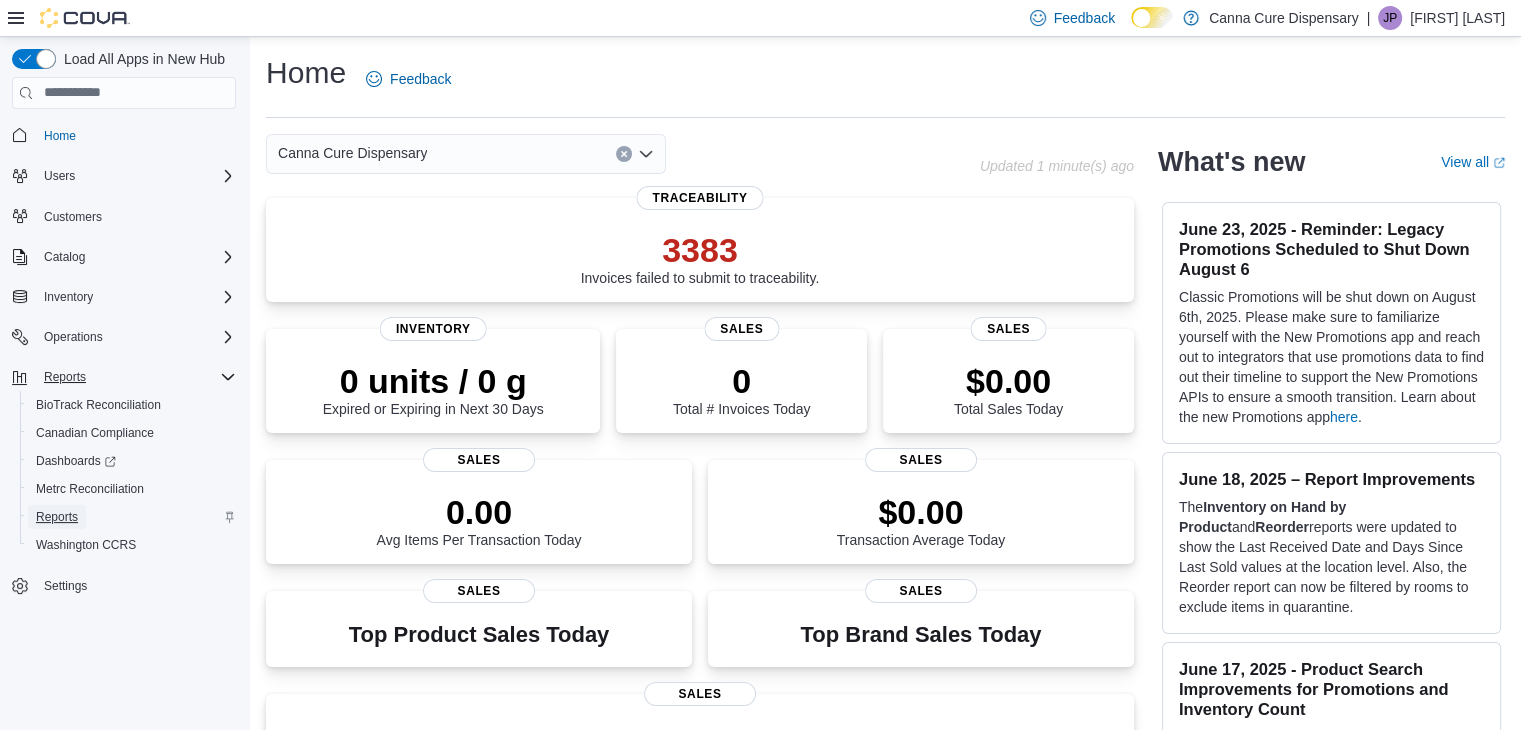 click on "Reports" at bounding box center (57, 517) 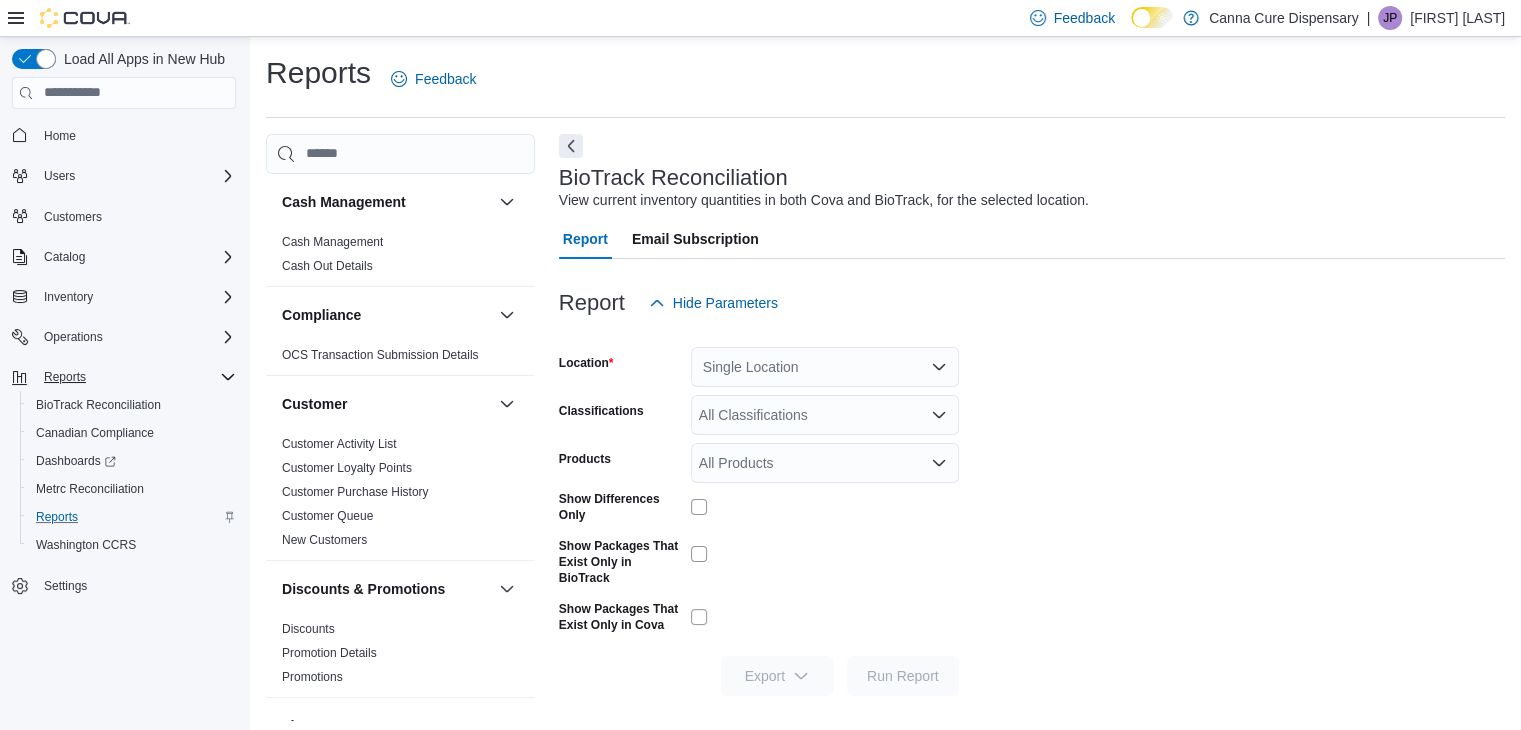 scroll, scrollTop: 7, scrollLeft: 0, axis: vertical 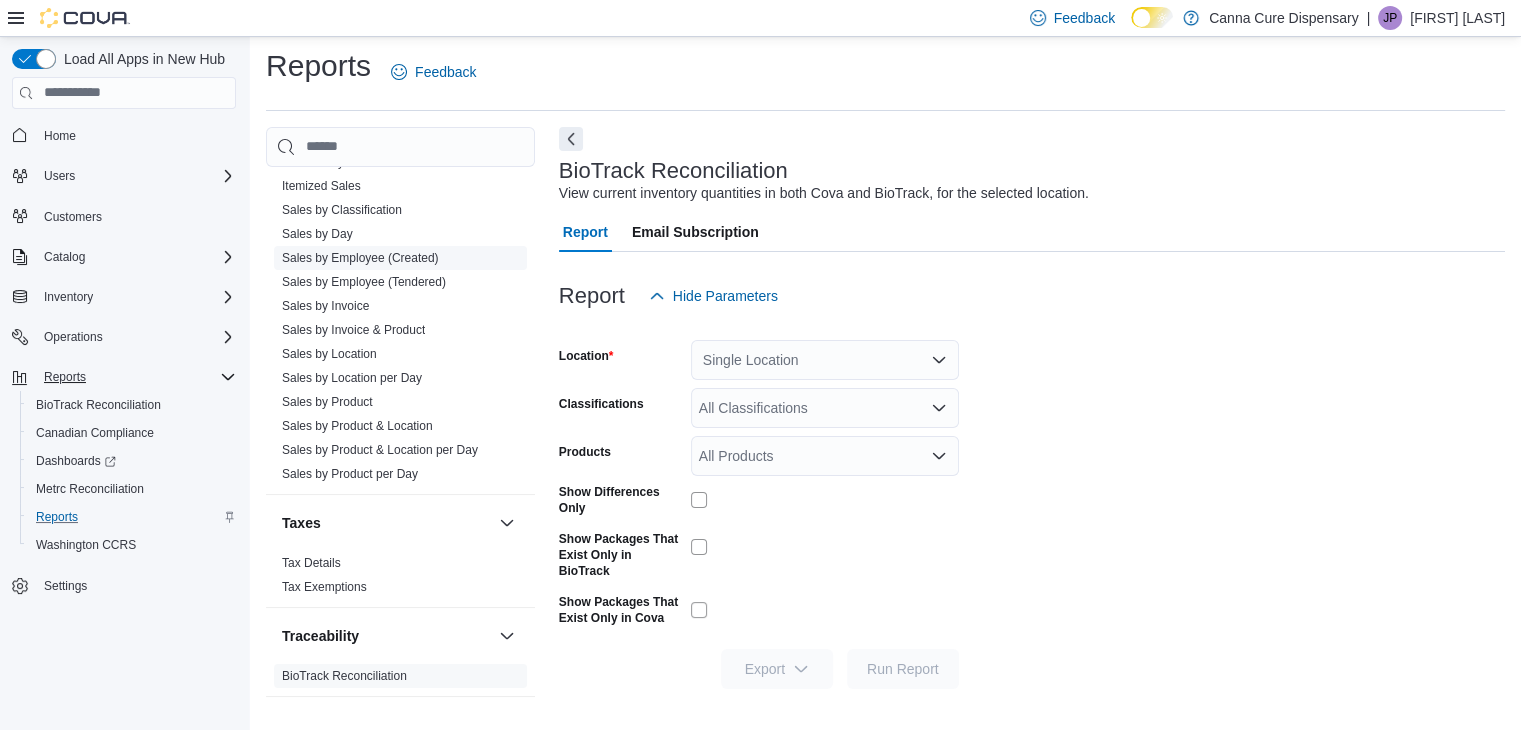 click on "Sales by Employee (Created)" at bounding box center (360, 258) 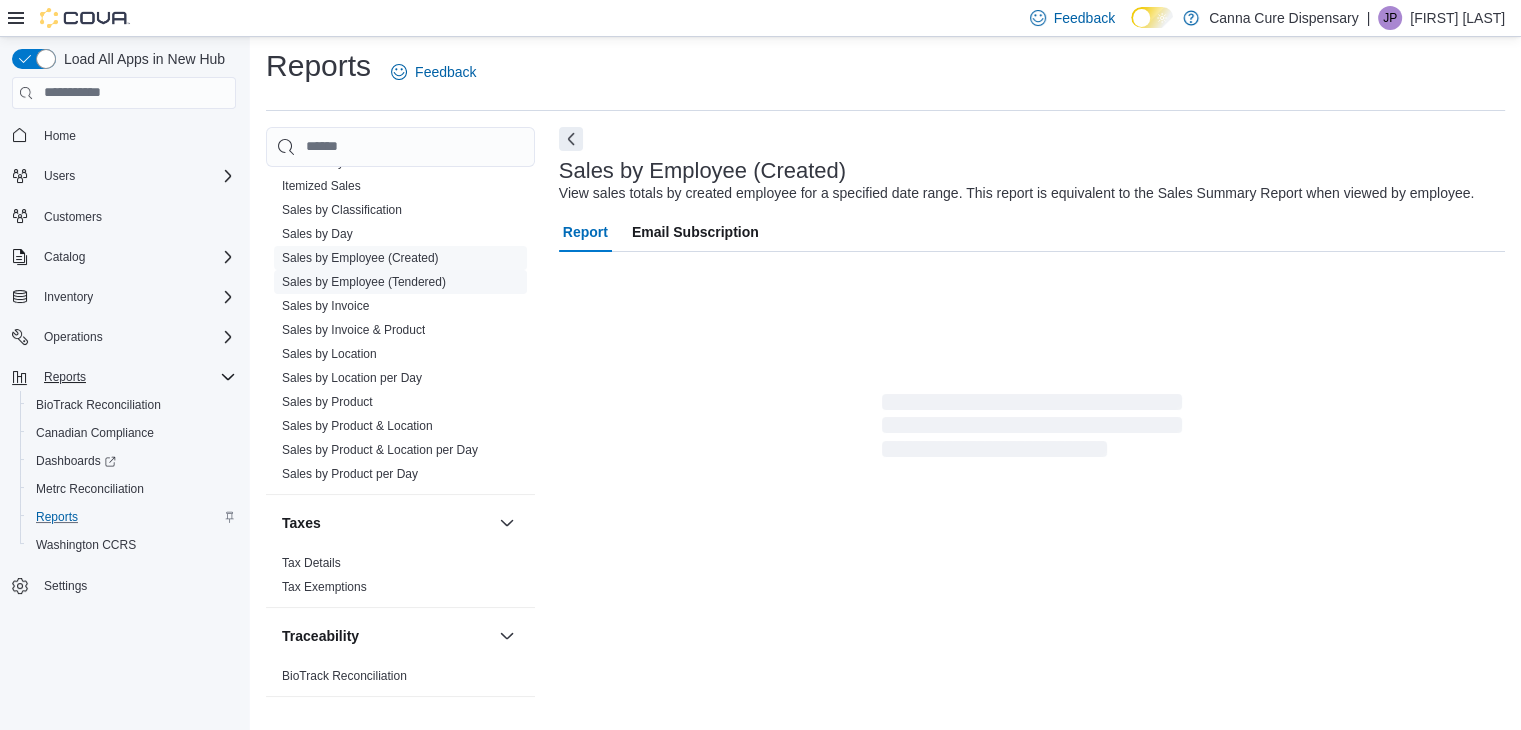 click on "Sales by Employee (Tendered)" at bounding box center (364, 282) 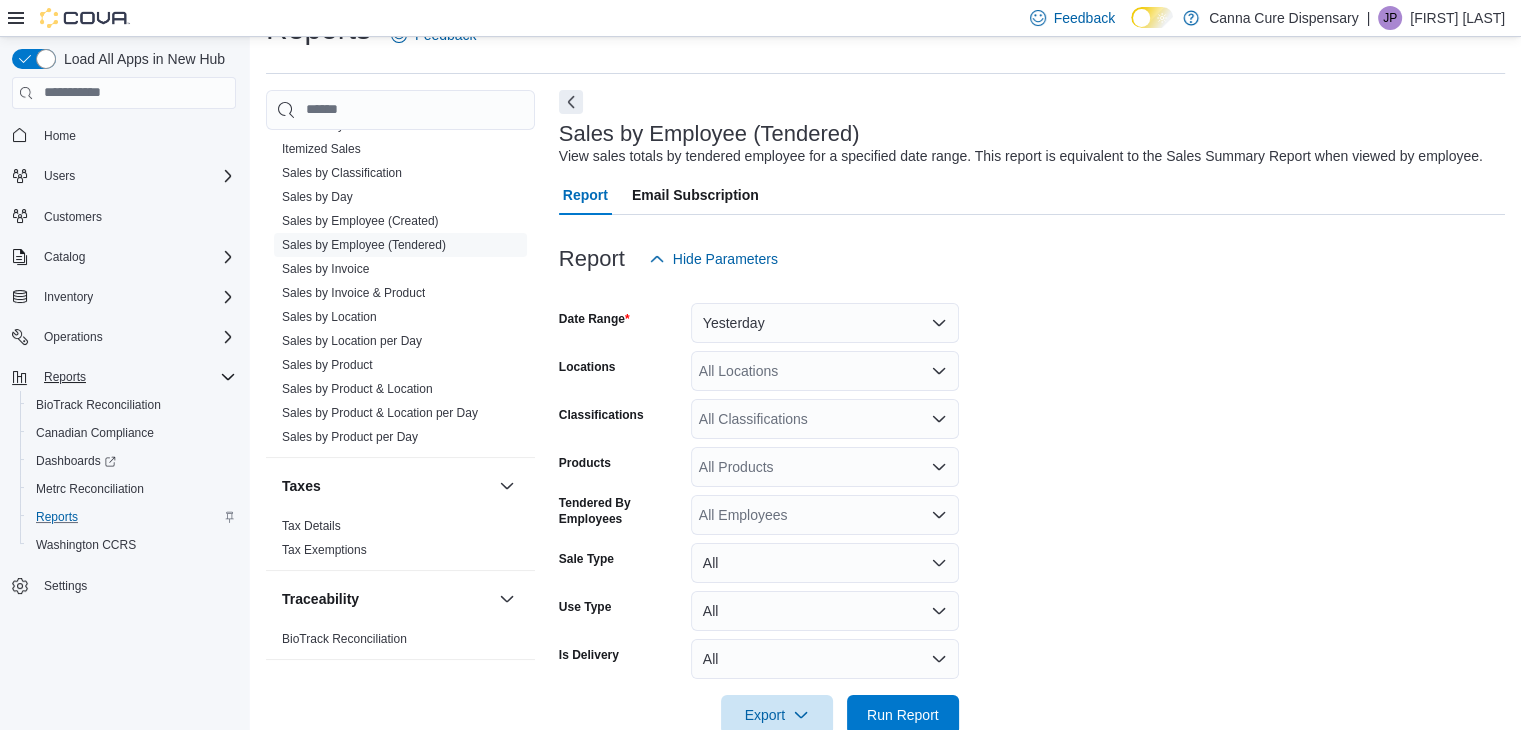 scroll, scrollTop: 46, scrollLeft: 0, axis: vertical 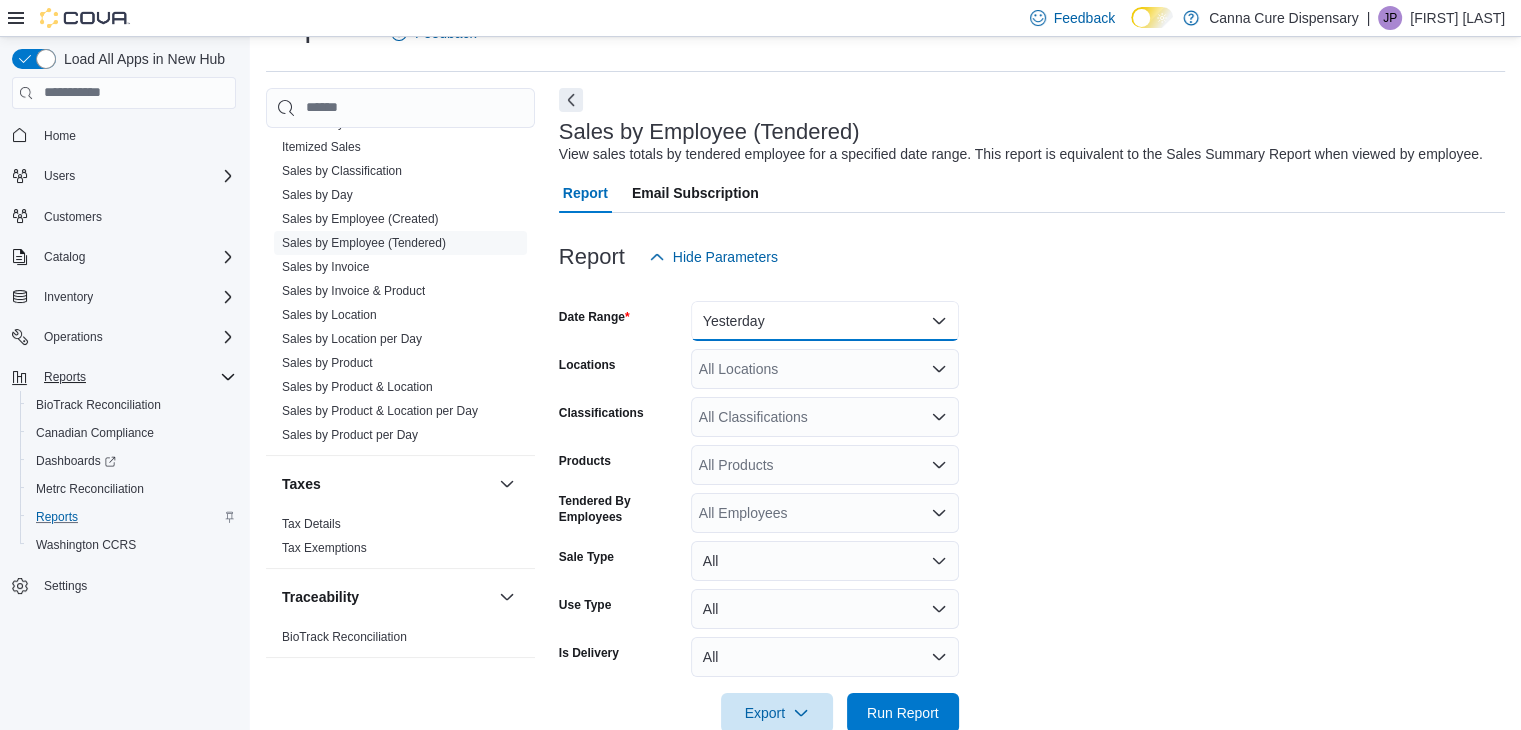 click on "Yesterday" at bounding box center [825, 321] 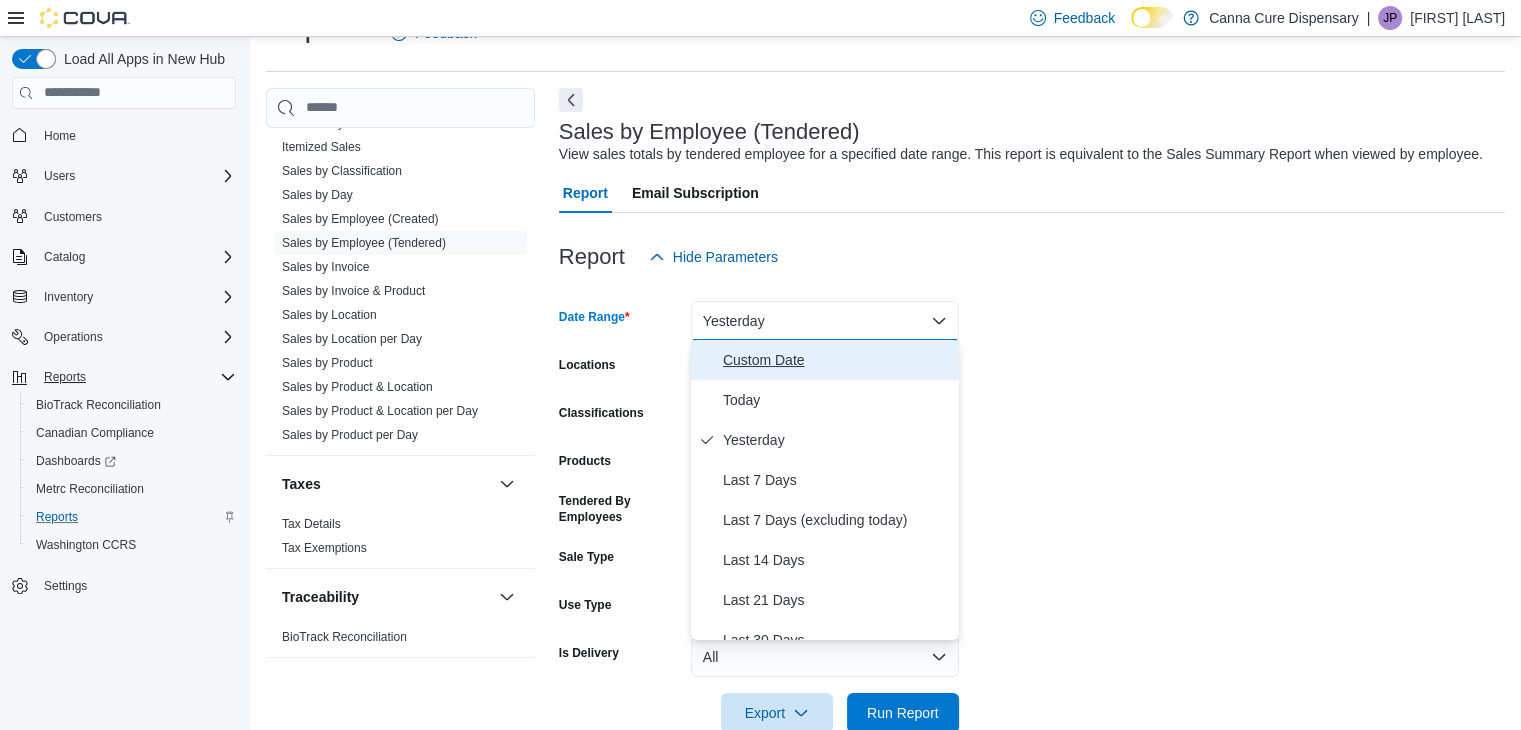 click on "Custom Date" at bounding box center [837, 360] 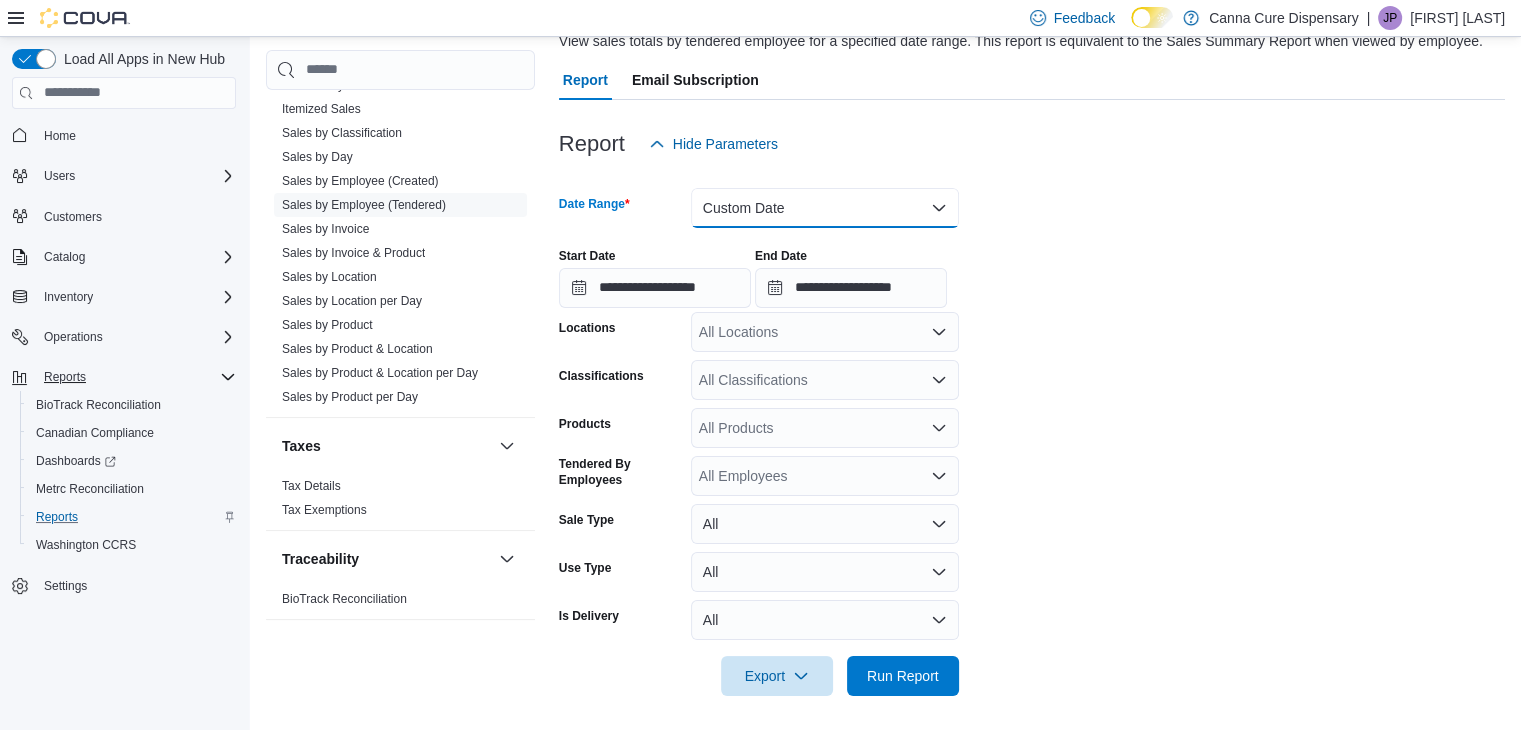scroll, scrollTop: 164, scrollLeft: 0, axis: vertical 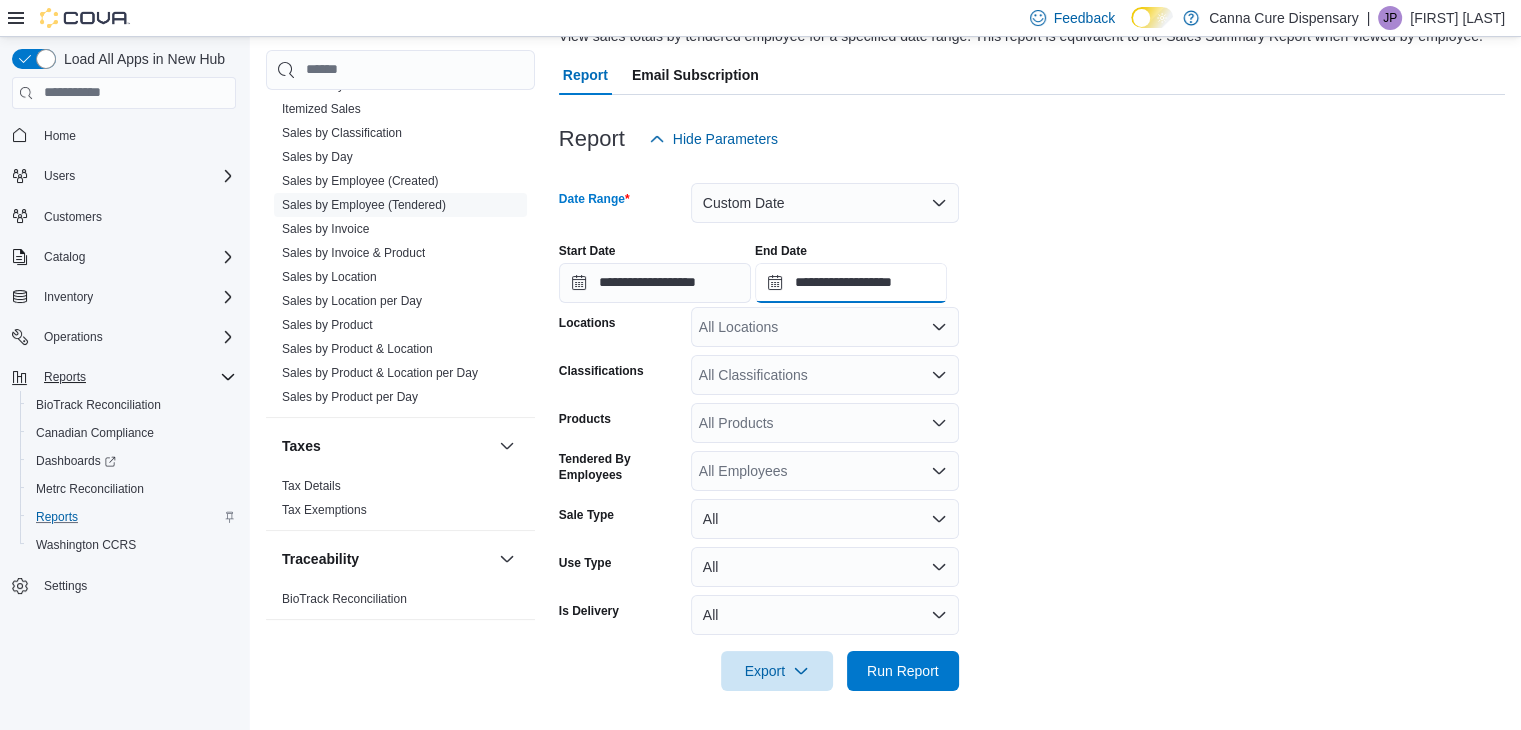 click on "**********" at bounding box center [851, 283] 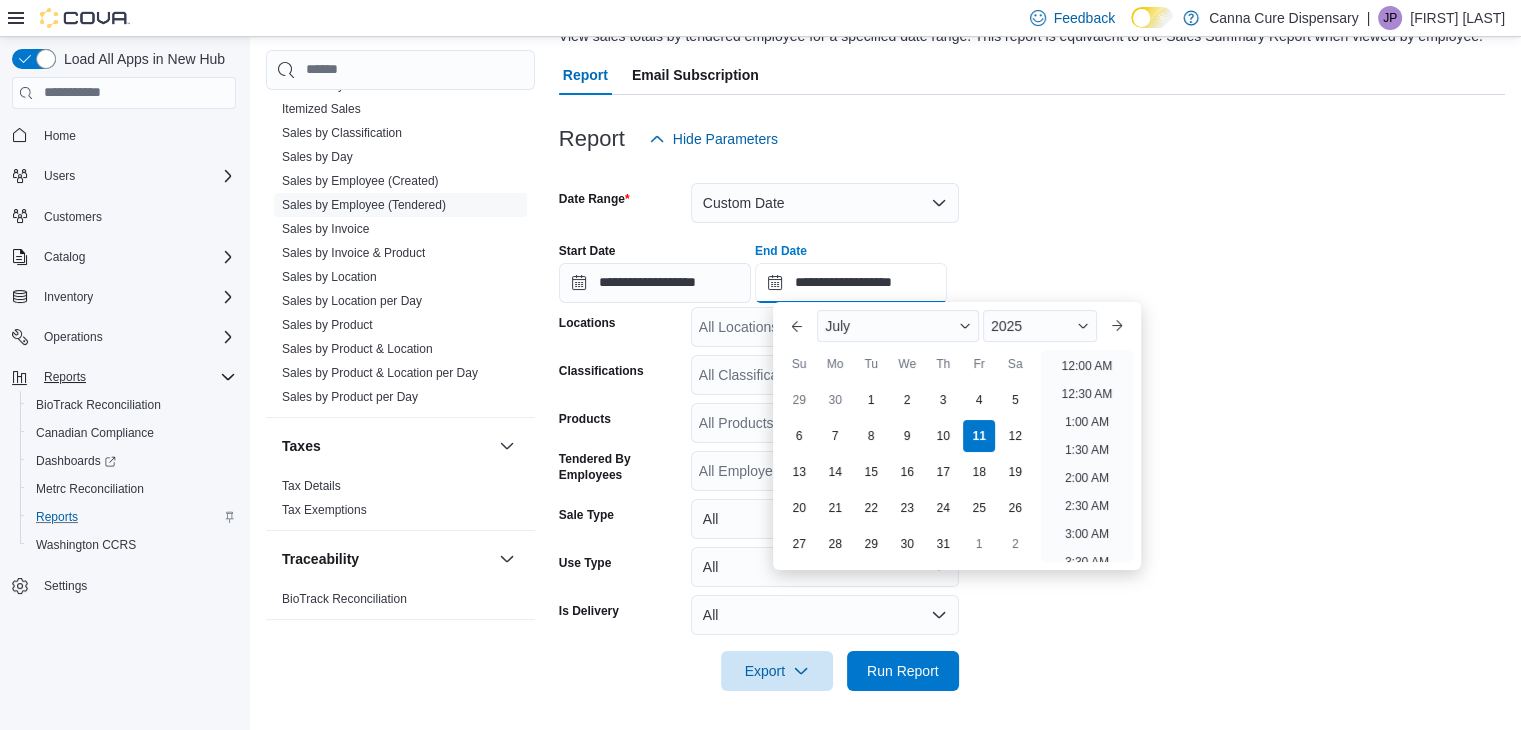 scroll, scrollTop: 1136, scrollLeft: 0, axis: vertical 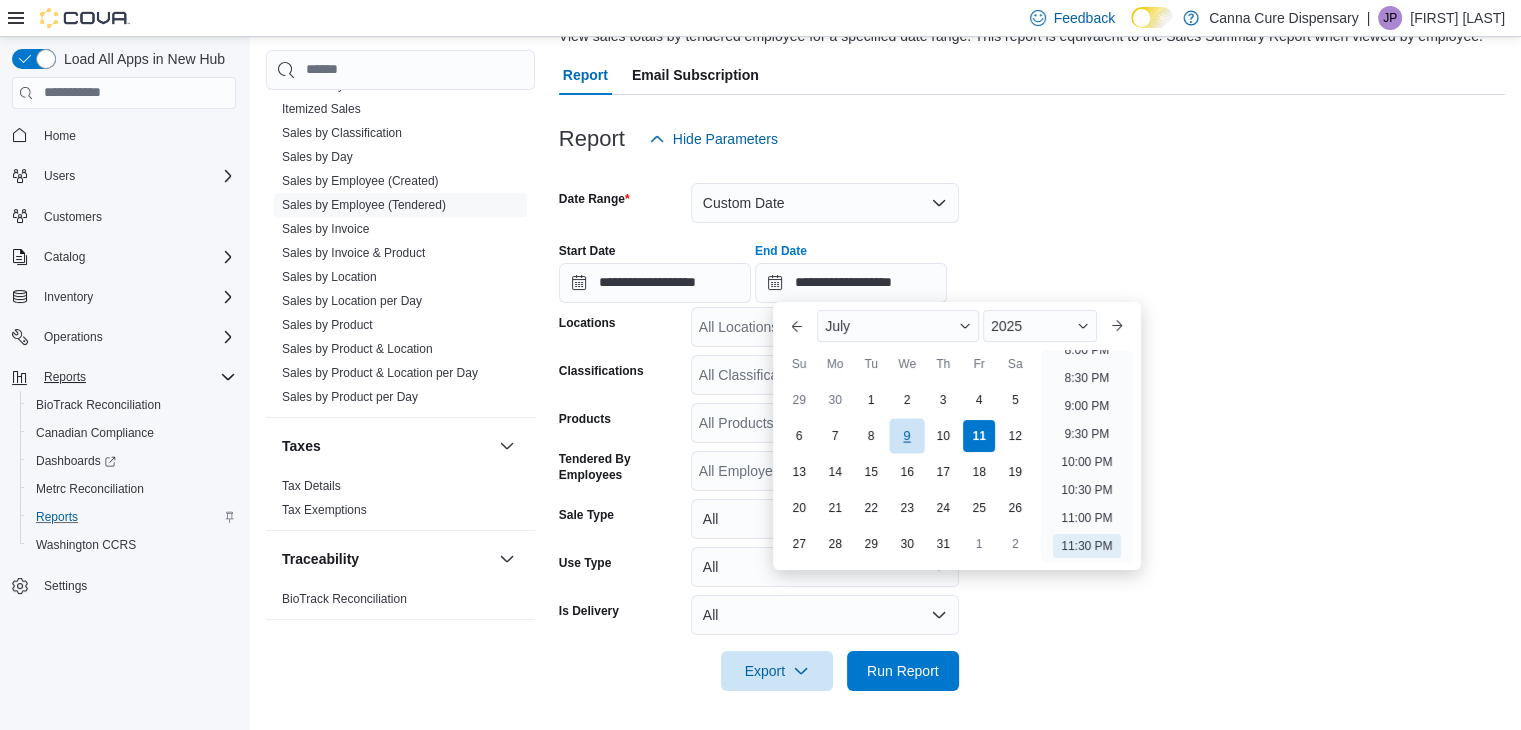 click on "9" at bounding box center (907, 436) 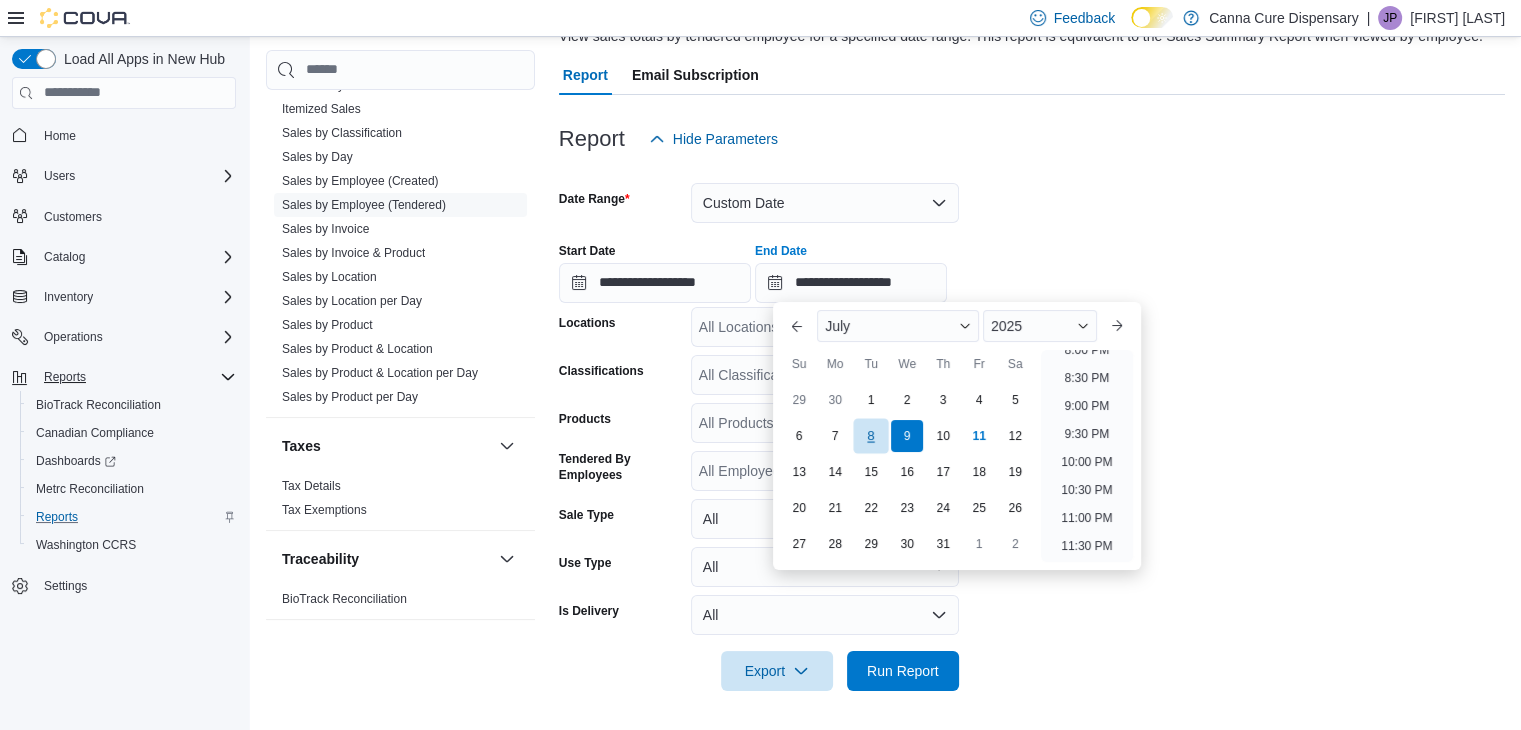 click on "8" at bounding box center [871, 436] 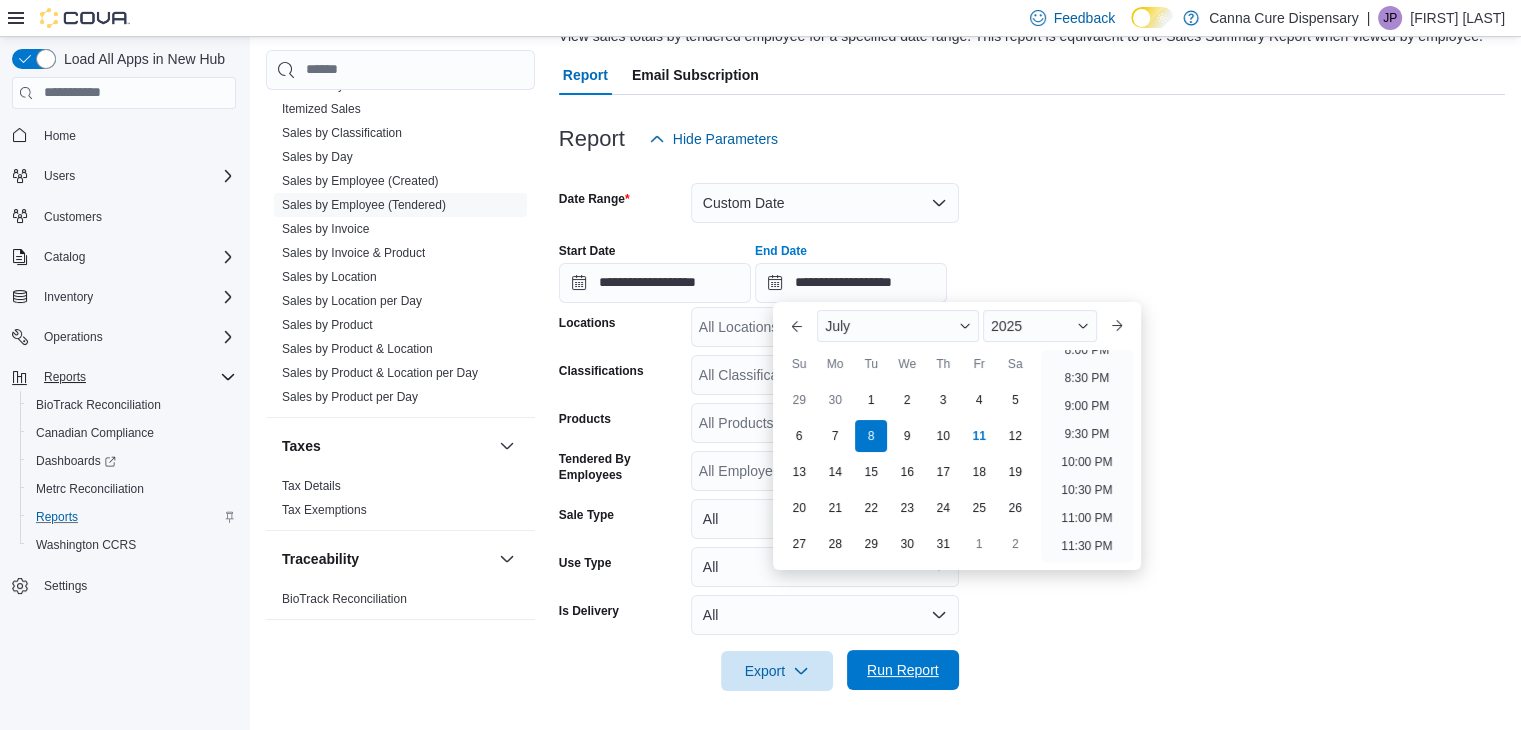 click on "Run Report" at bounding box center (903, 670) 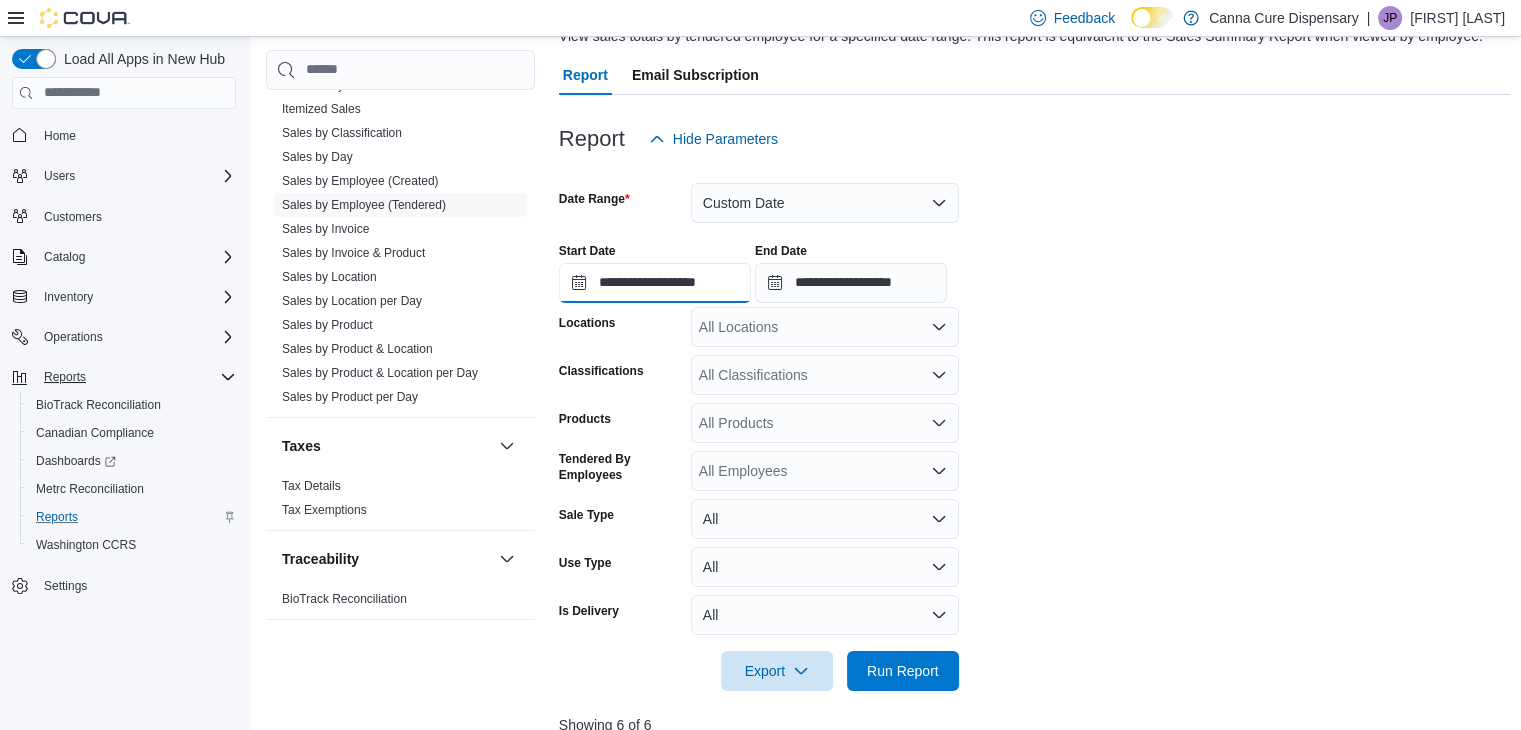 click on "**********" at bounding box center (655, 283) 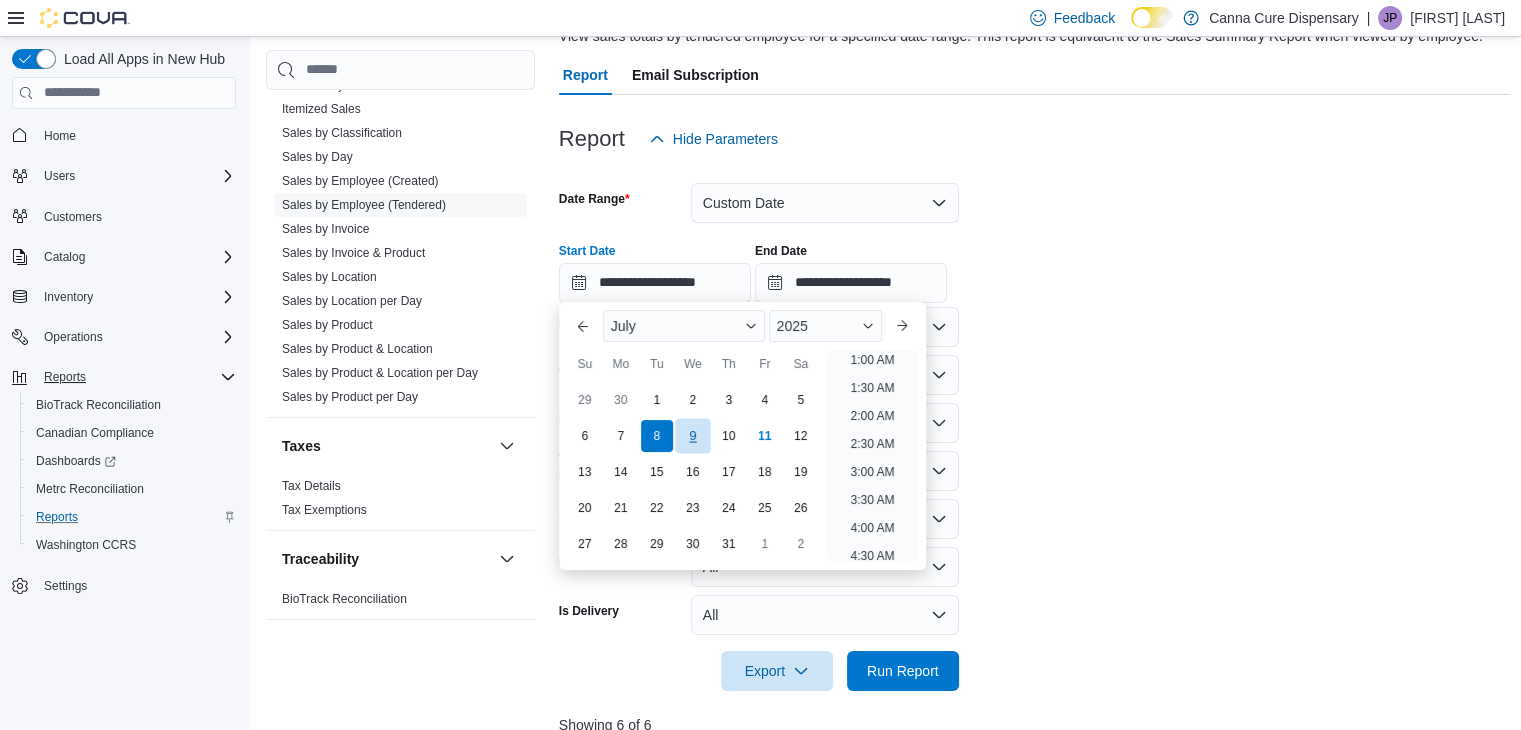 click on "9" at bounding box center [692, 436] 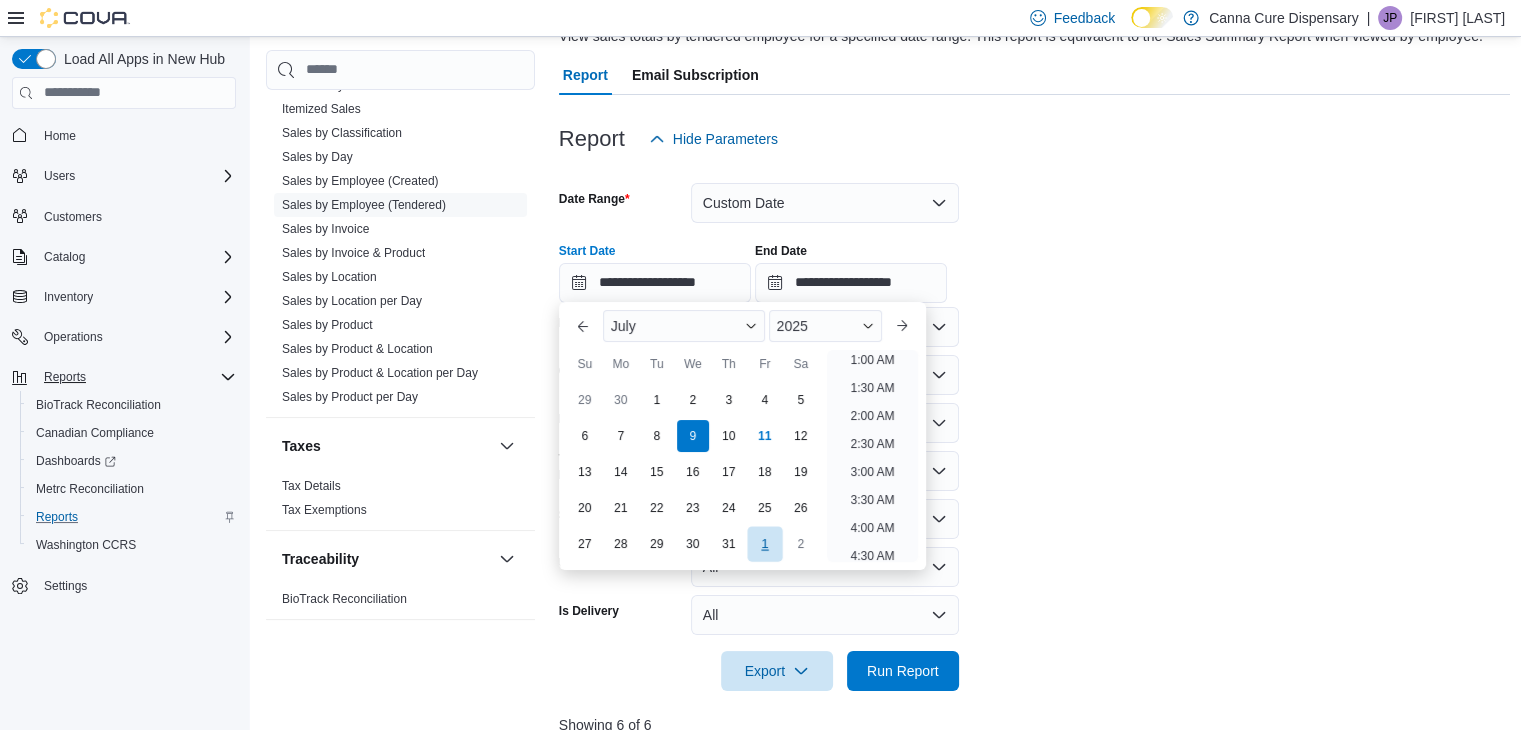 scroll, scrollTop: 4, scrollLeft: 0, axis: vertical 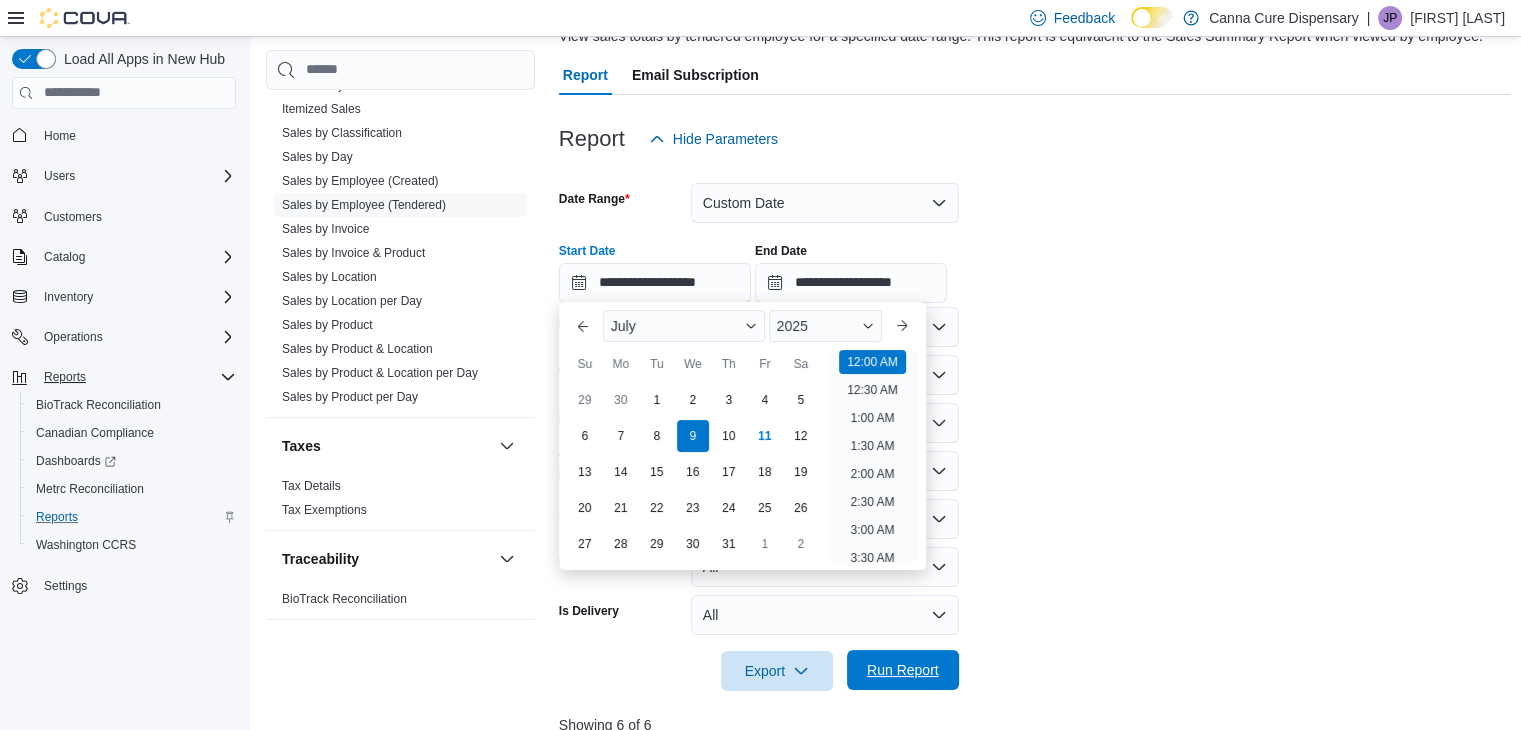 click on "Run Report" at bounding box center (903, 670) 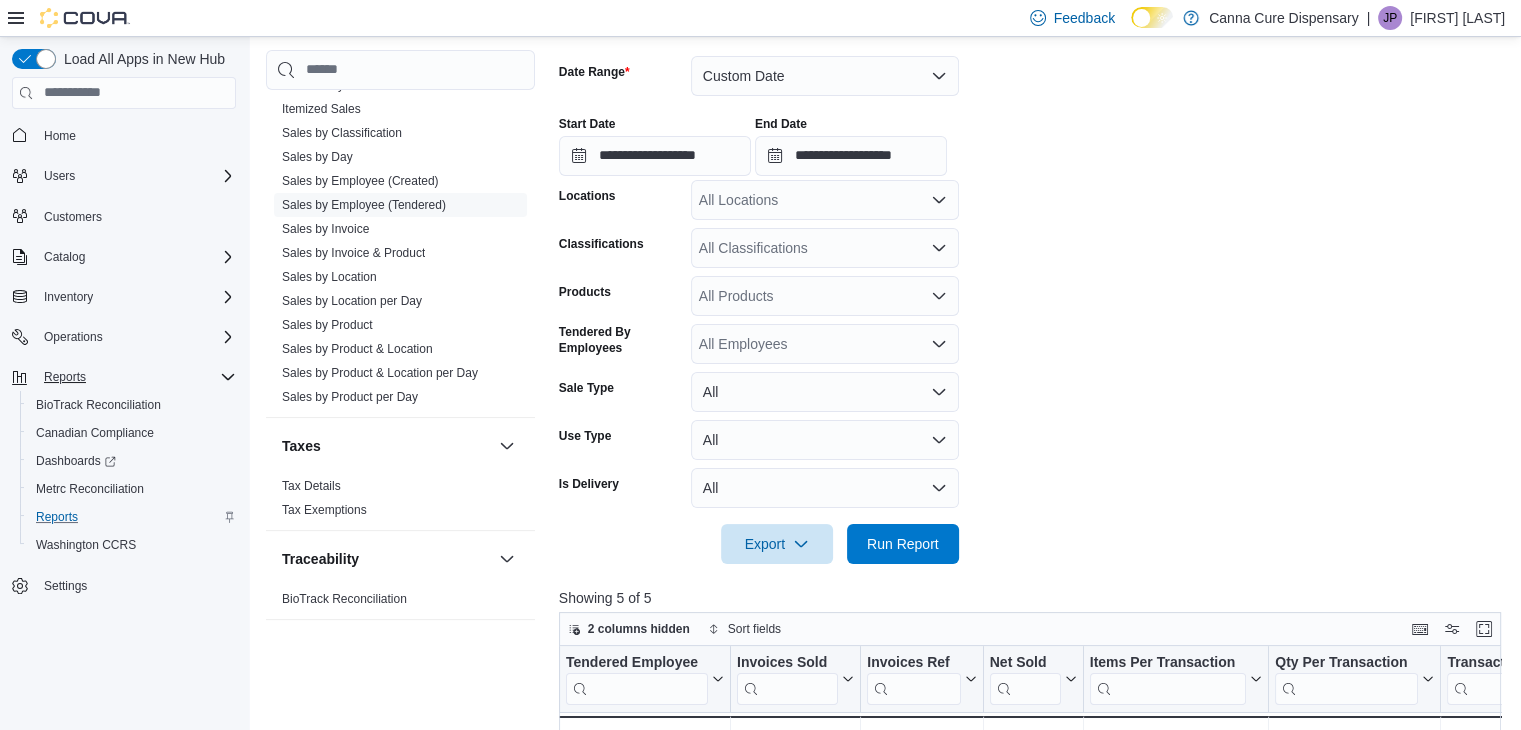scroll, scrollTop: 172, scrollLeft: 0, axis: vertical 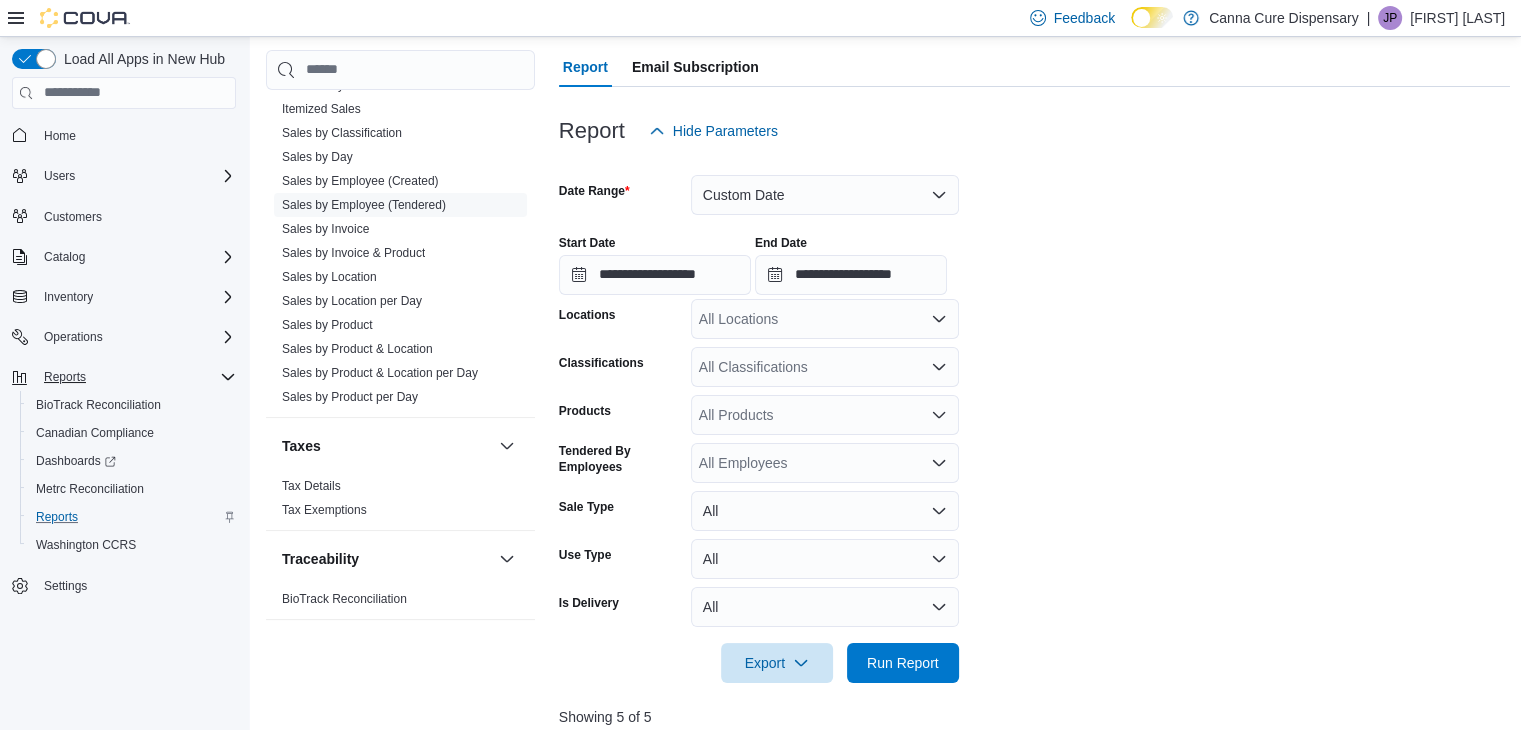 click on "All Locations" at bounding box center [825, 319] 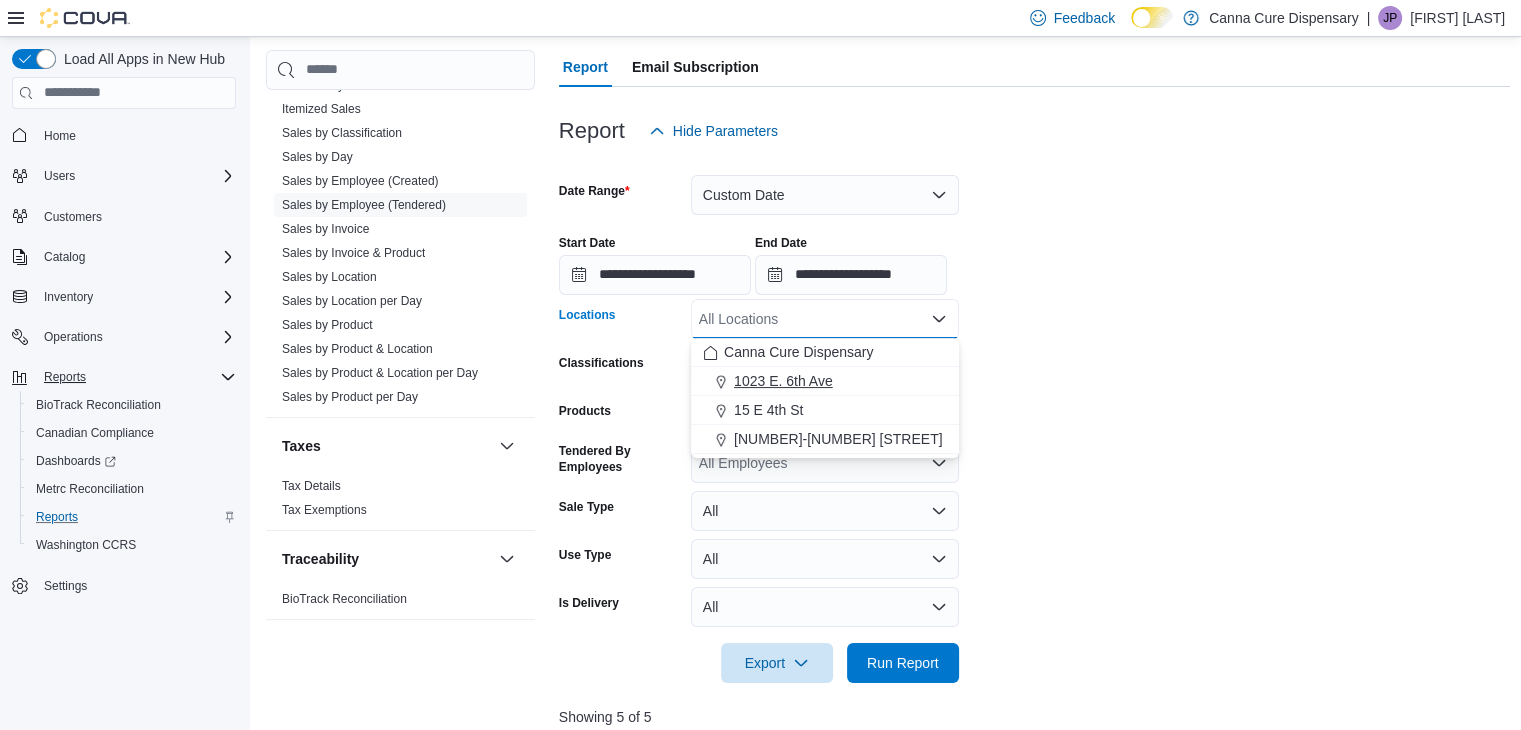 click on "1023 E. 6th Ave" at bounding box center (783, 381) 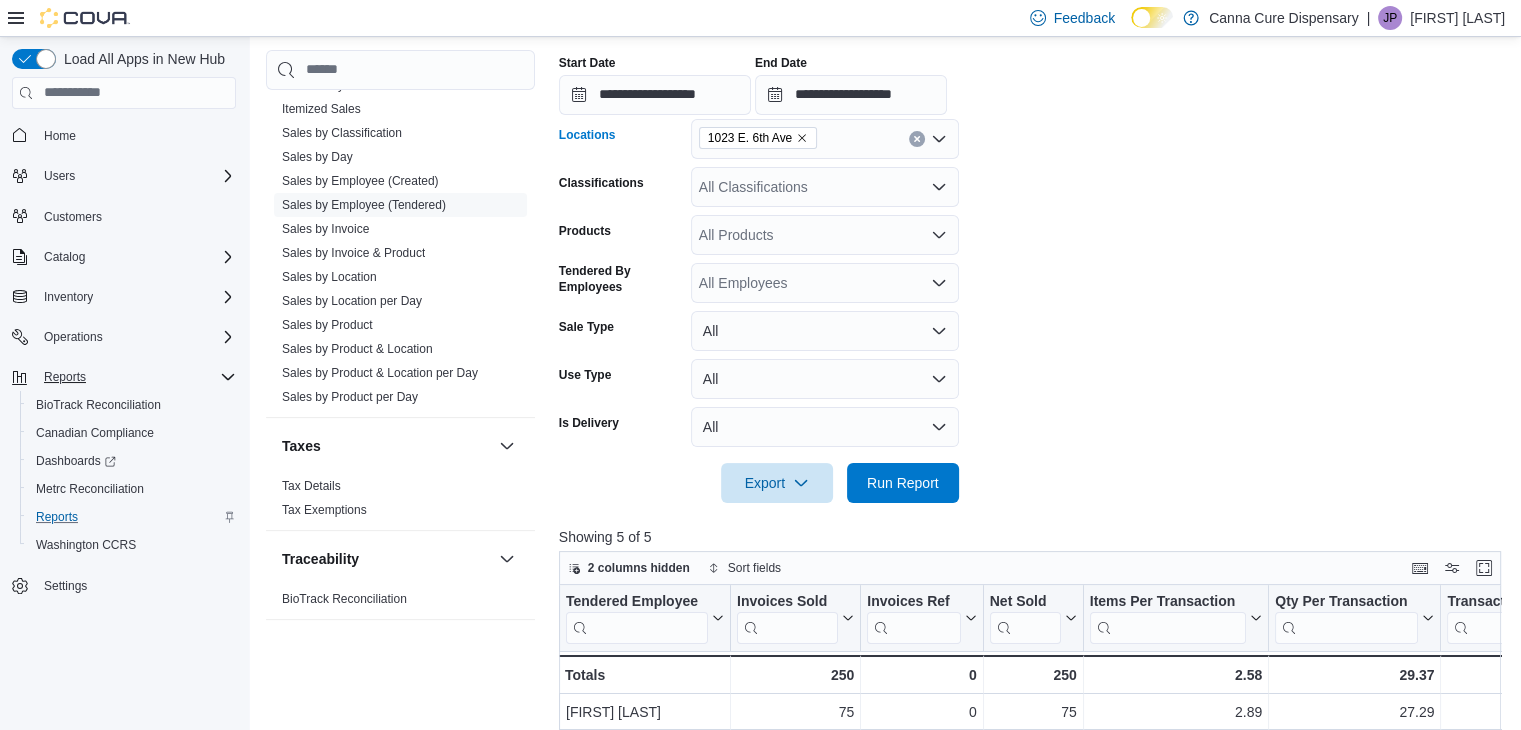 scroll, scrollTop: 572, scrollLeft: 0, axis: vertical 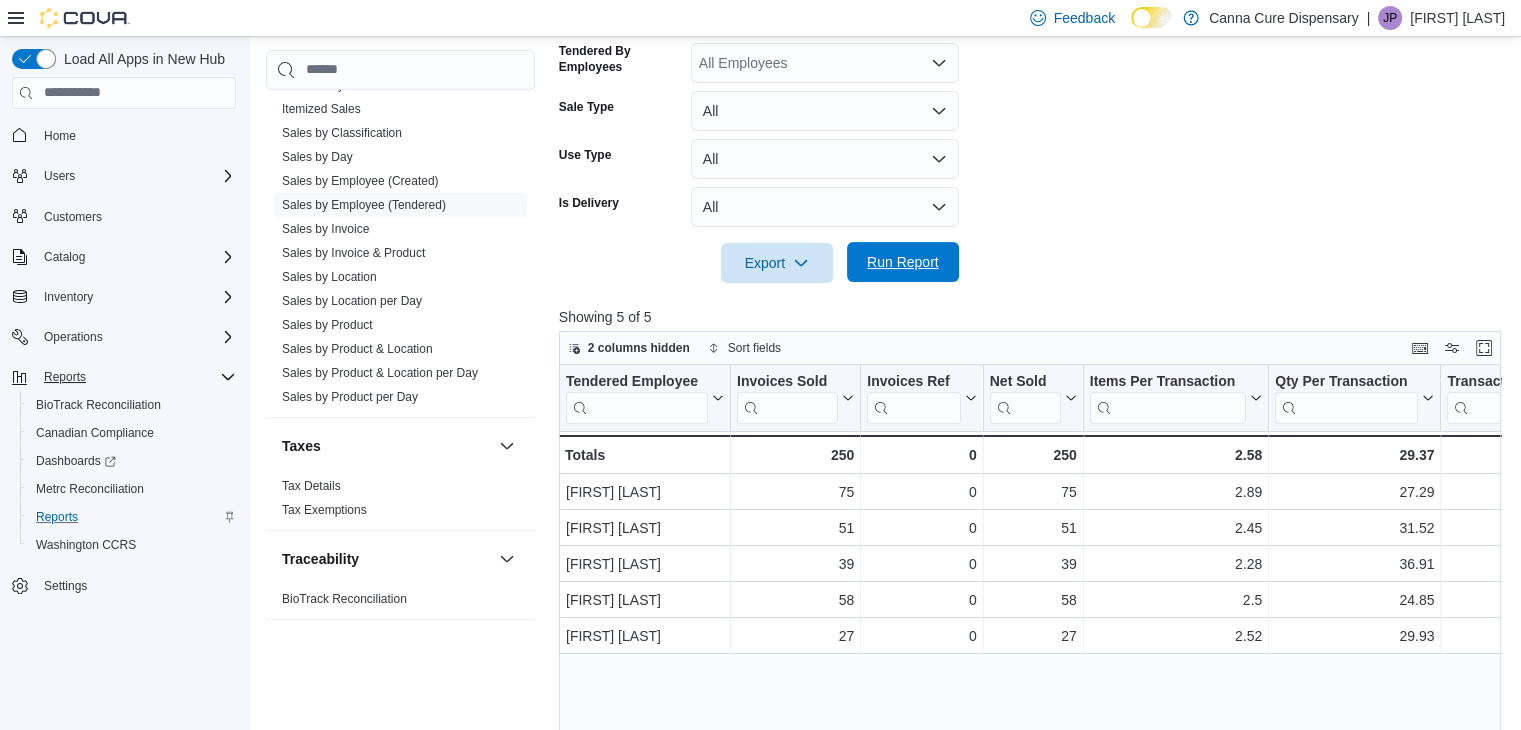 click on "Run Report" at bounding box center [903, 262] 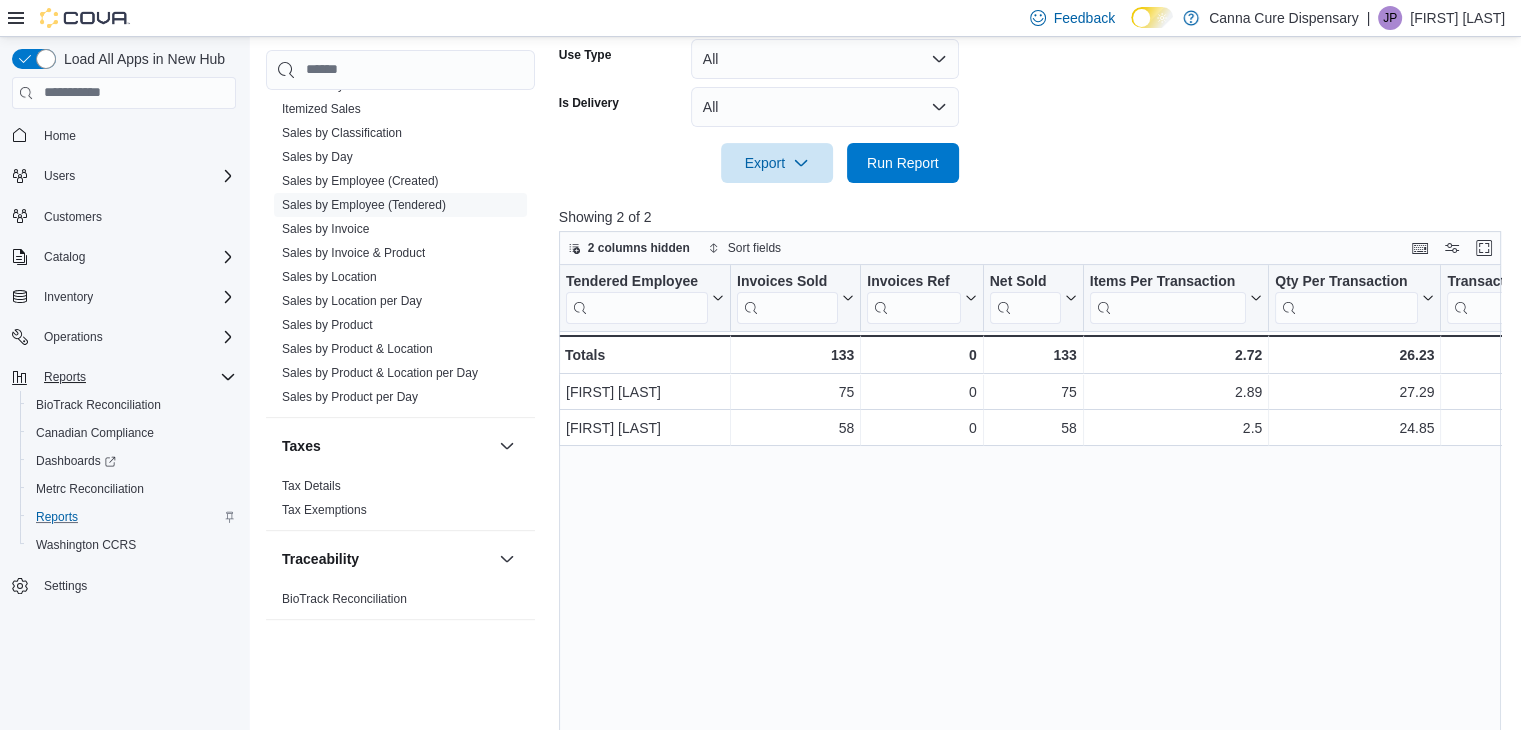 scroll, scrollTop: 772, scrollLeft: 0, axis: vertical 